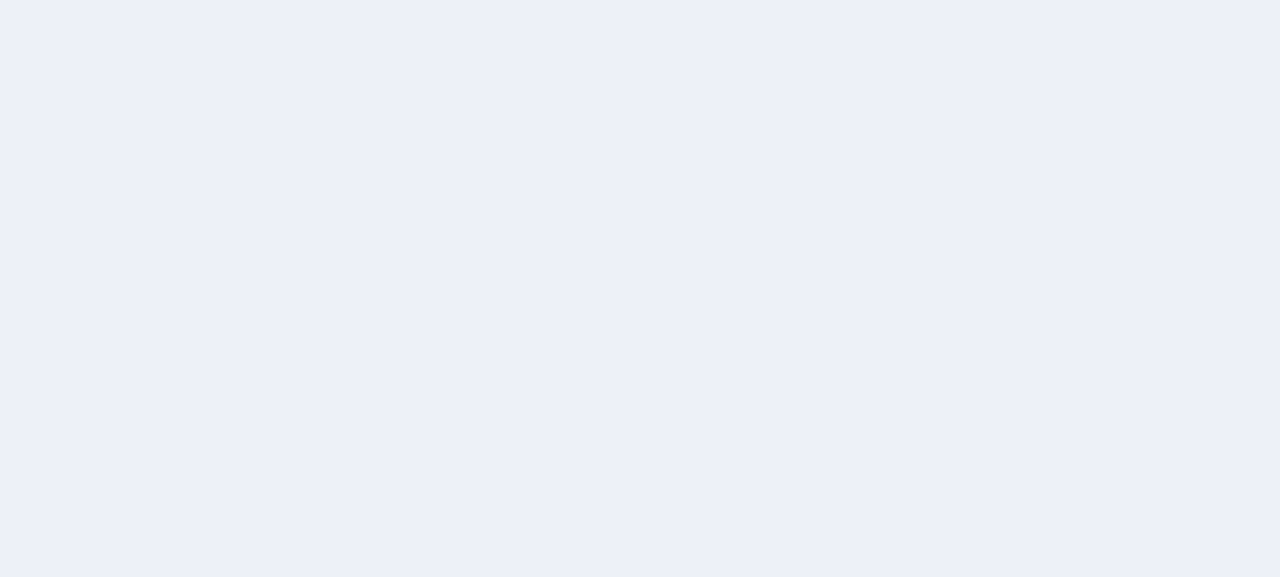 scroll, scrollTop: 0, scrollLeft: 0, axis: both 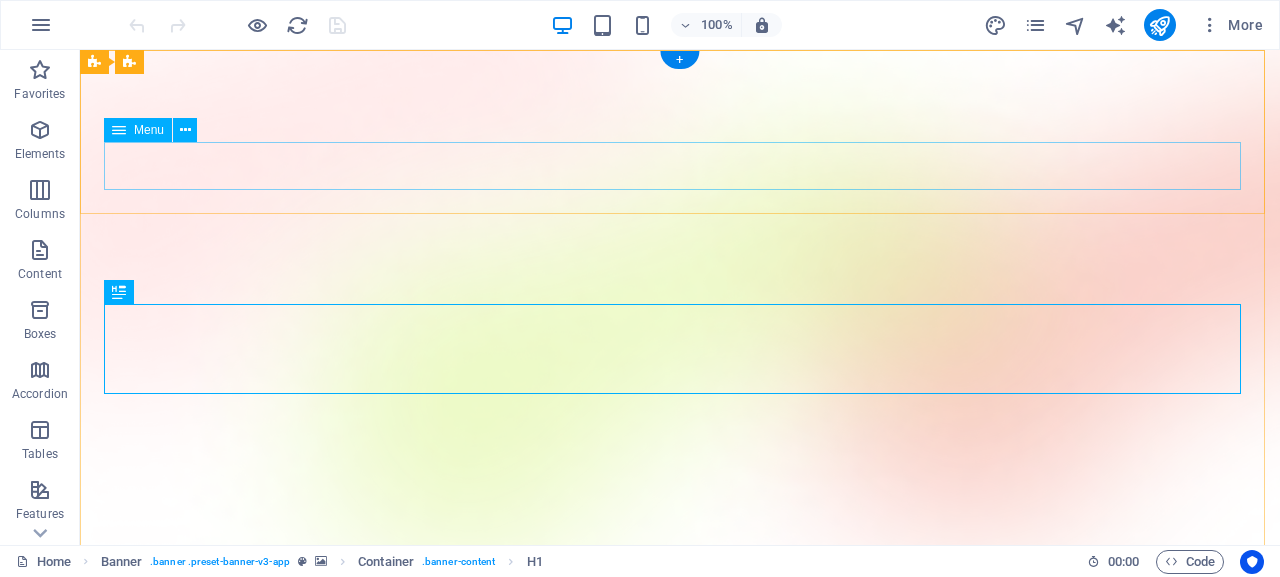 click on "Affiliate Launch Bundle Authority Masterclass Bundle Conversion Arsenal Pack  AI-Powered Productivity Pack Contact" at bounding box center [680, 760] 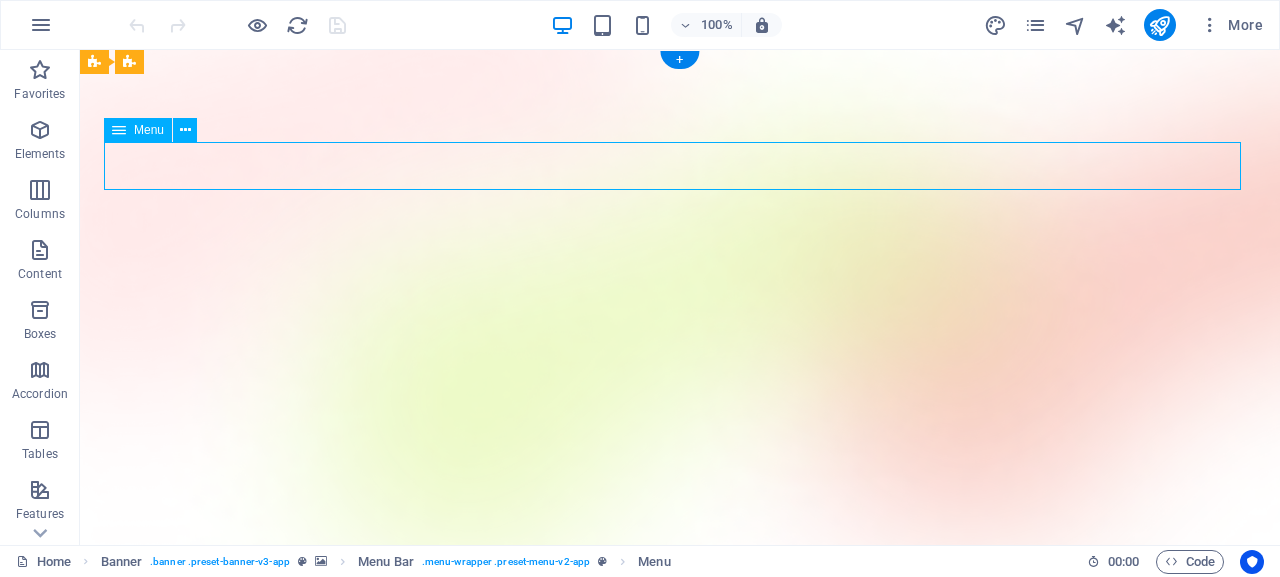 click on "Affiliate Launch Bundle Authority Masterclass Bundle Conversion Arsenal Pack  AI-Powered Productivity Pack Contact" at bounding box center (680, 760) 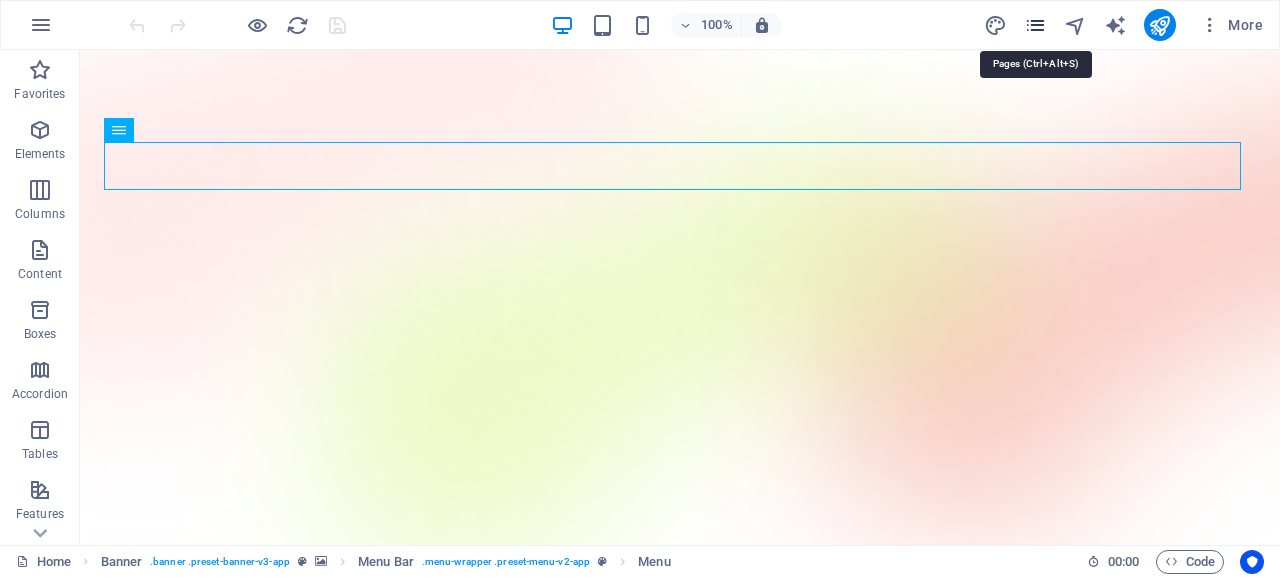 click at bounding box center (1035, 25) 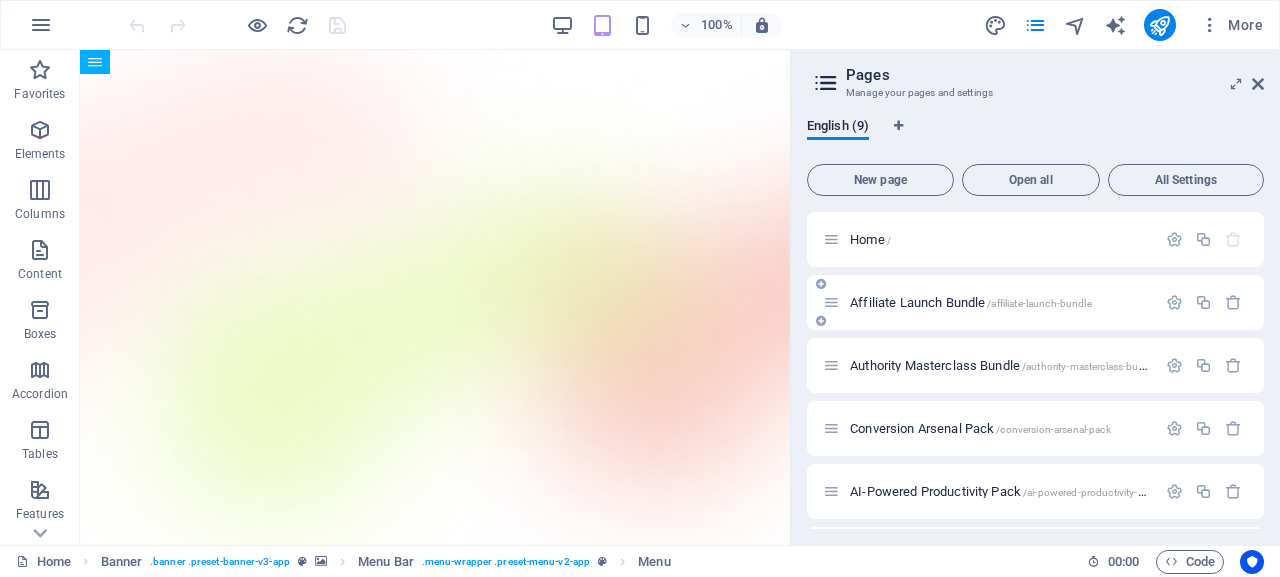 click on "Affiliate Launch Bundle /affiliate-launch-bundle" at bounding box center [971, 302] 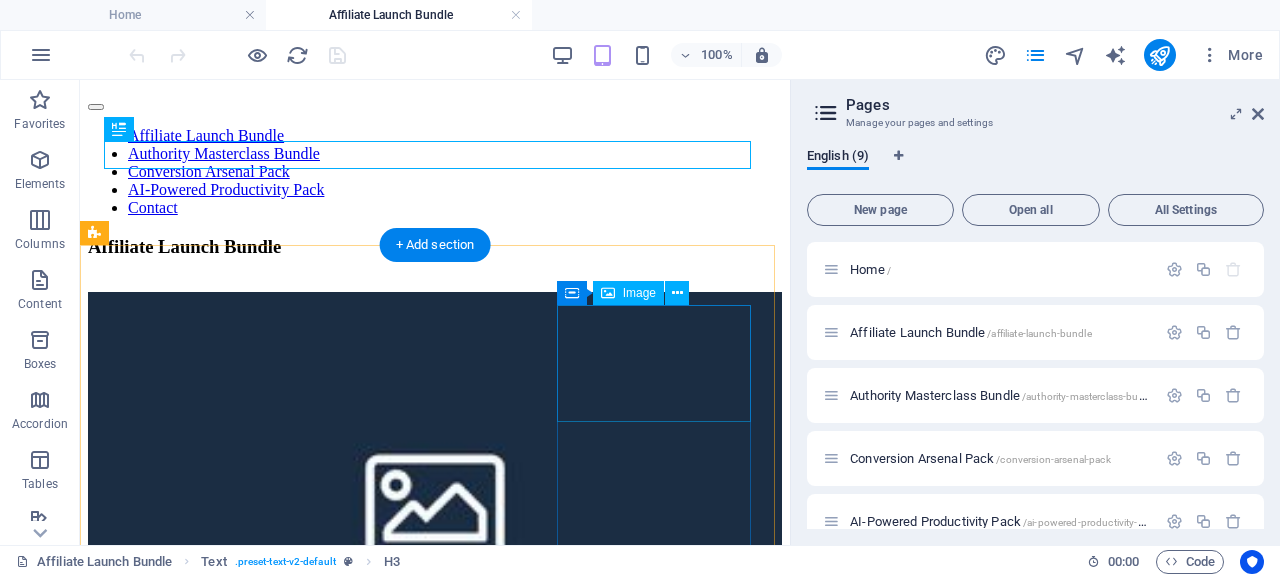 scroll, scrollTop: 136, scrollLeft: 0, axis: vertical 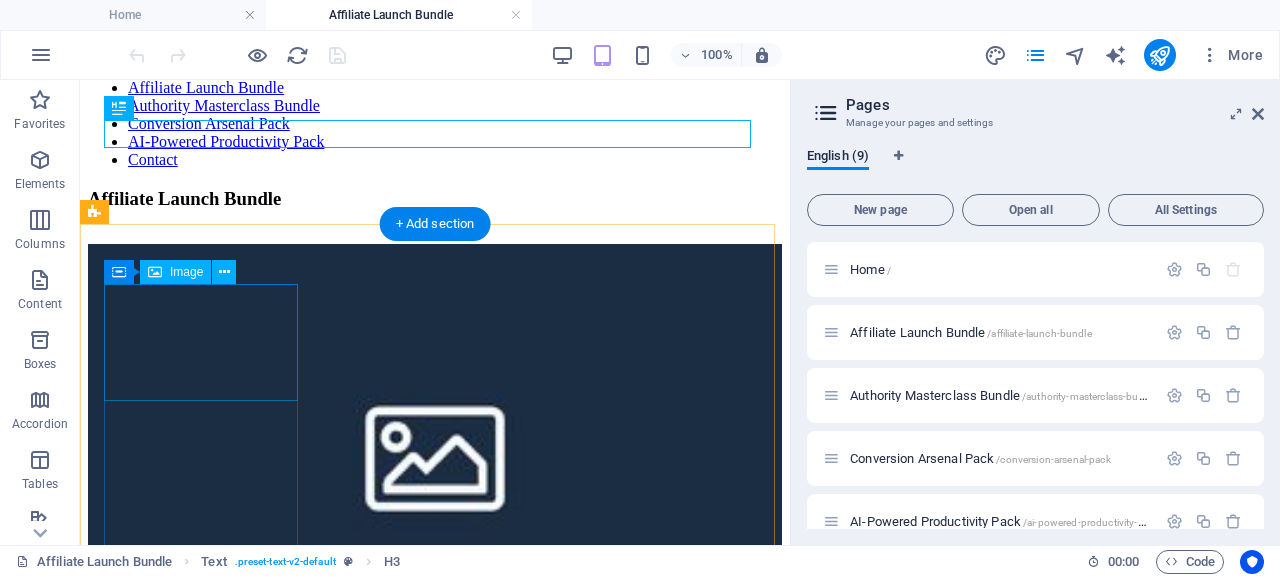 click at bounding box center (435, 454) 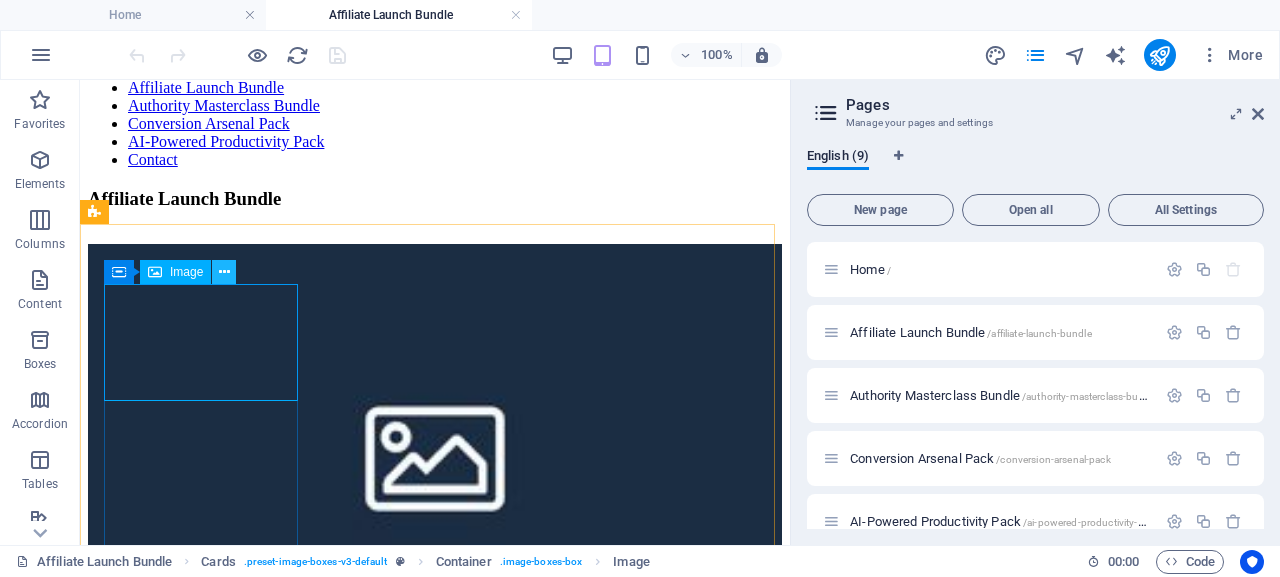 click at bounding box center [224, 272] 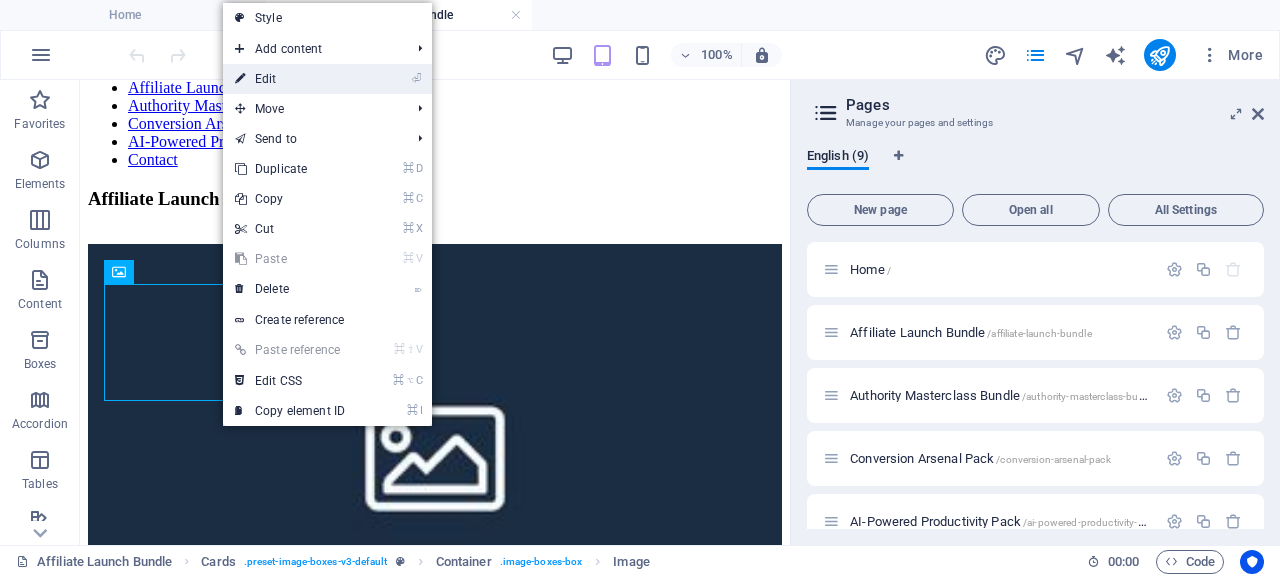 click on "⏎  Edit" at bounding box center (290, 79) 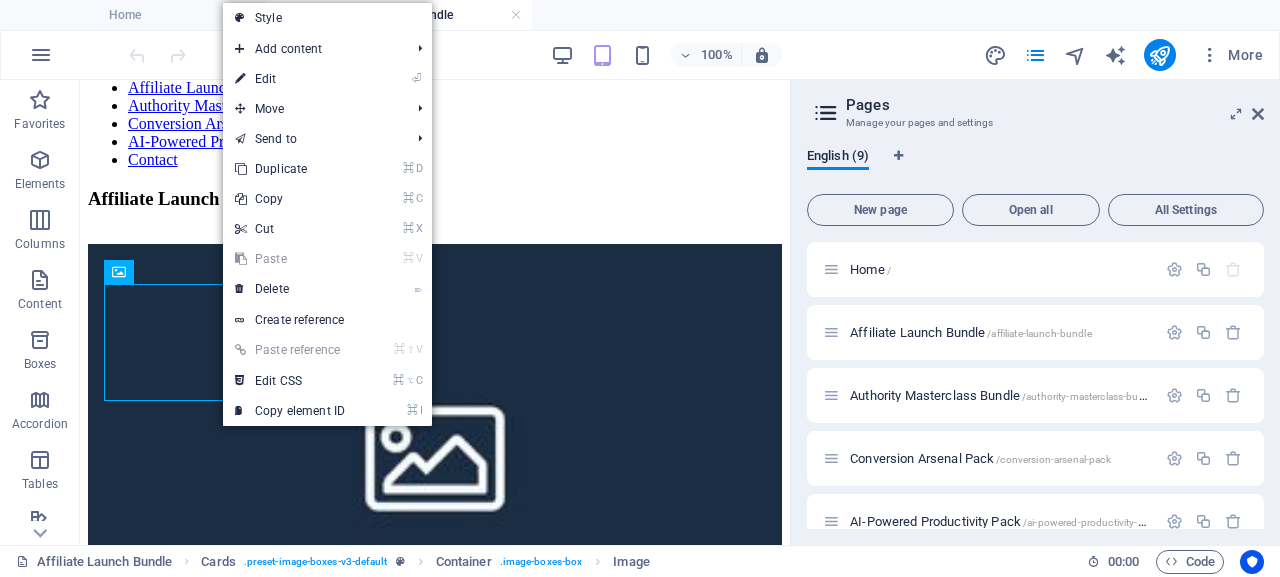 select on "%" 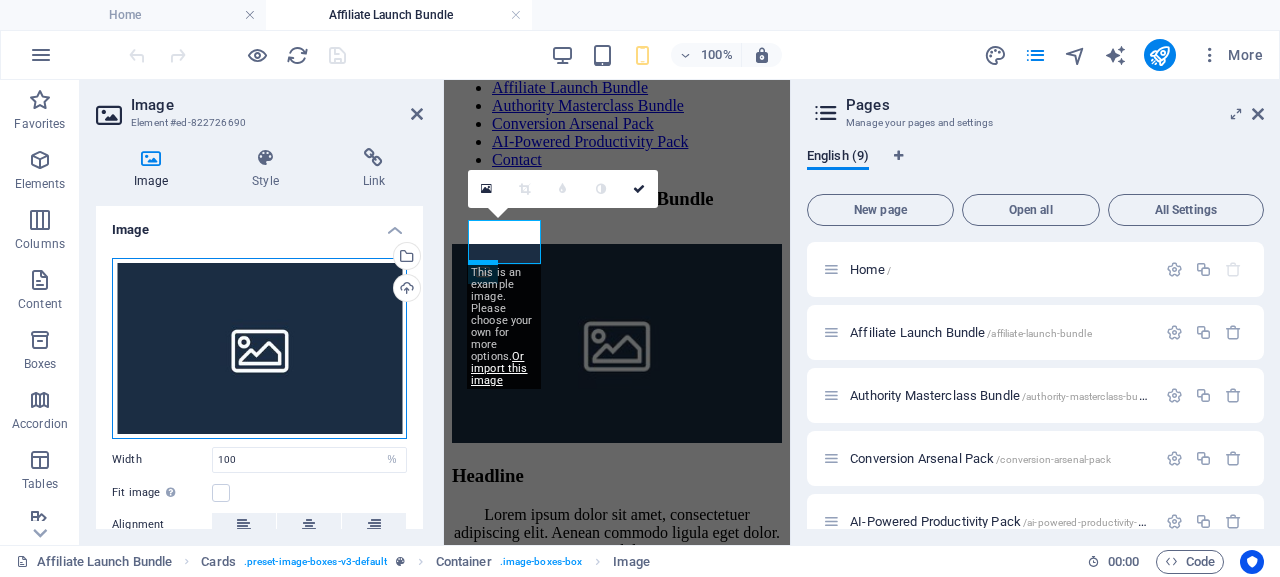 click on "Drag files here, click to choose files or select files from Files or our free stock photos & videos" at bounding box center [259, 348] 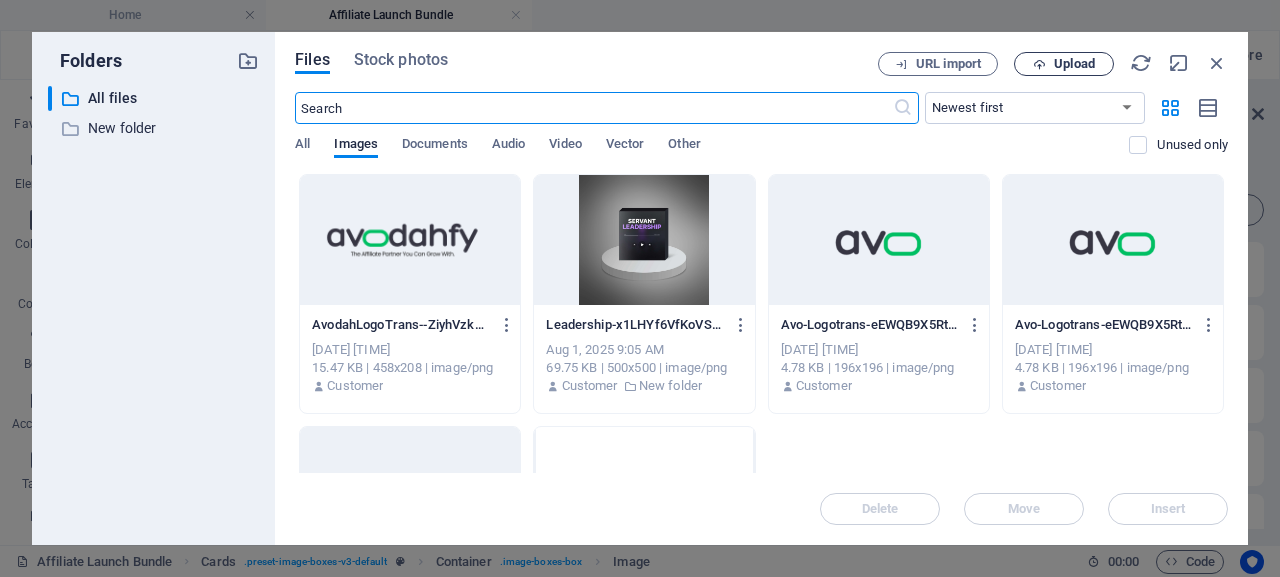 click on "Upload" at bounding box center [1074, 64] 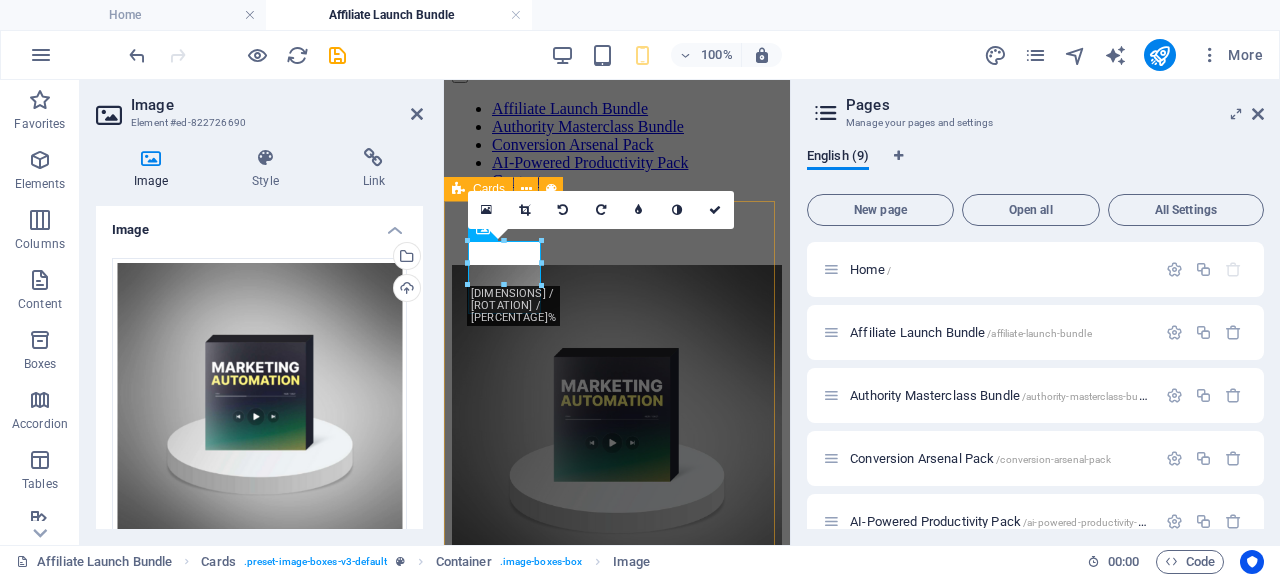 scroll, scrollTop: 113, scrollLeft: 0, axis: vertical 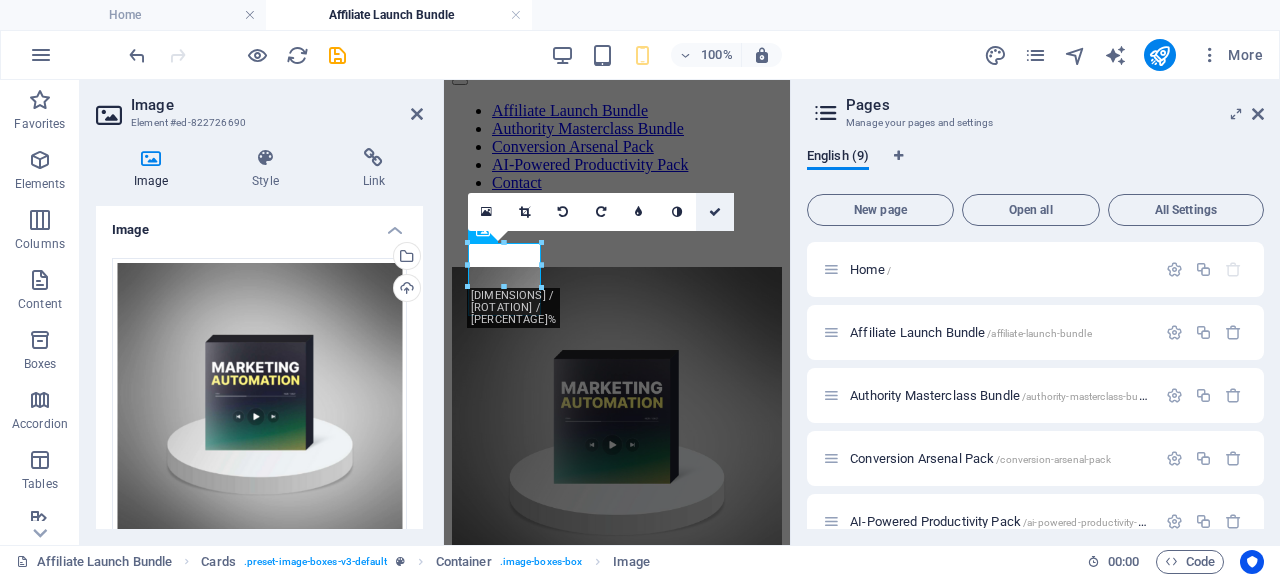 click at bounding box center [715, 212] 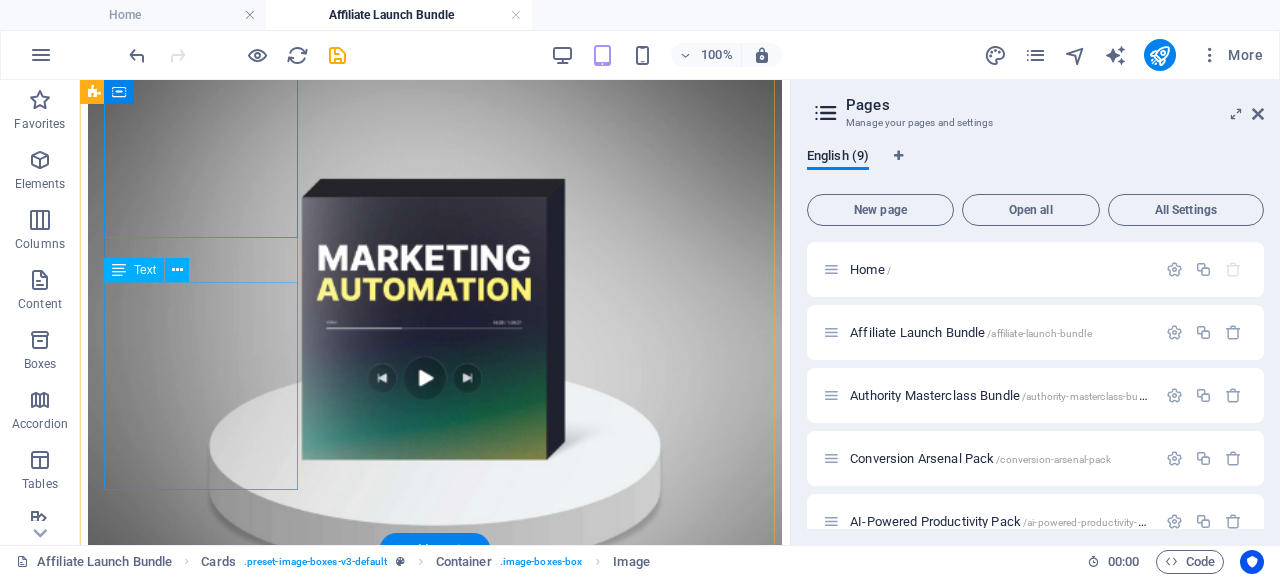 scroll, scrollTop: 377, scrollLeft: 0, axis: vertical 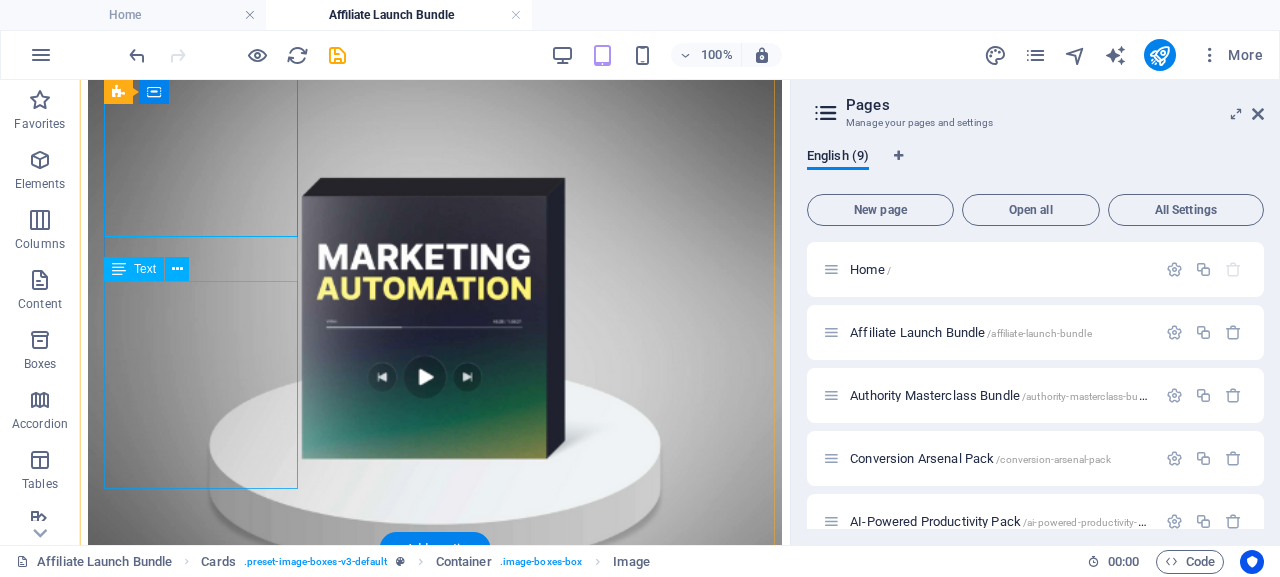 click on "Lorem ipsum dolor sit amet, consectetuer adipiscing elit. Aenean commodo ligula eget dolor. Lorem ipsum dolor sit amet." at bounding box center (435, 779) 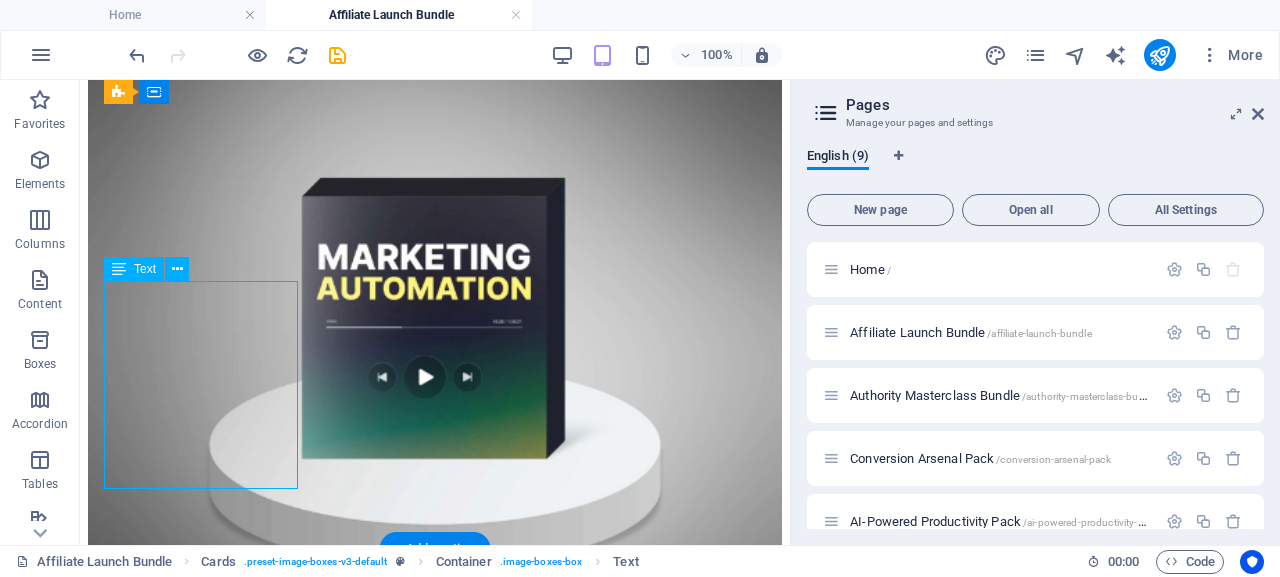 click on "Lorem ipsum dolor sit amet, consectetuer adipiscing elit. Aenean commodo ligula eget dolor. Lorem ipsum dolor sit amet." at bounding box center (435, 779) 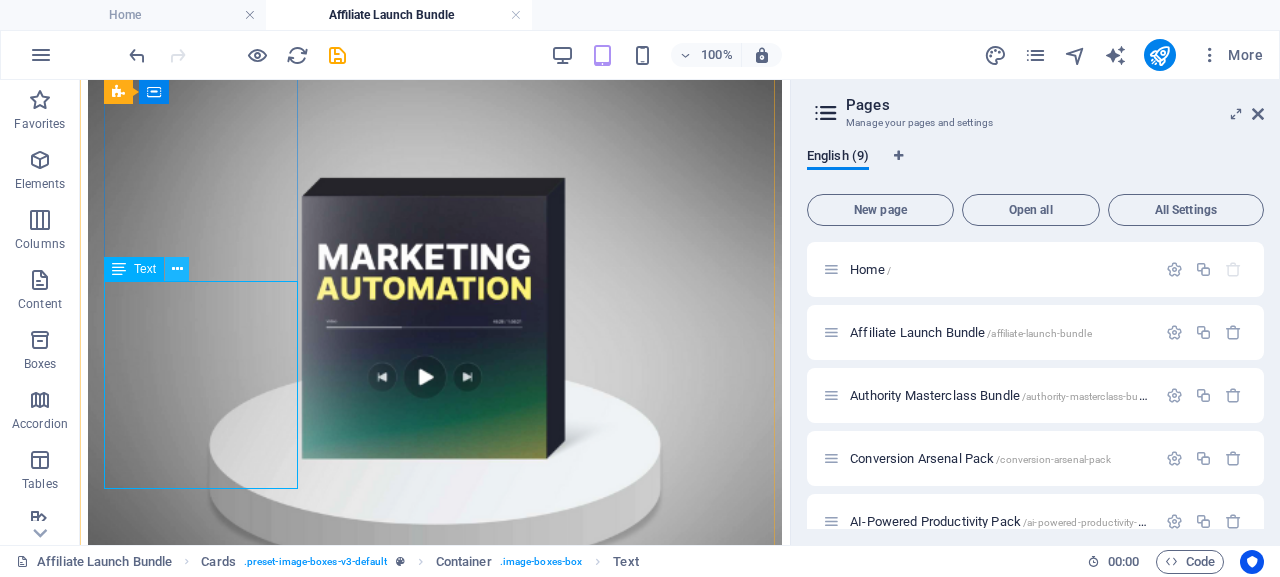 click at bounding box center (177, 269) 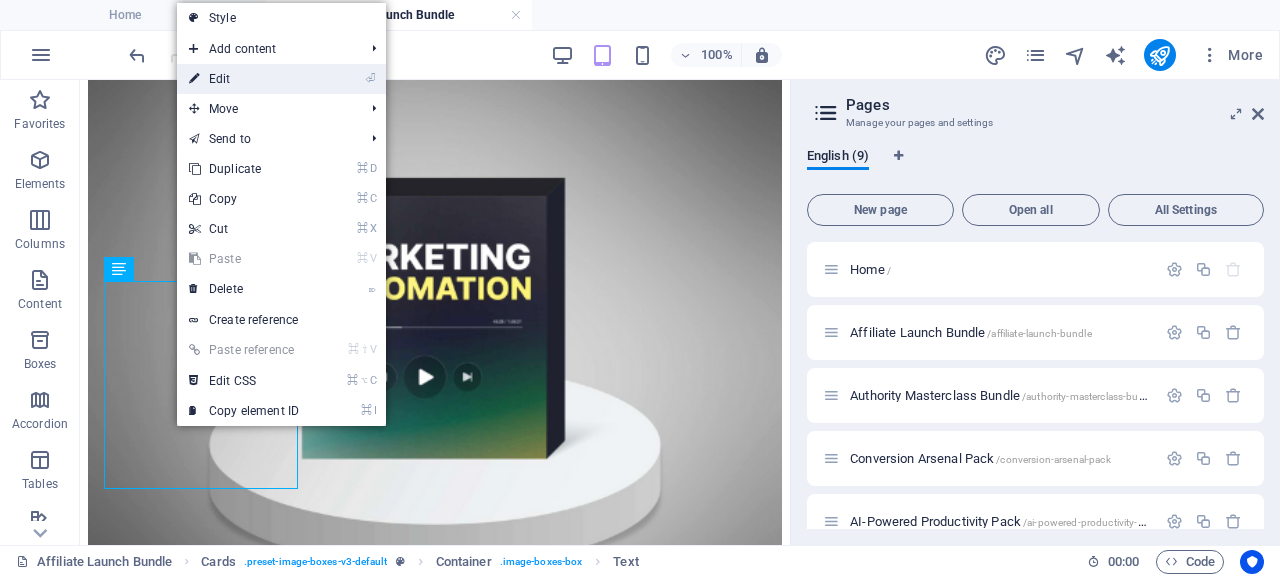 click on "⏎  Edit" at bounding box center (244, 79) 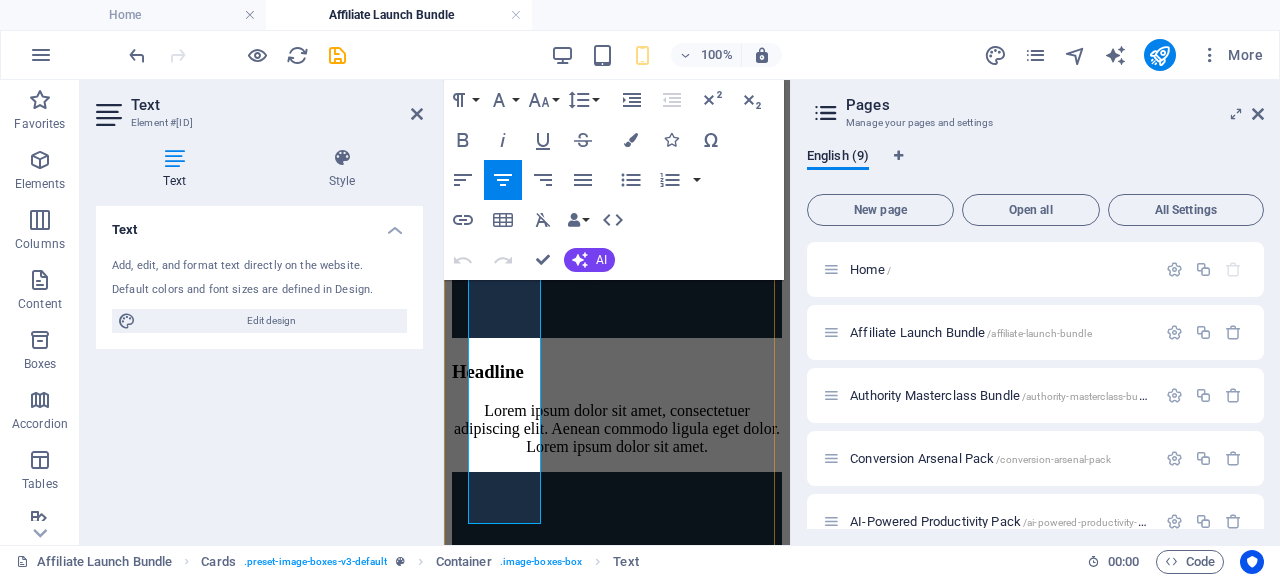 scroll, scrollTop: 703, scrollLeft: 0, axis: vertical 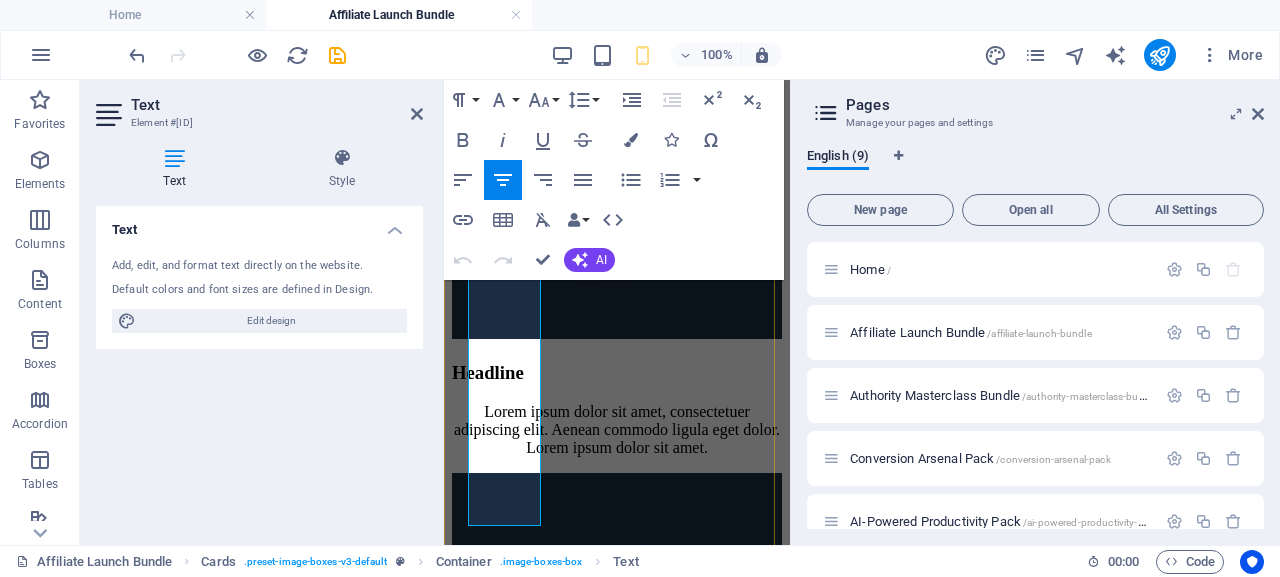 click on "Lorem ipsum dolor sit amet, consectetuer adipiscing elit. Aenean commodo ligula eget dolor. Lorem ipsum dolor sit amet." at bounding box center [617, 98] 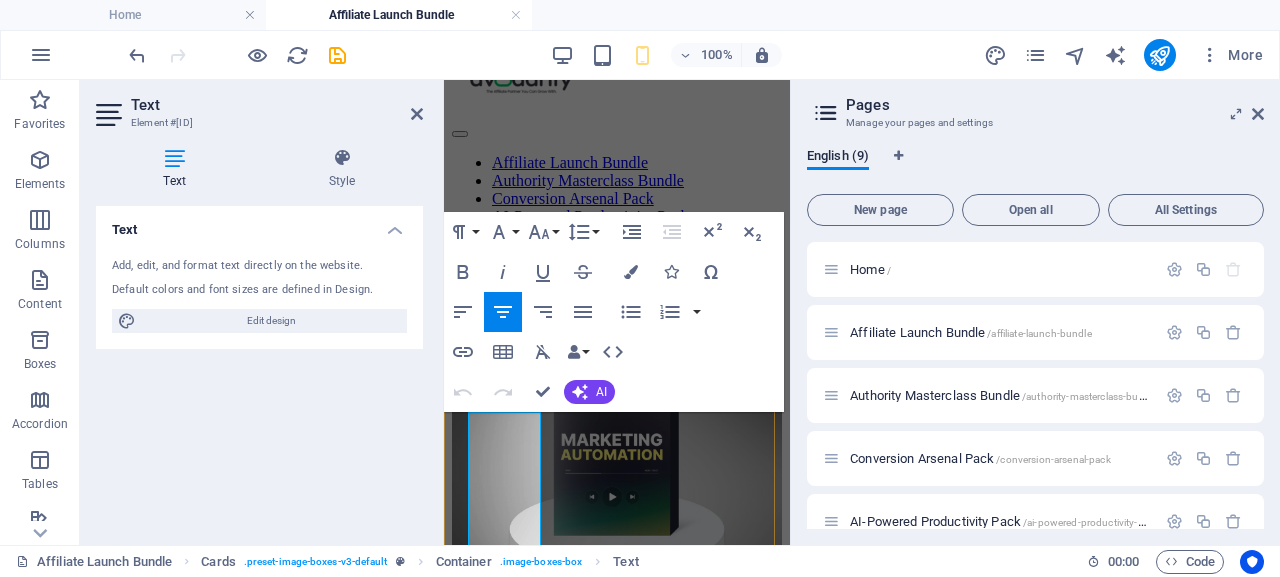 scroll, scrollTop: 53, scrollLeft: 0, axis: vertical 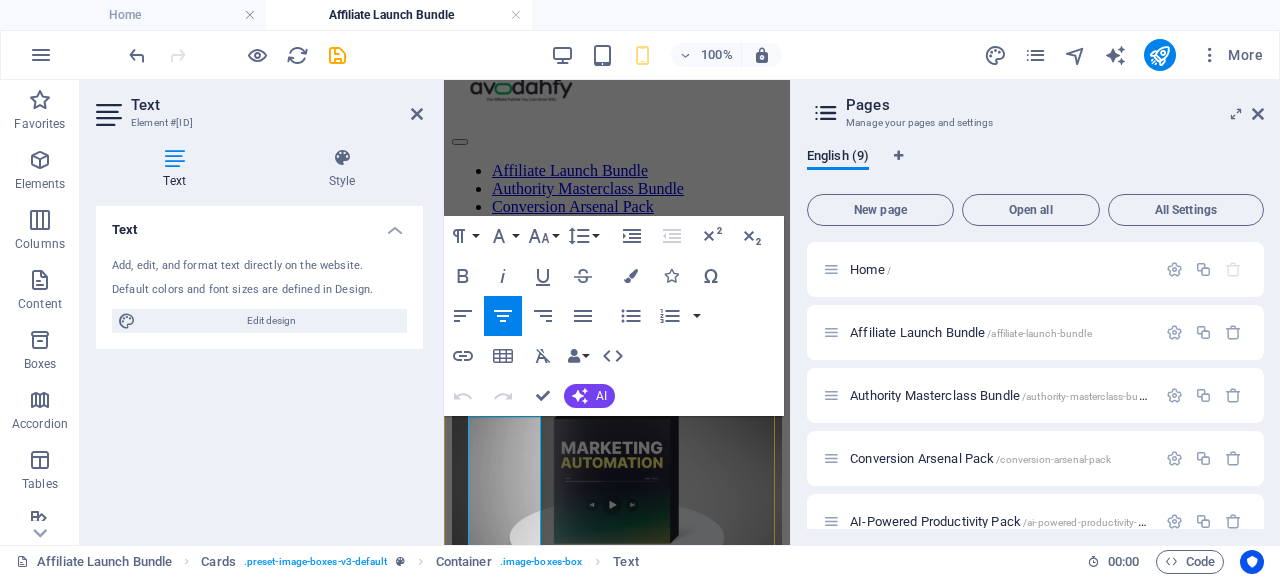 drag, startPoint x: 523, startPoint y: 474, endPoint x: 493, endPoint y: 413, distance: 67.977936 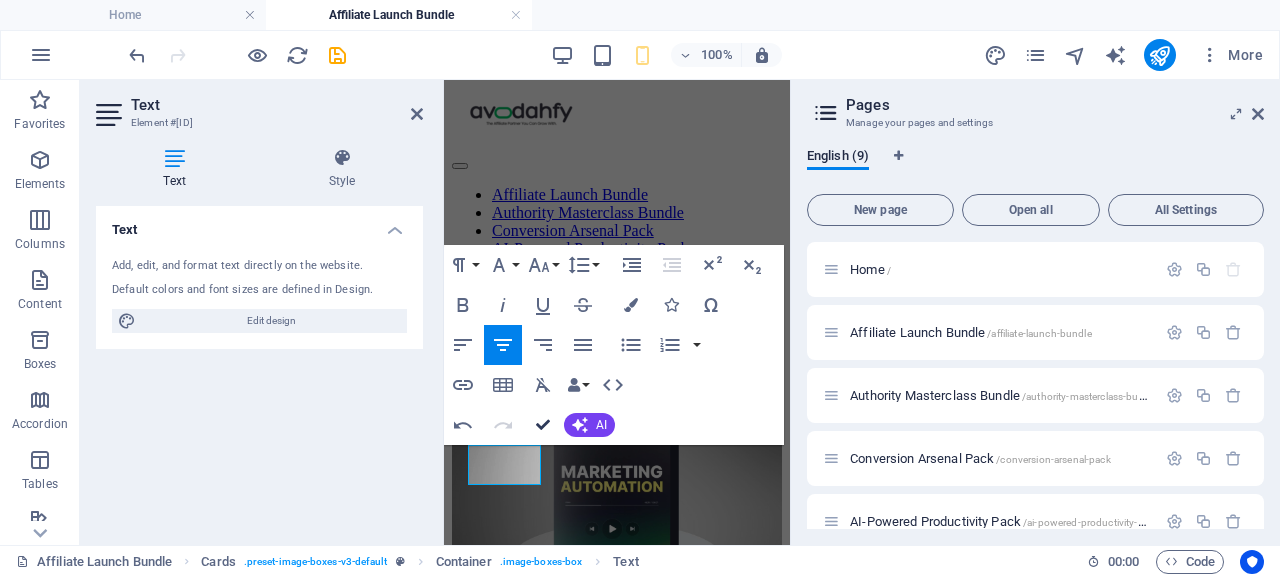 scroll, scrollTop: 21, scrollLeft: 0, axis: vertical 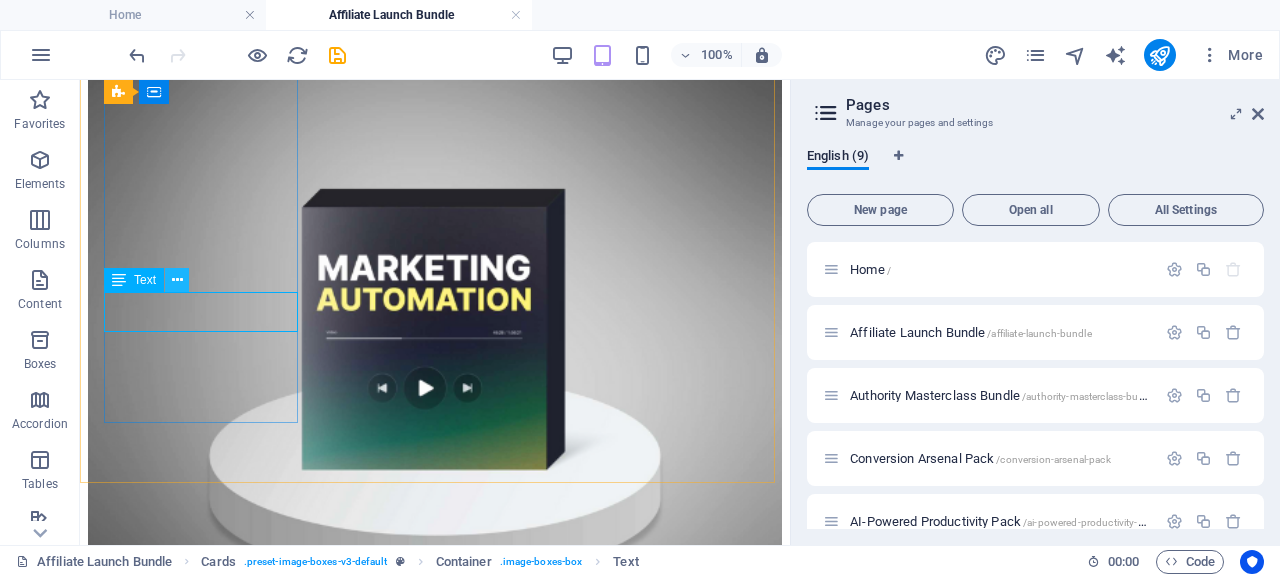 click at bounding box center [177, 280] 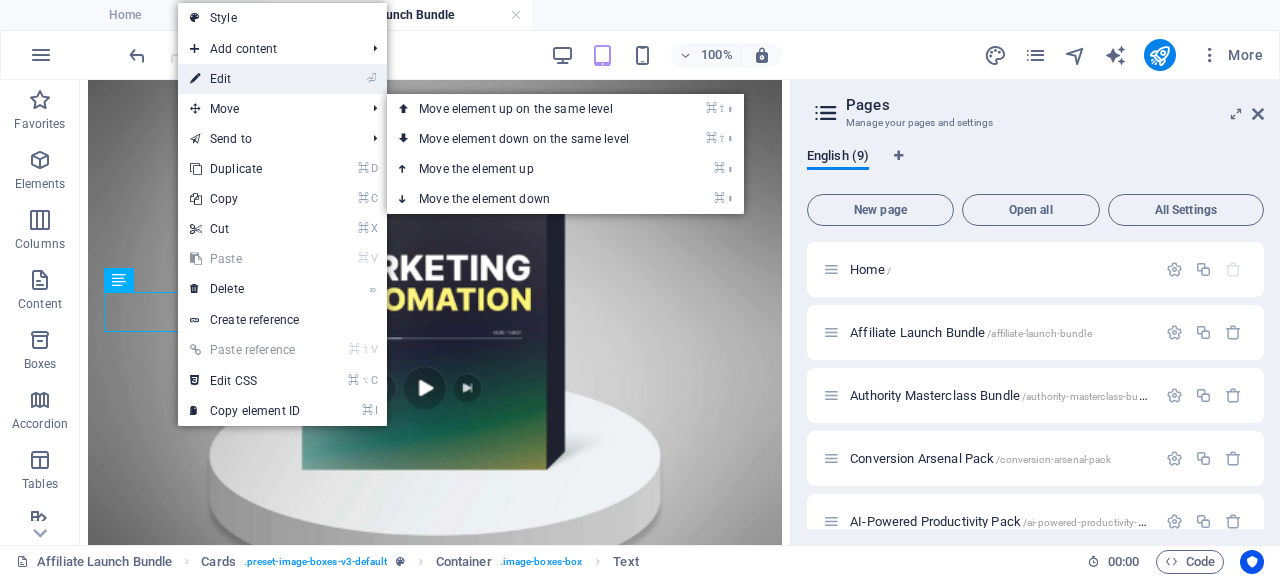 click on "⏎  Edit" at bounding box center [245, 79] 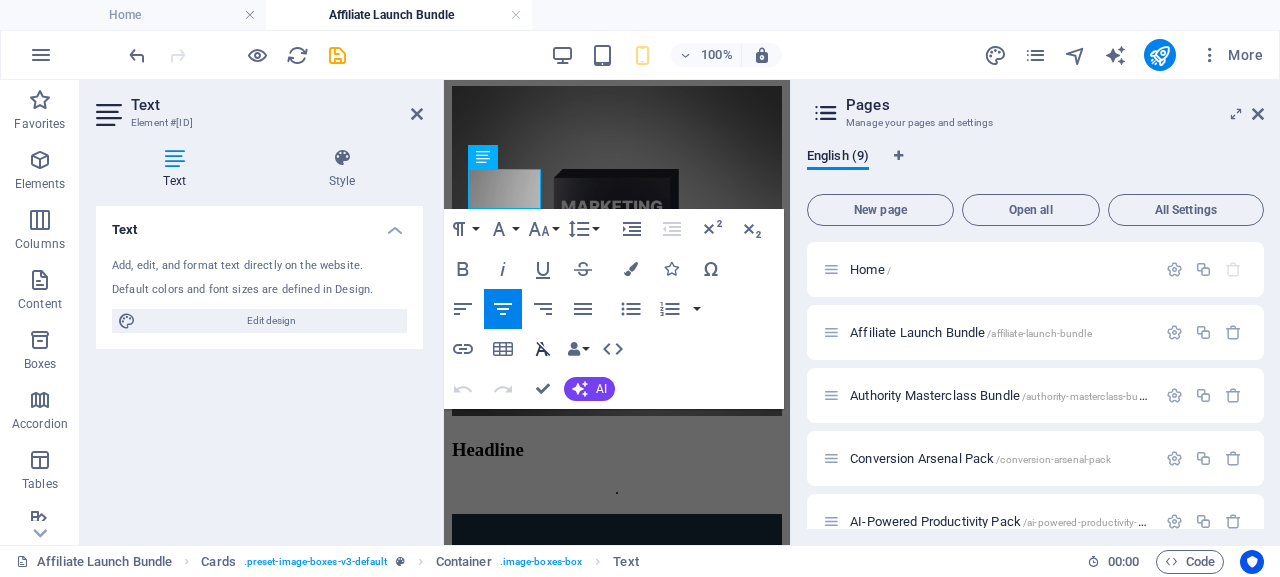 scroll, scrollTop: 278, scrollLeft: 0, axis: vertical 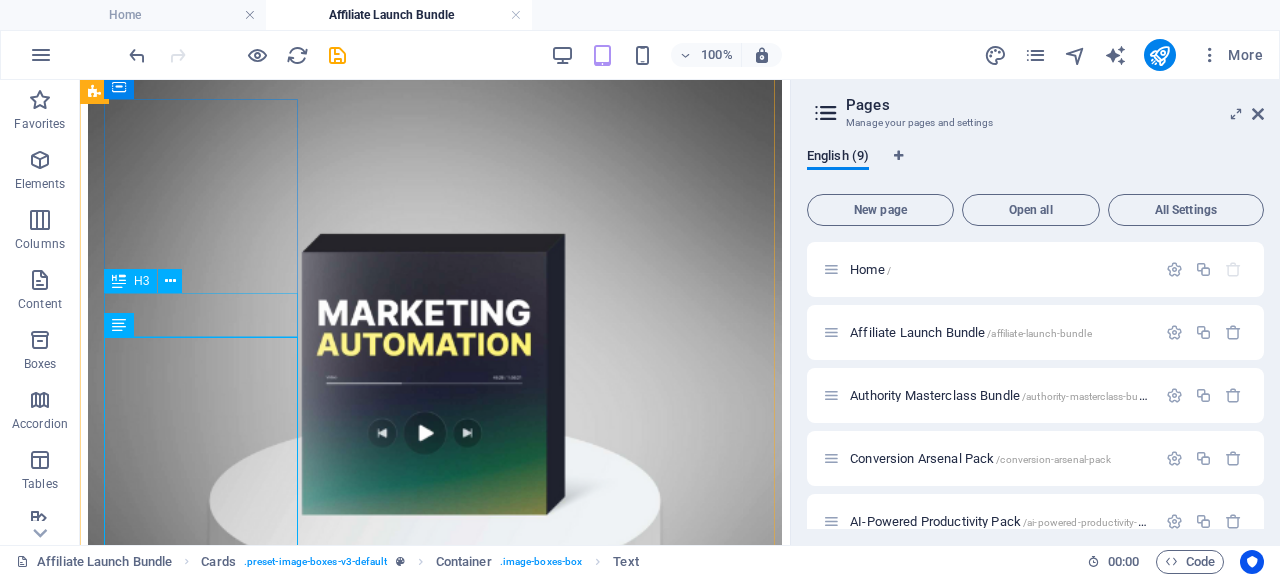 click on "Headline" at bounding box center [435, 787] 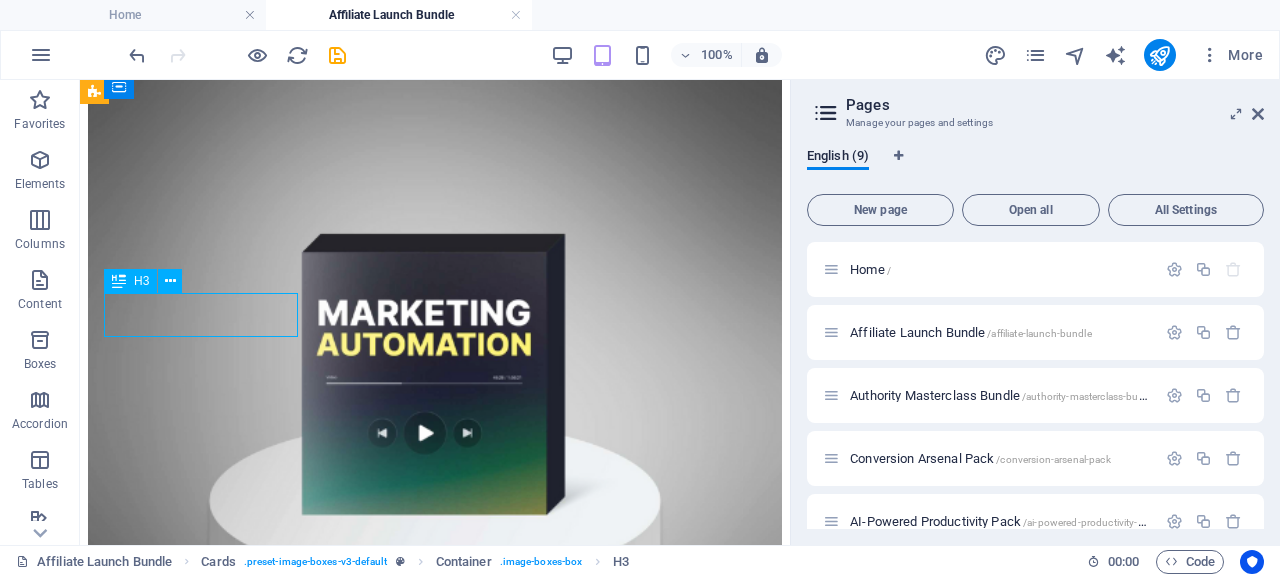 click on "Headline" at bounding box center [435, 787] 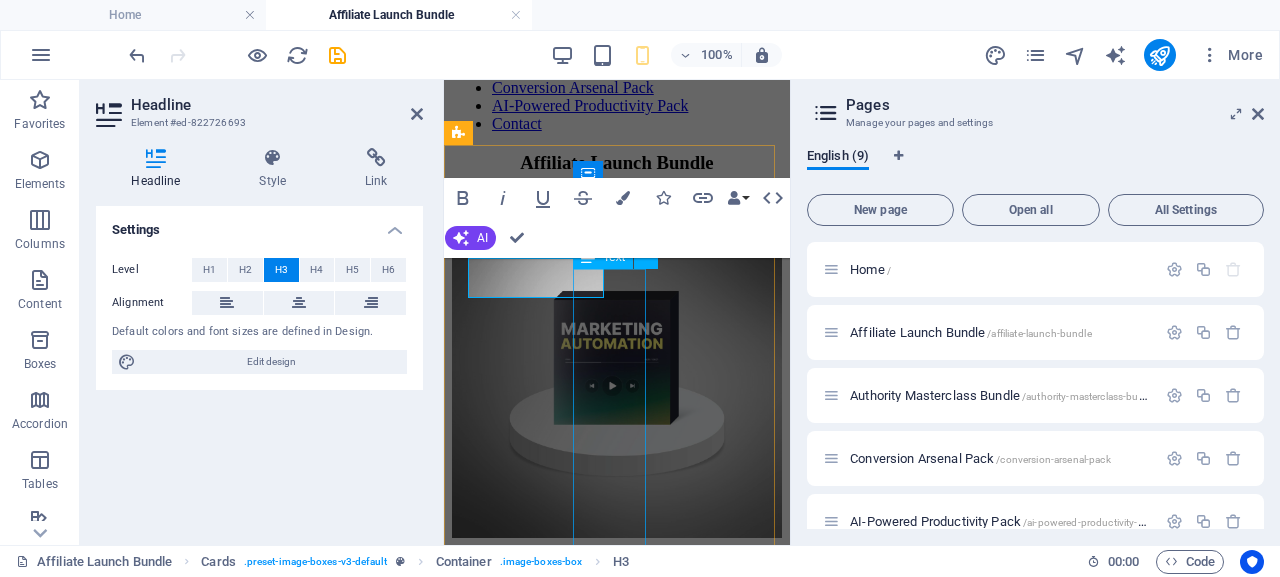 scroll, scrollTop: 171, scrollLeft: 0, axis: vertical 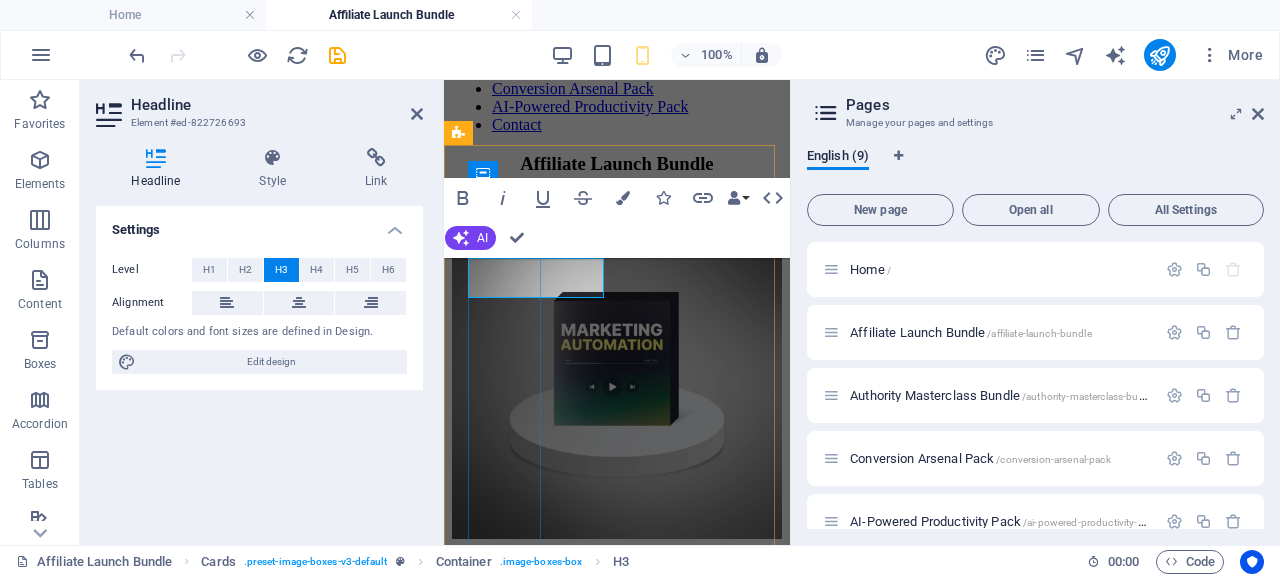 click on "Headline" at bounding box center (617, 573) 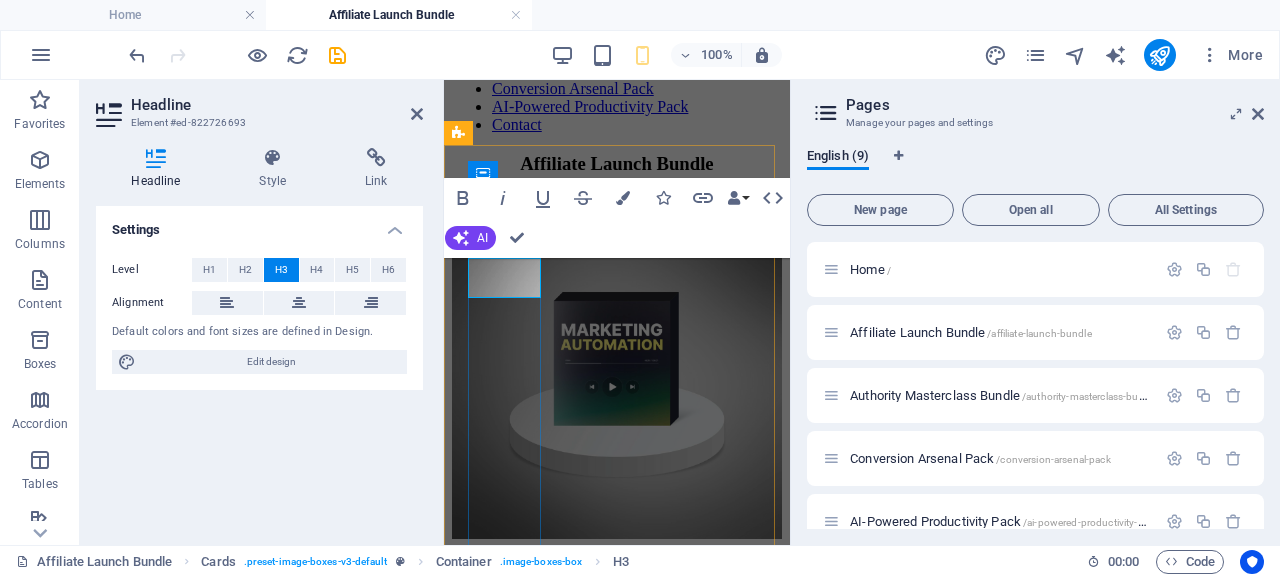 type 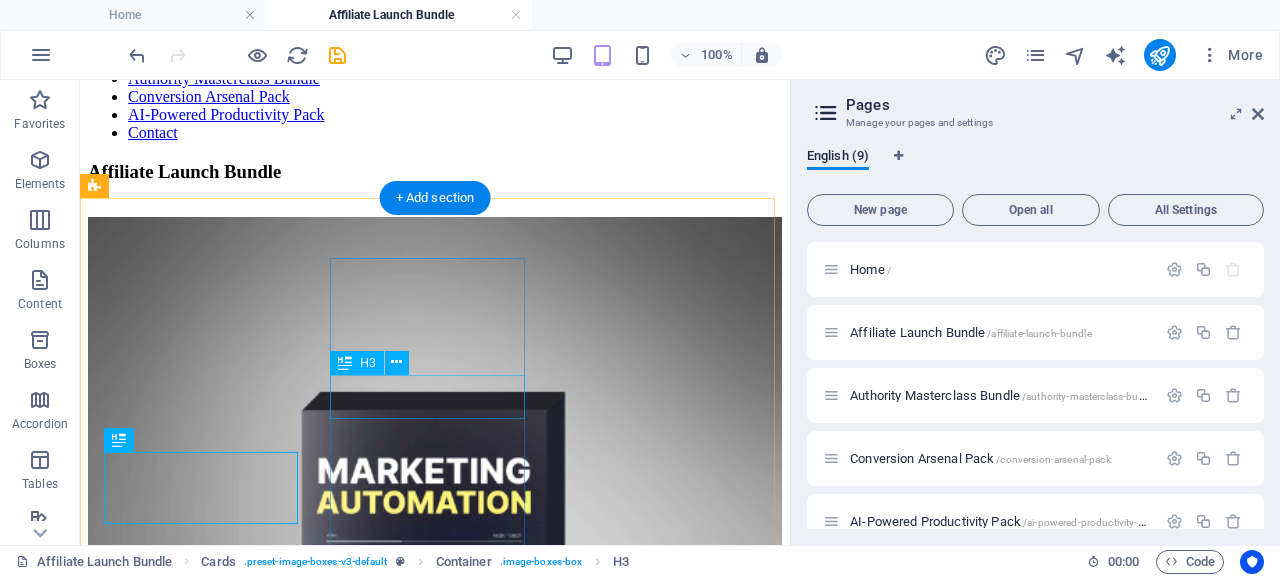 scroll, scrollTop: 165, scrollLeft: 0, axis: vertical 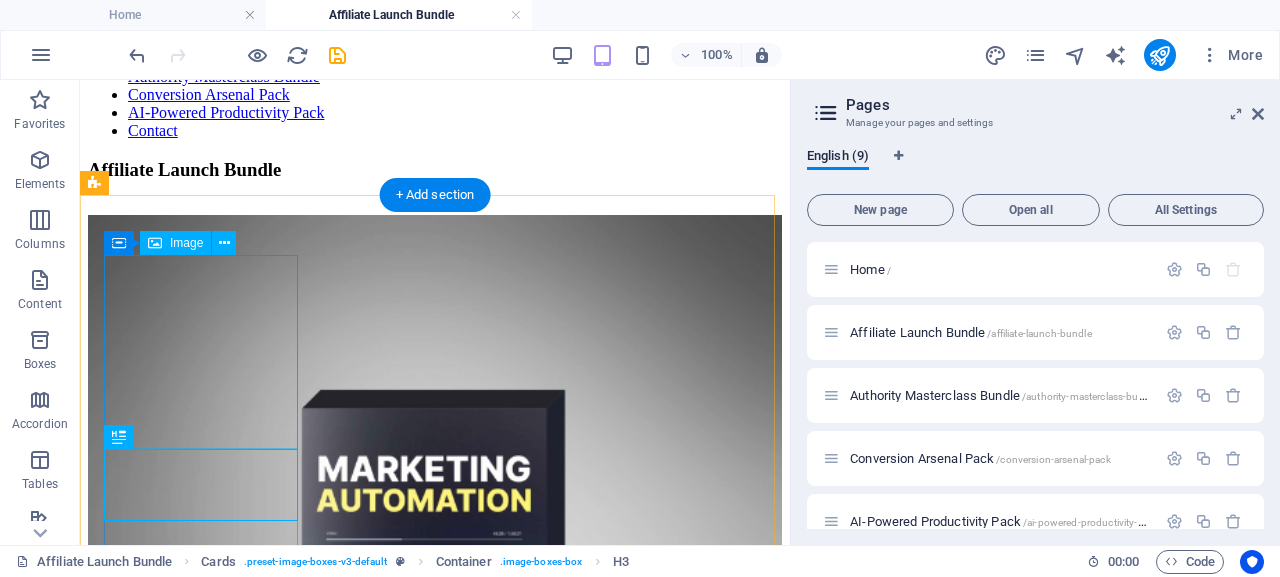 click at bounding box center [435, 564] 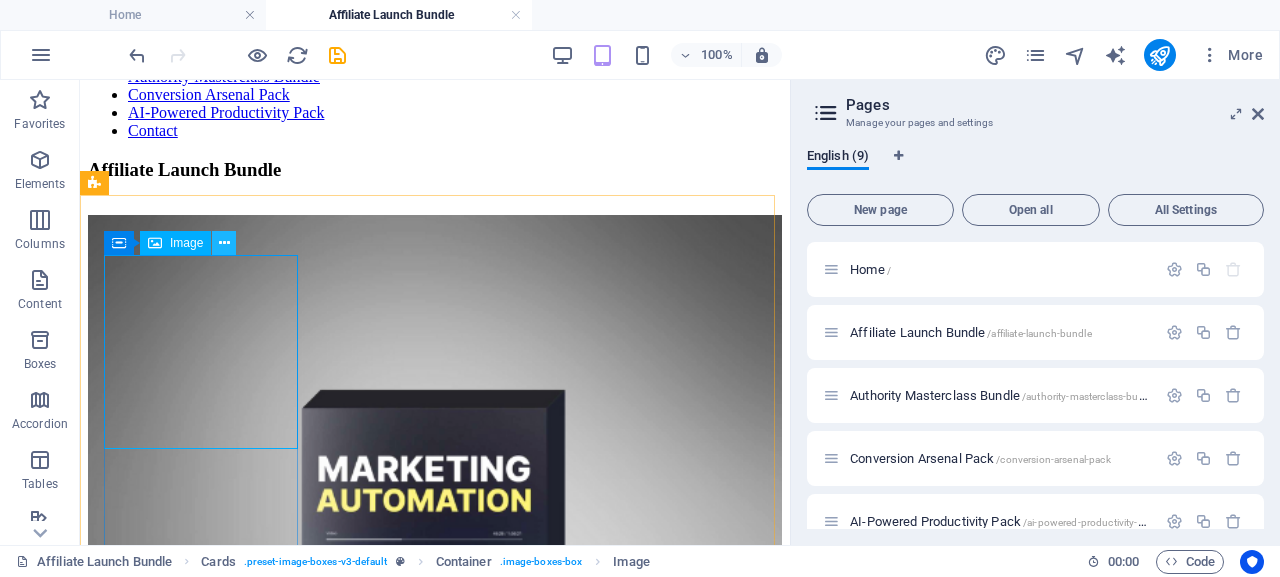click at bounding box center [224, 243] 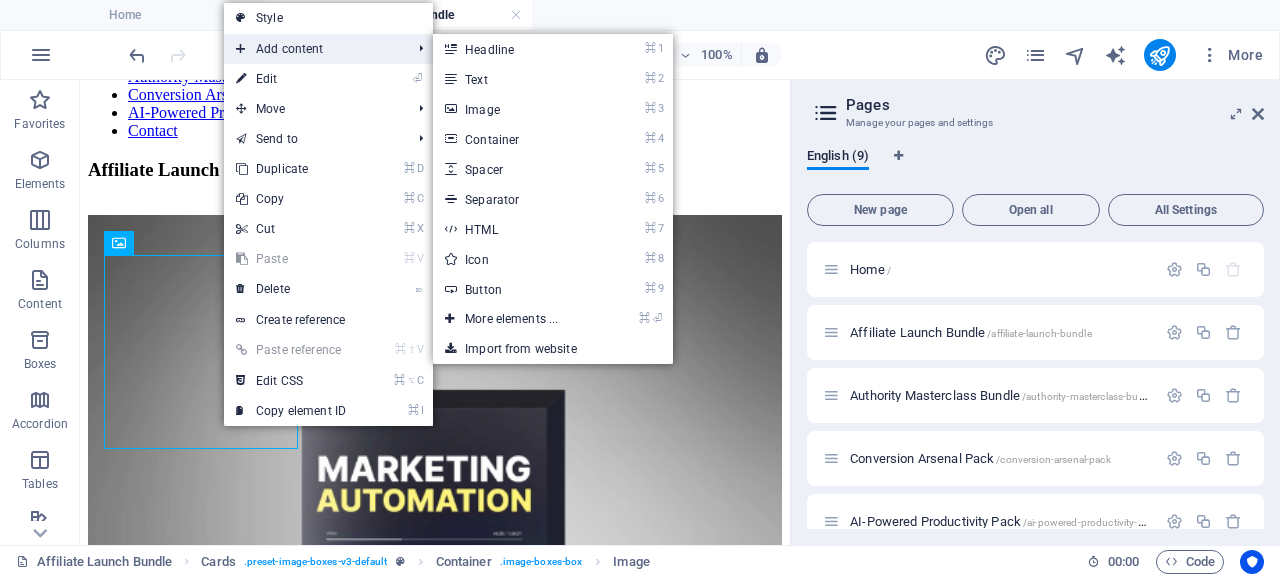 click on "Add content" at bounding box center (313, 49) 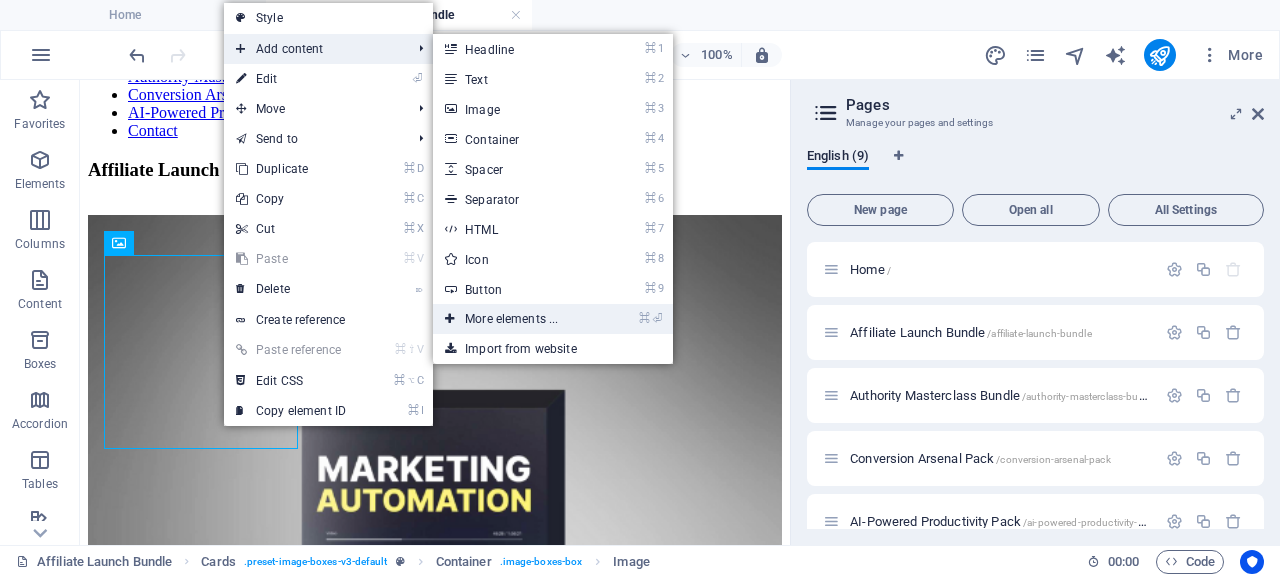 click on "⌘ ⏎  More elements ..." at bounding box center (515, 319) 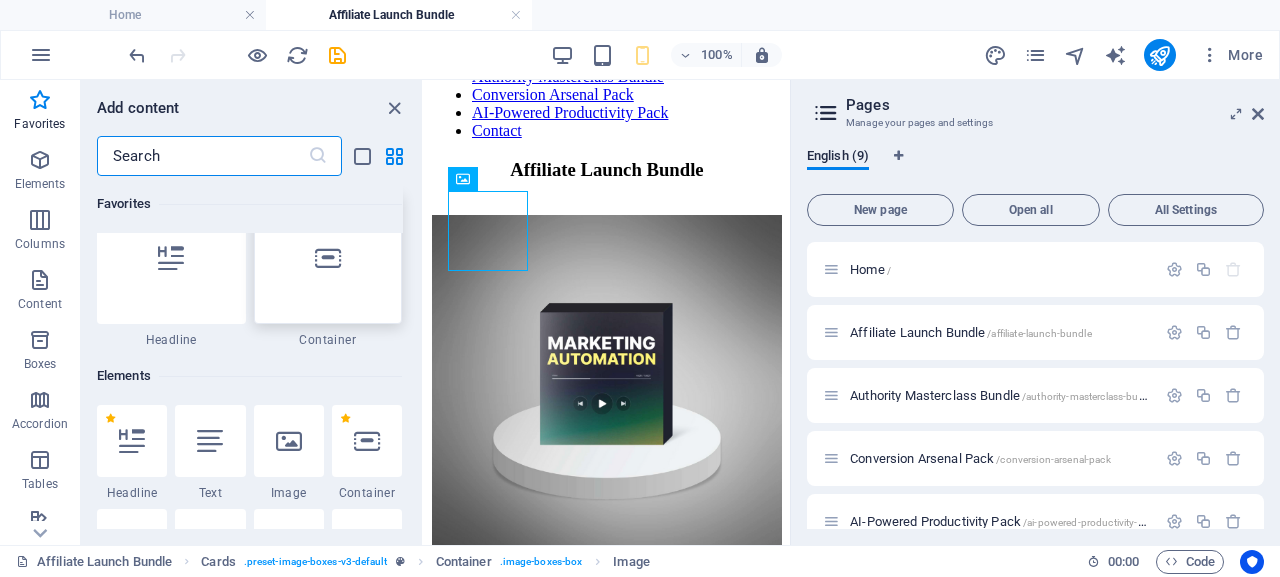 scroll, scrollTop: 0, scrollLeft: 0, axis: both 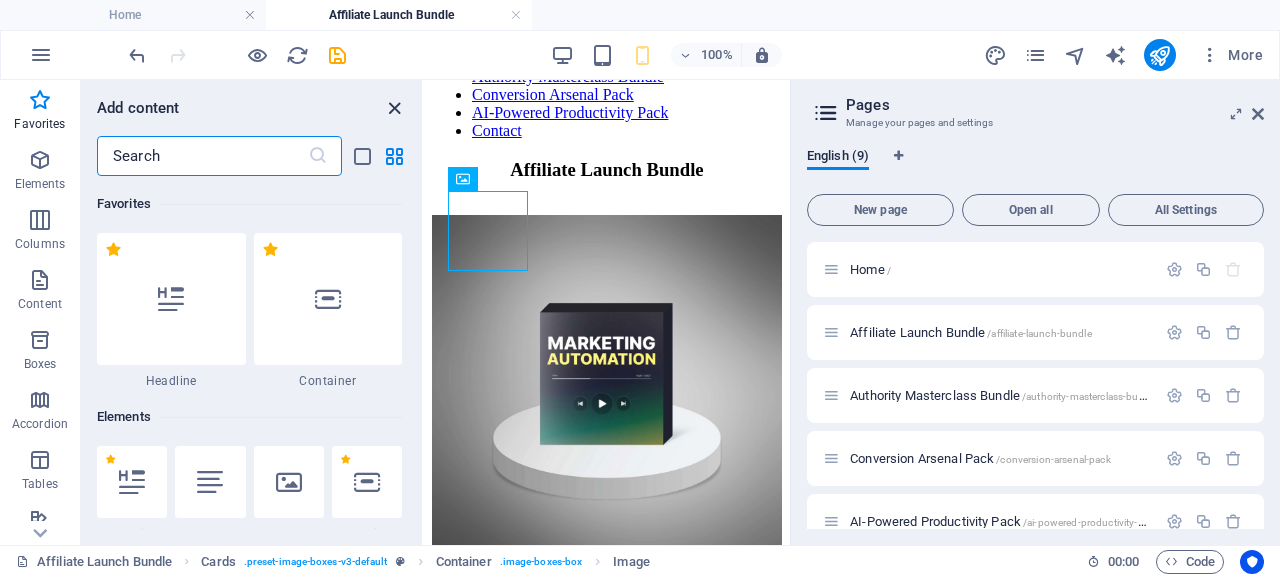 click at bounding box center [394, 108] 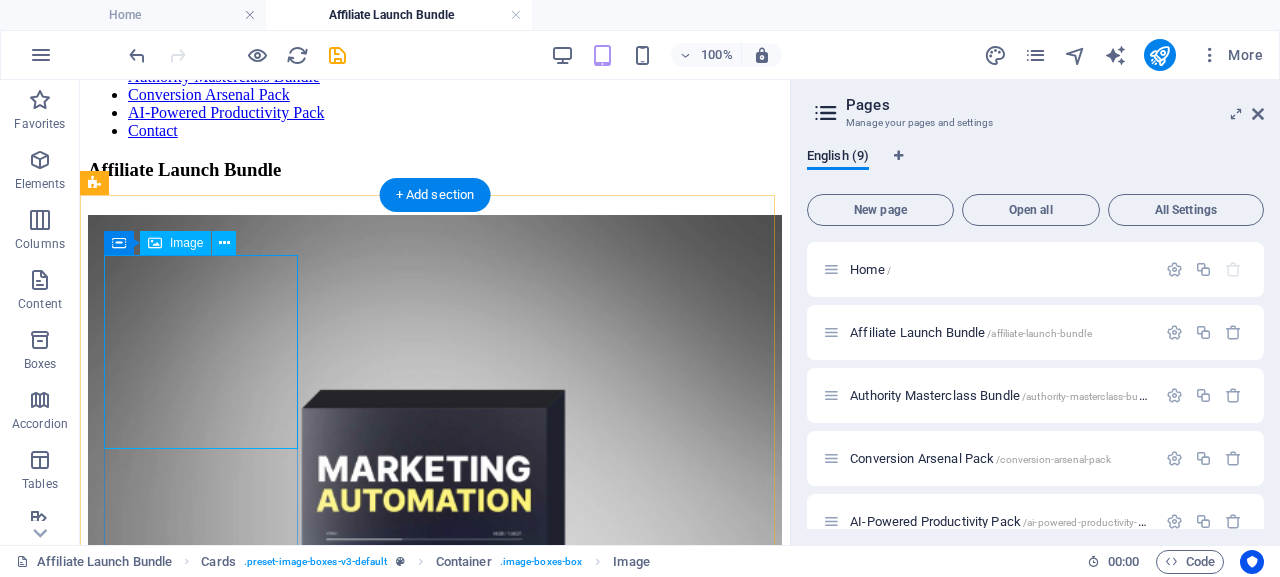 click at bounding box center (435, 564) 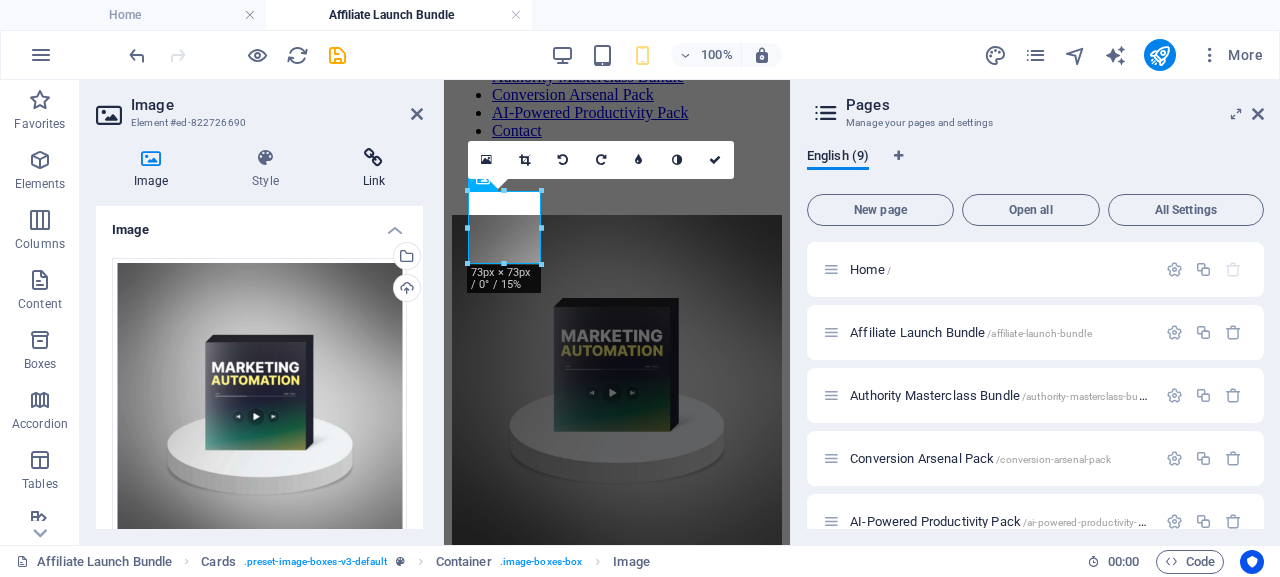 click at bounding box center [374, 158] 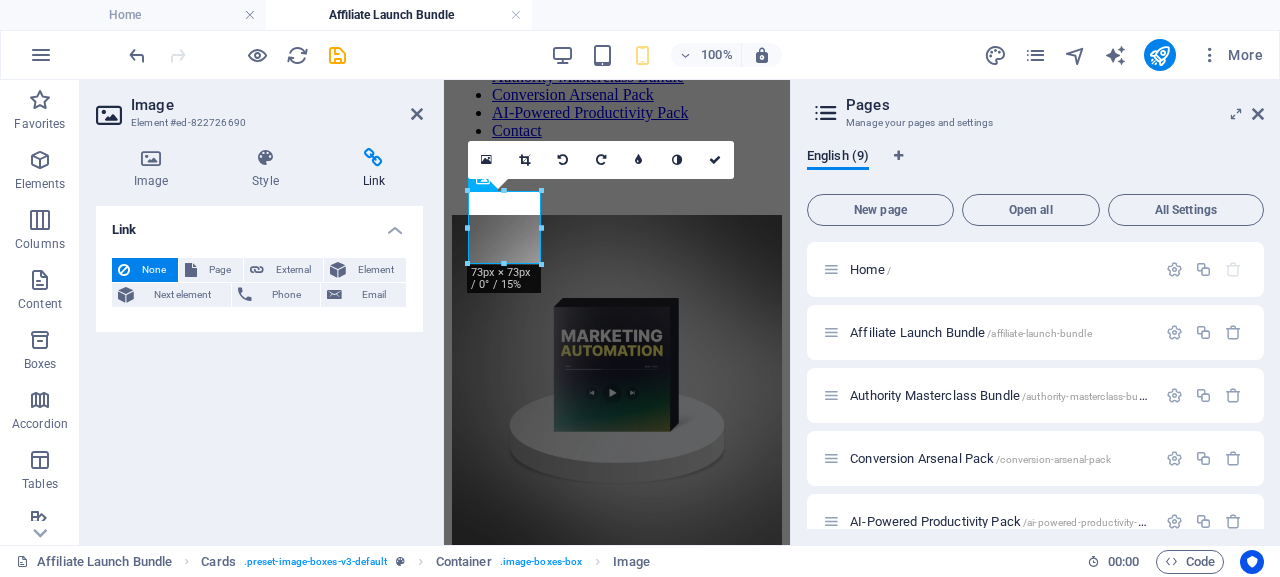 click at bounding box center [374, 158] 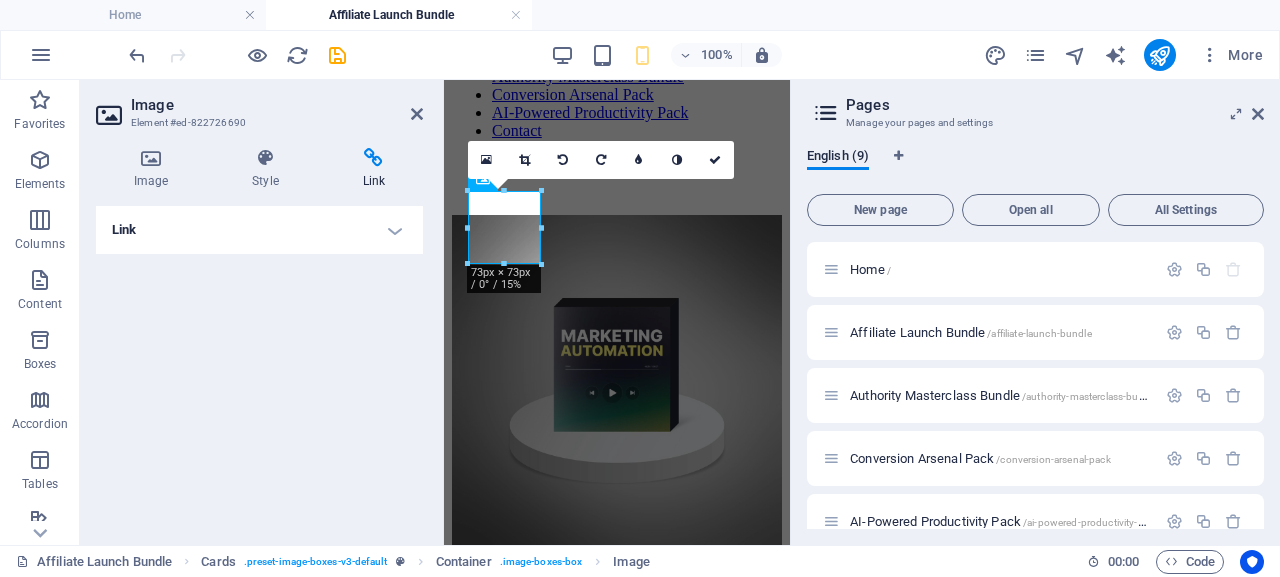 click on "Link" at bounding box center (374, 169) 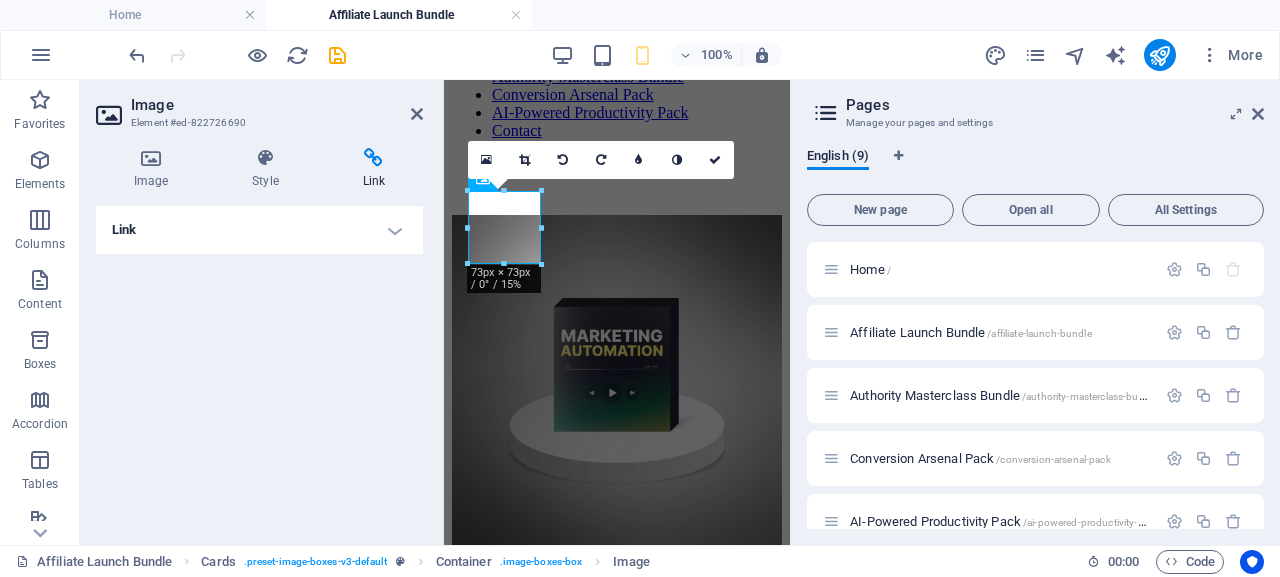 click on "Link" at bounding box center [259, 230] 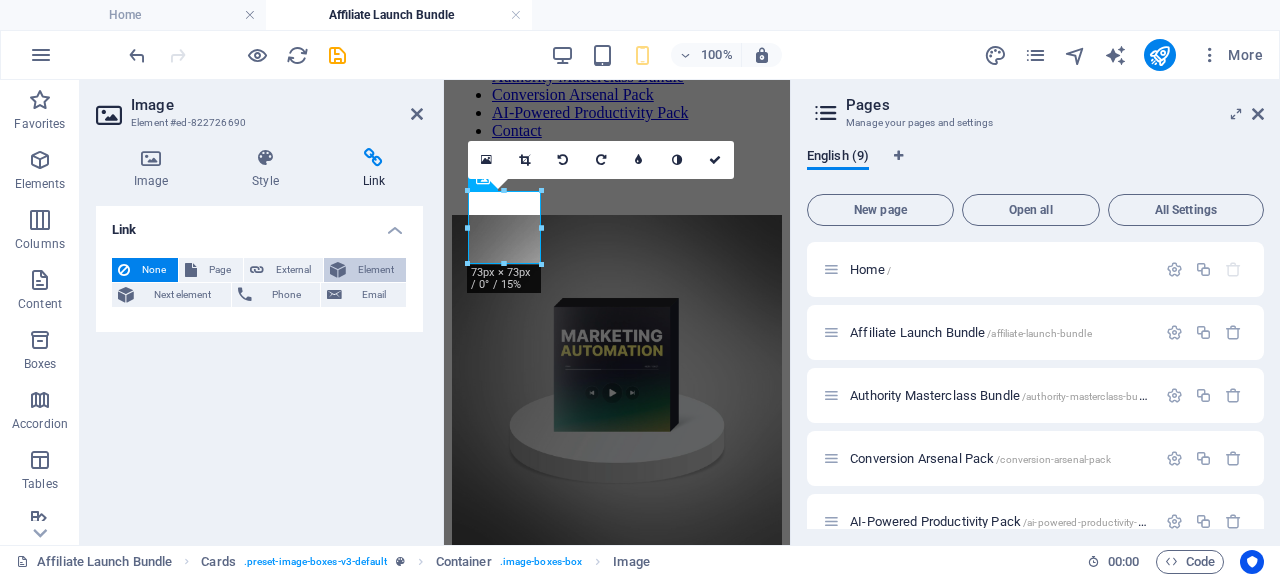 click on "Element" at bounding box center (376, 270) 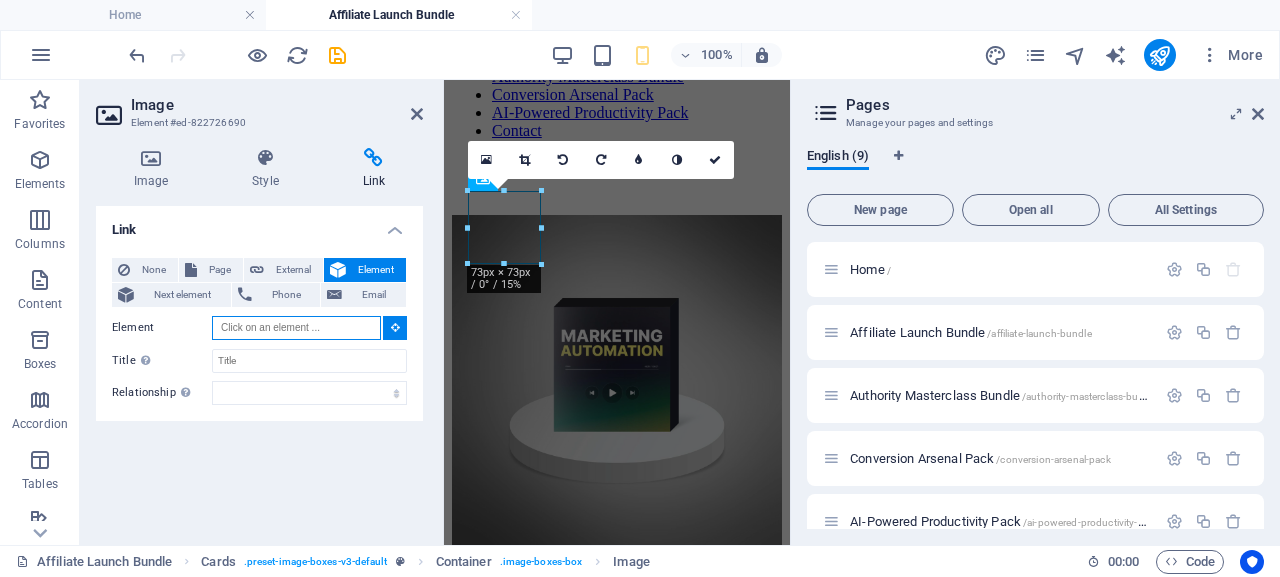 click on "Element" at bounding box center (296, 328) 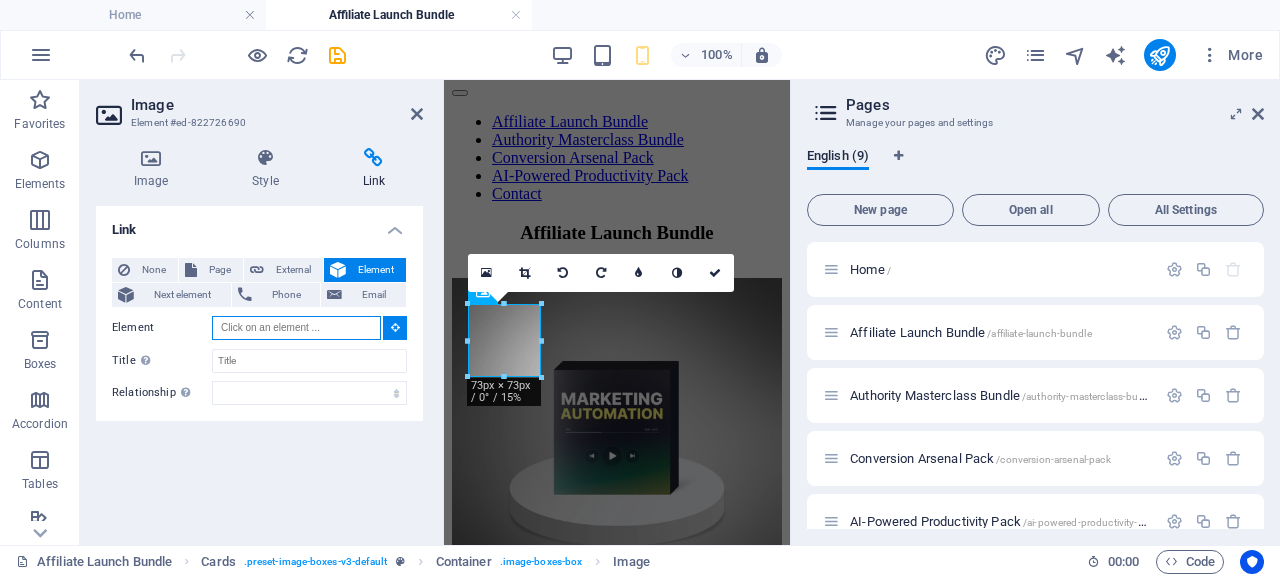 scroll, scrollTop: 165, scrollLeft: 0, axis: vertical 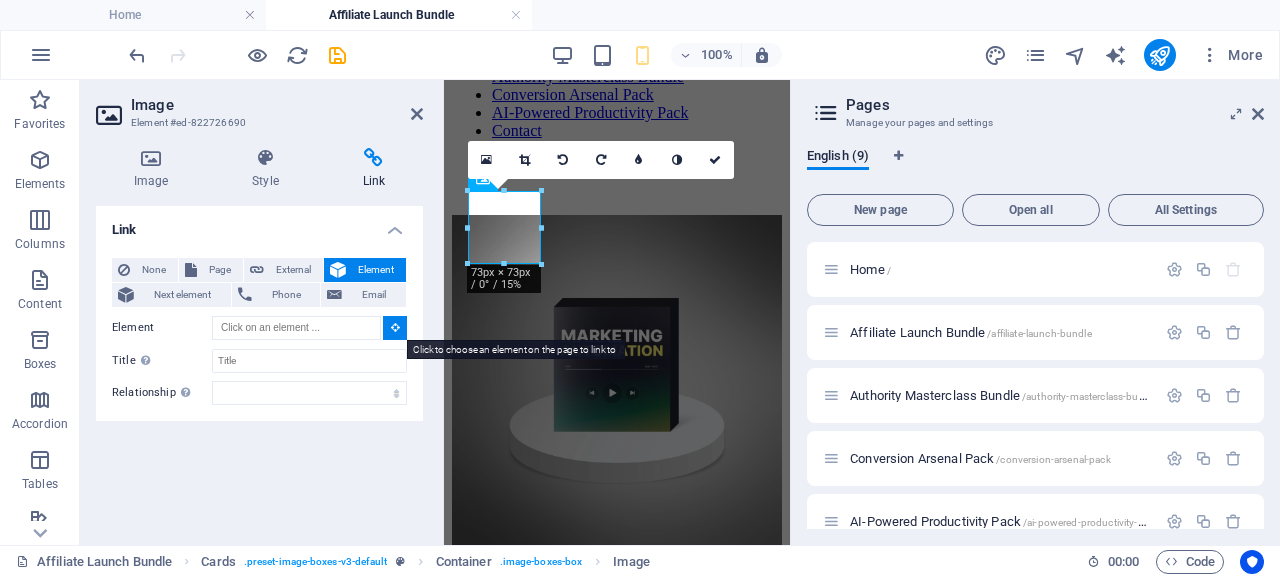 click at bounding box center (395, 327) 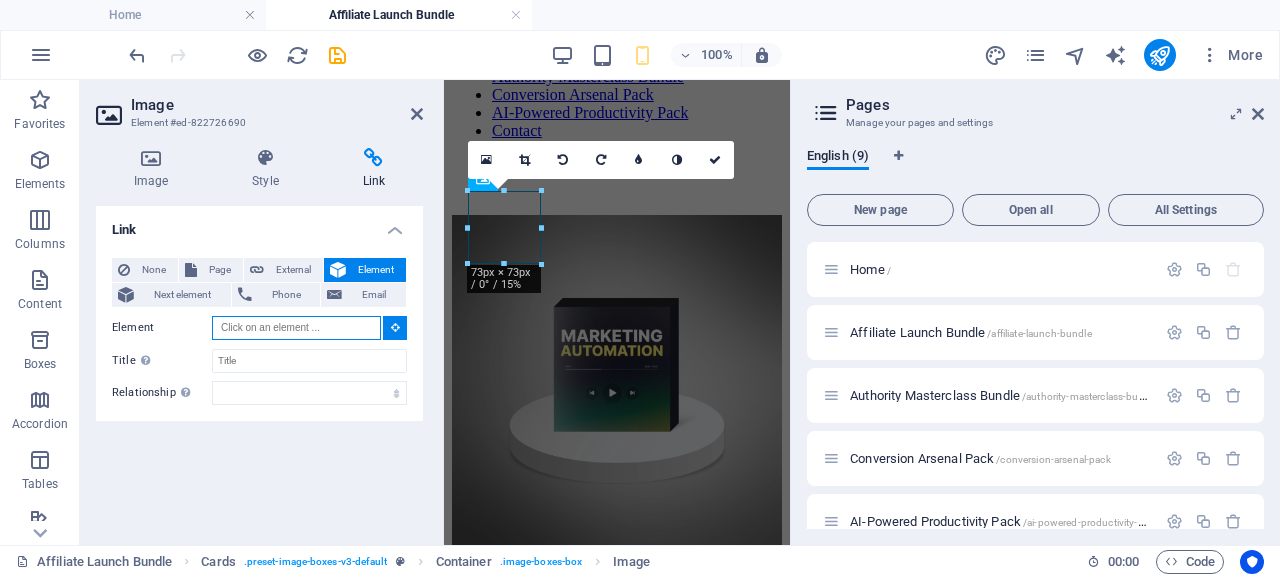 click on "Element" at bounding box center [296, 328] 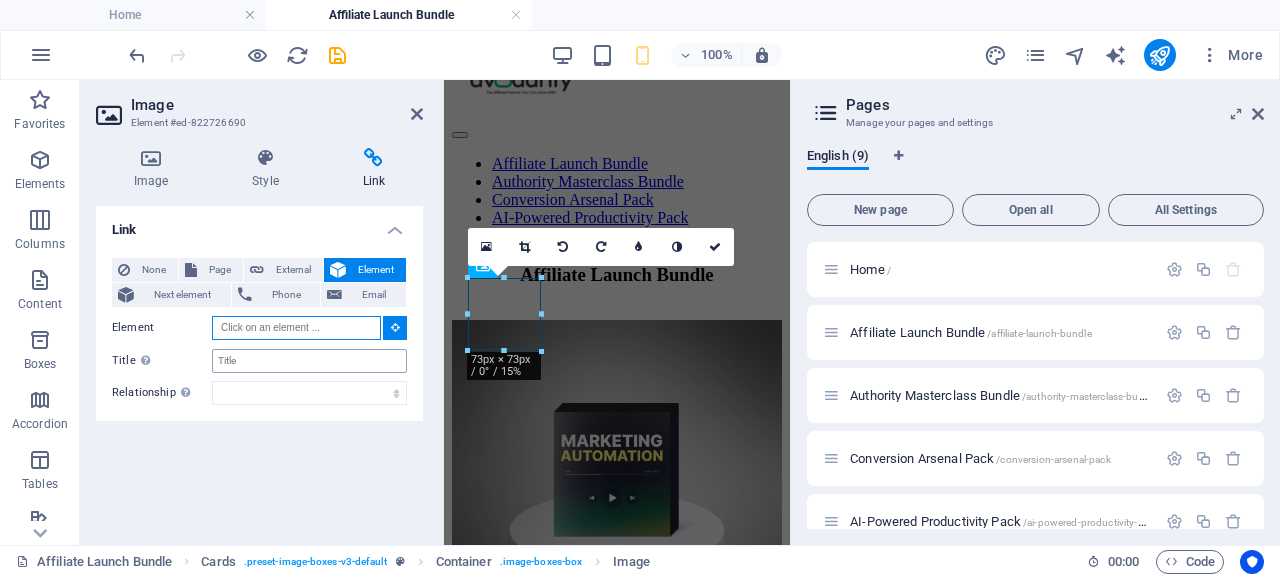 scroll, scrollTop: 165, scrollLeft: 0, axis: vertical 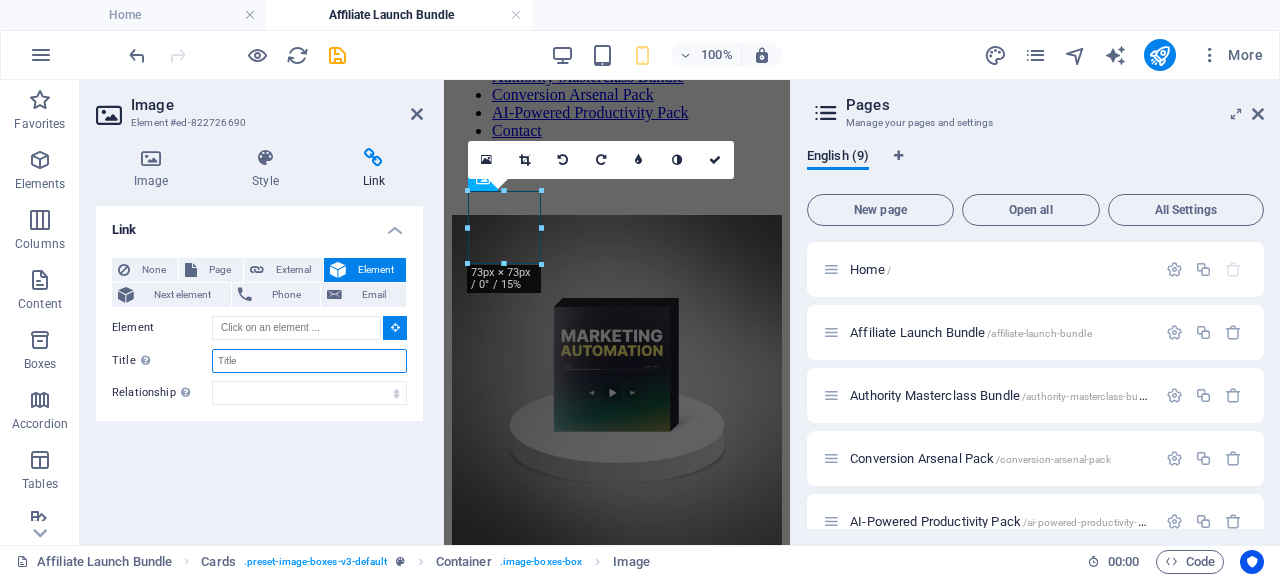 click on "Title Additional link description, should not be the same as the link text. The title is most often shown as a tooltip text when the mouse moves over the element. Leave empty if uncertain." at bounding box center [309, 361] 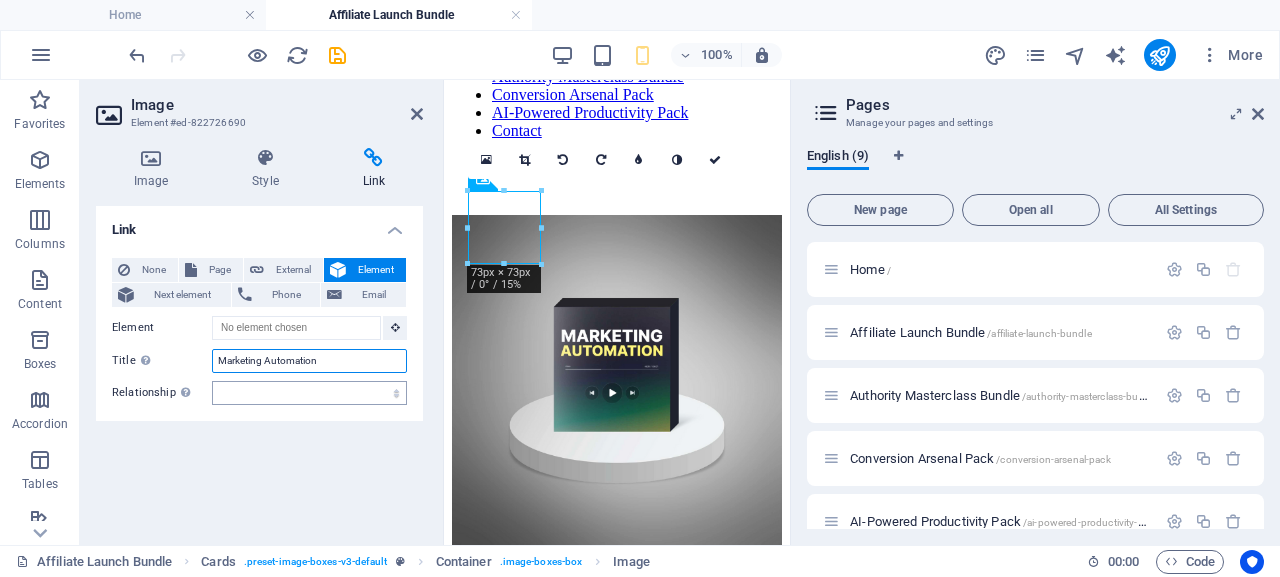 type on "Marketing Automation" 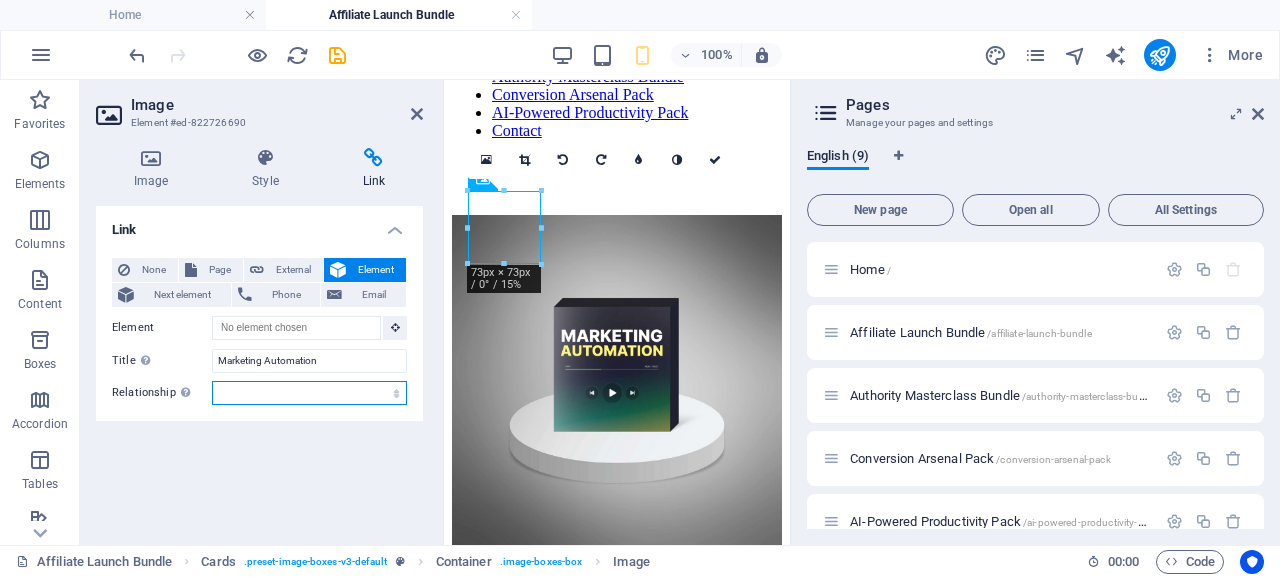 click on "alternate author bookmark external help license next nofollow noreferrer noopener prev search tag" at bounding box center [309, 393] 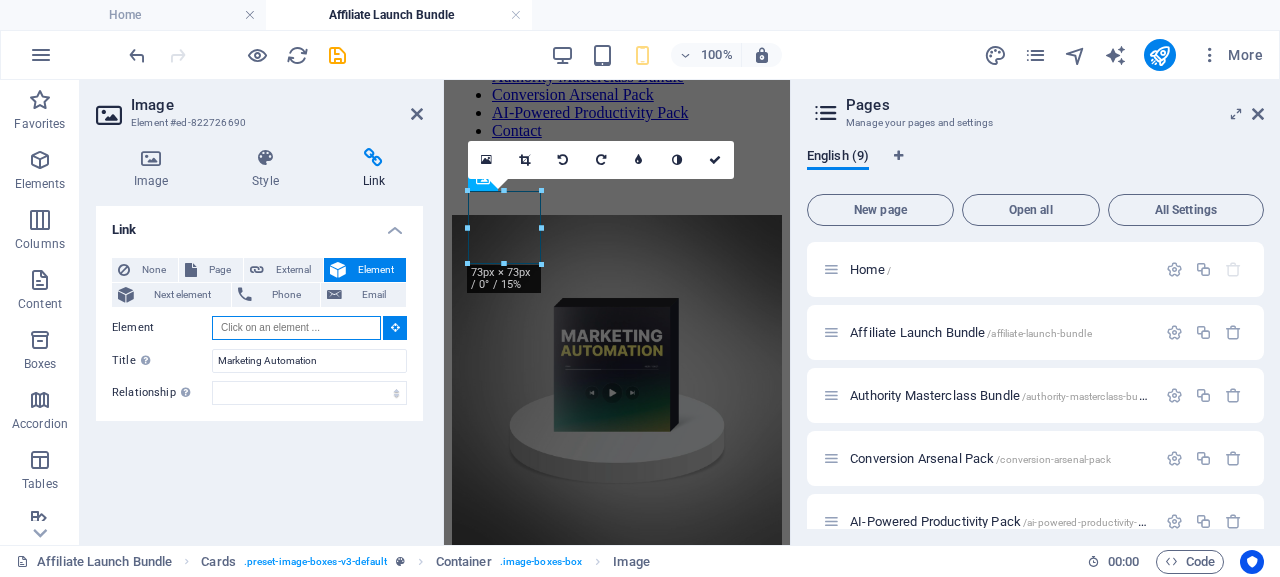 click on "Element" at bounding box center (296, 328) 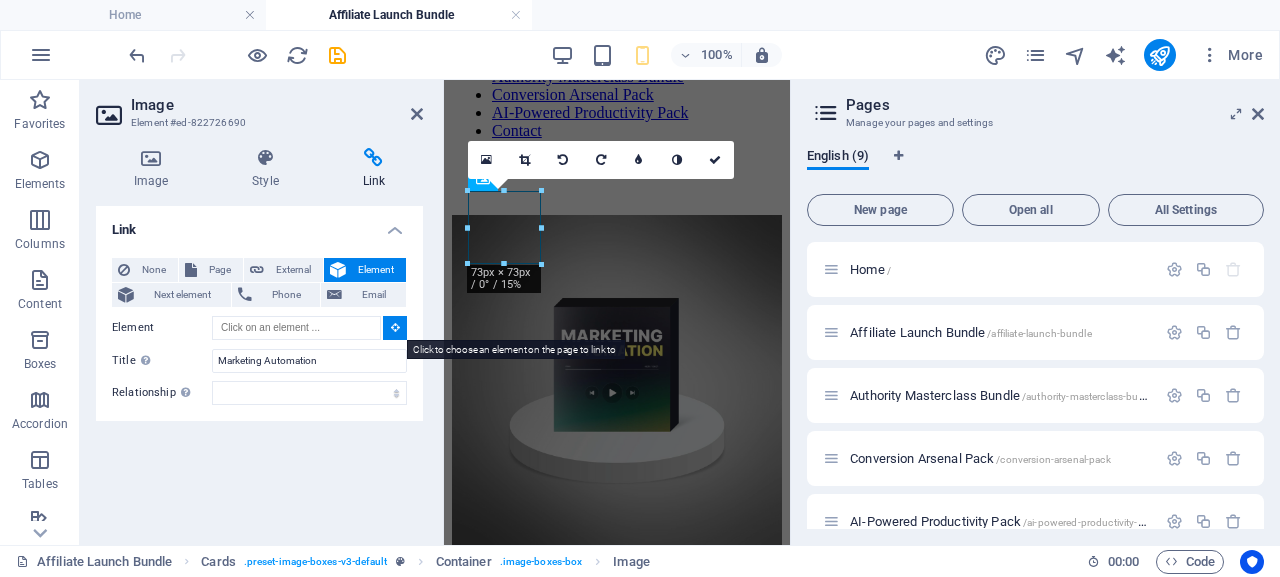 click at bounding box center (395, 327) 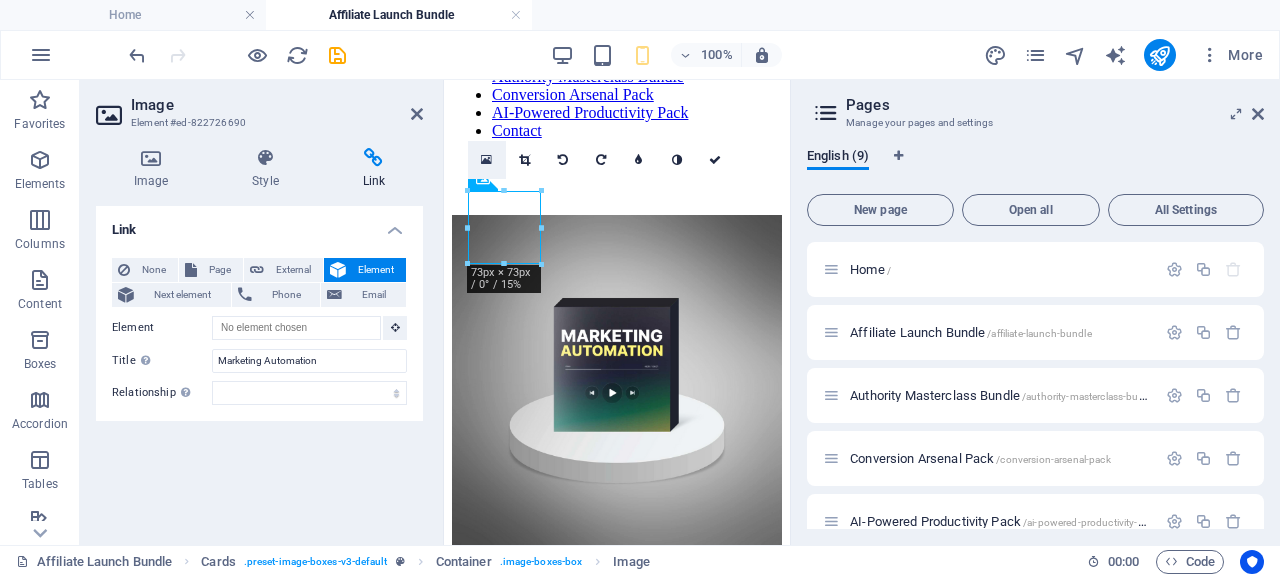 click at bounding box center (486, 160) 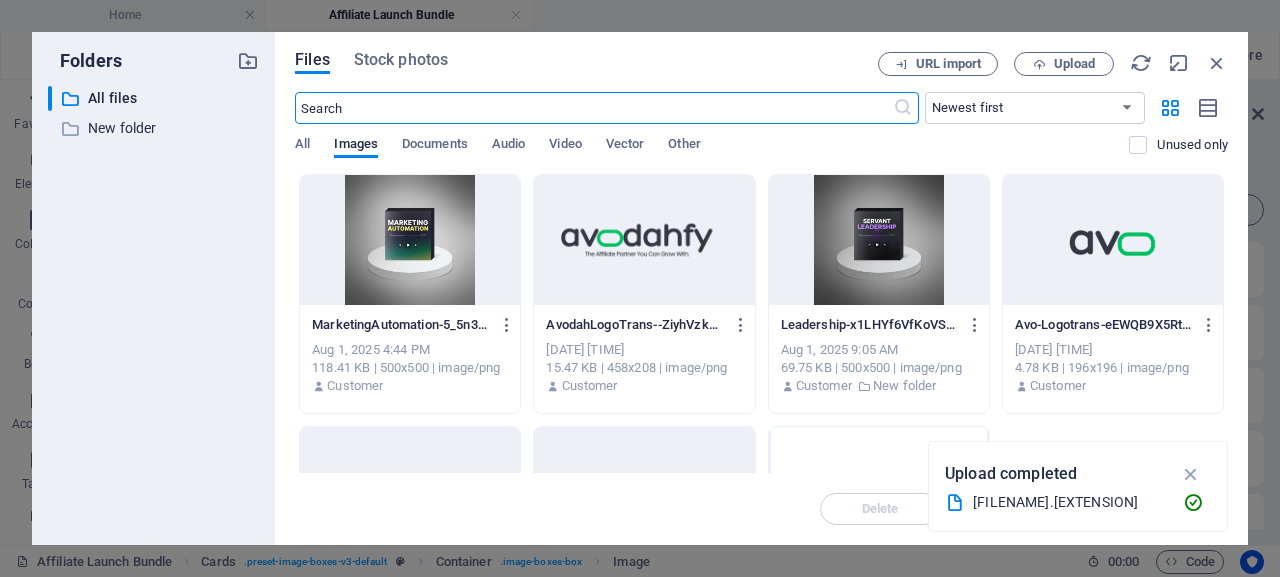 scroll, scrollTop: 187, scrollLeft: 0, axis: vertical 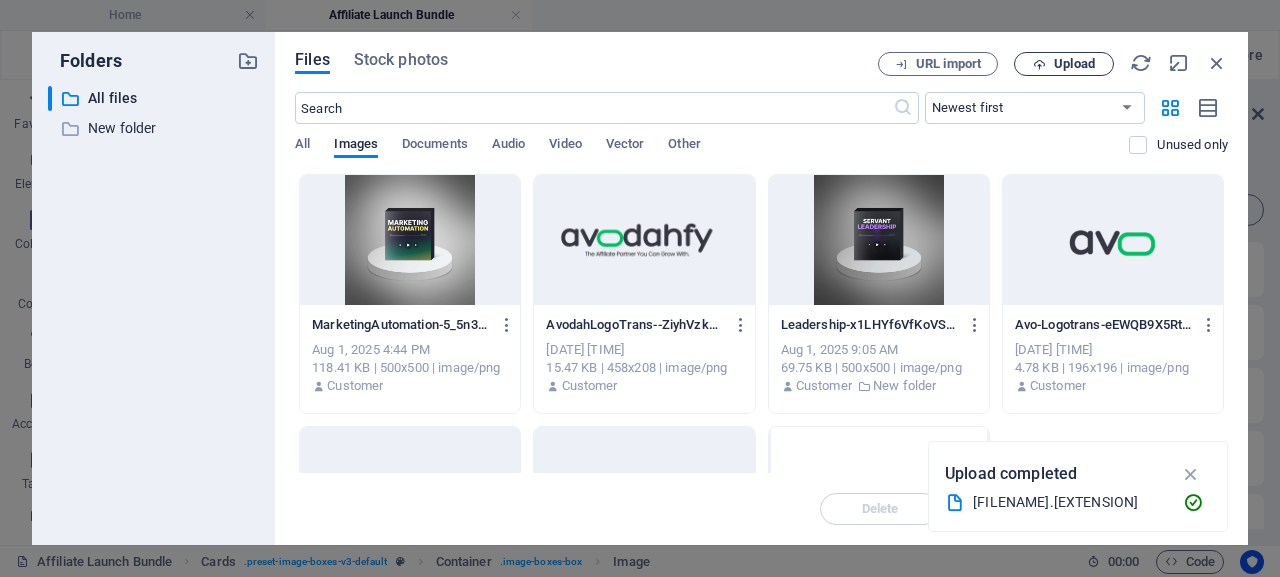 click on "Upload" at bounding box center (1064, 64) 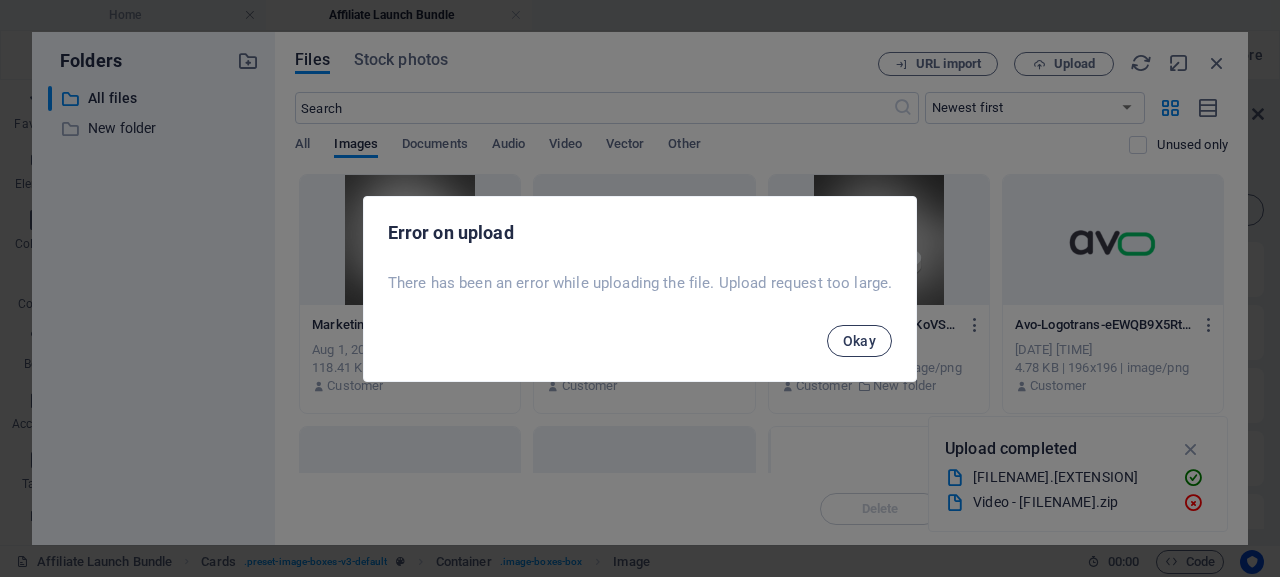 click on "Okay" at bounding box center (860, 341) 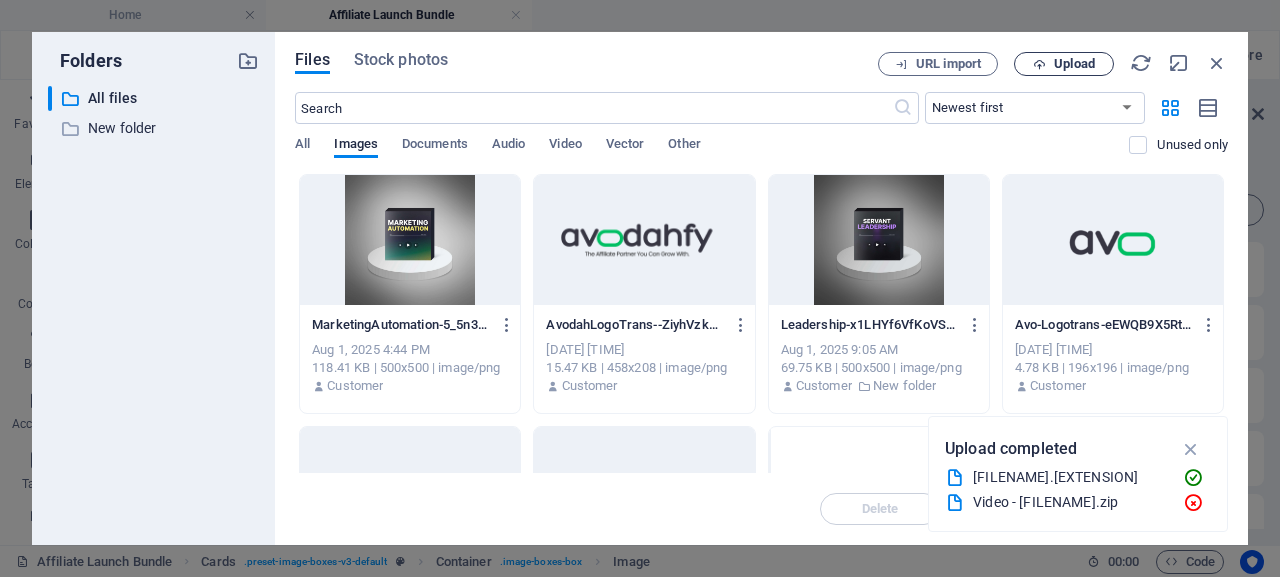 click on "Upload" at bounding box center (1074, 64) 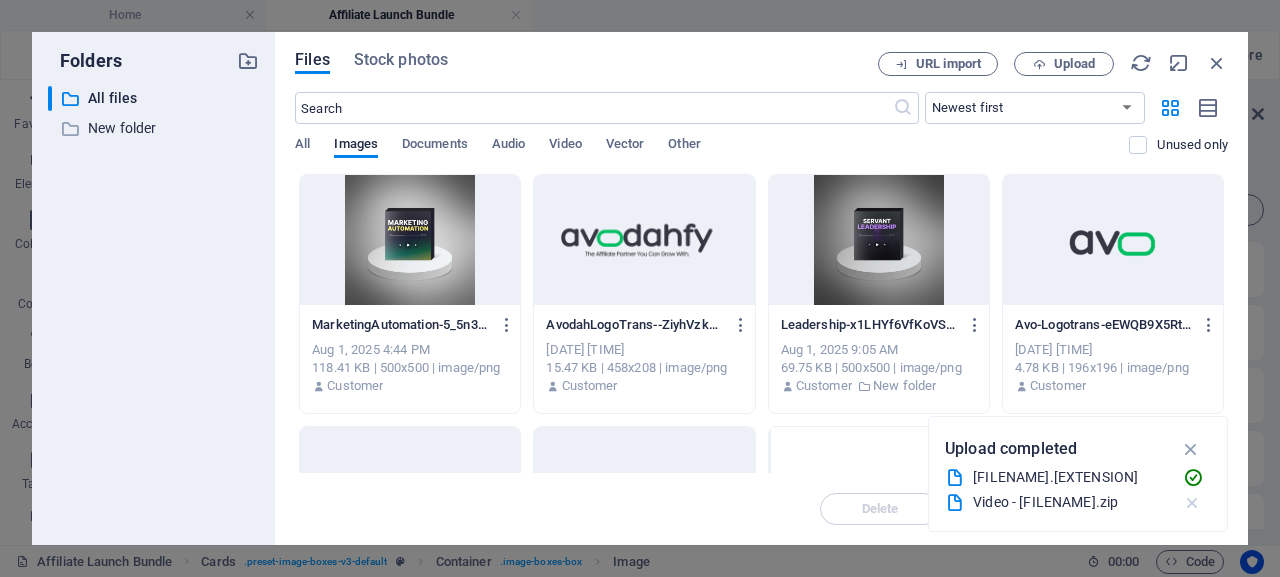 click at bounding box center (1192, 503) 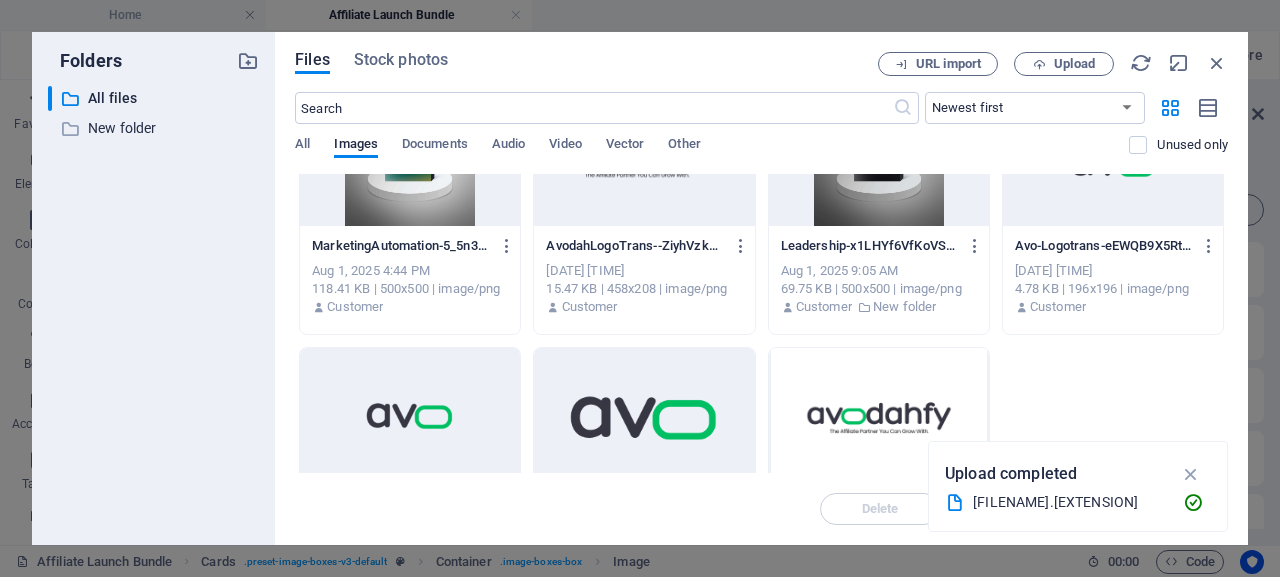 scroll, scrollTop: 0, scrollLeft: 0, axis: both 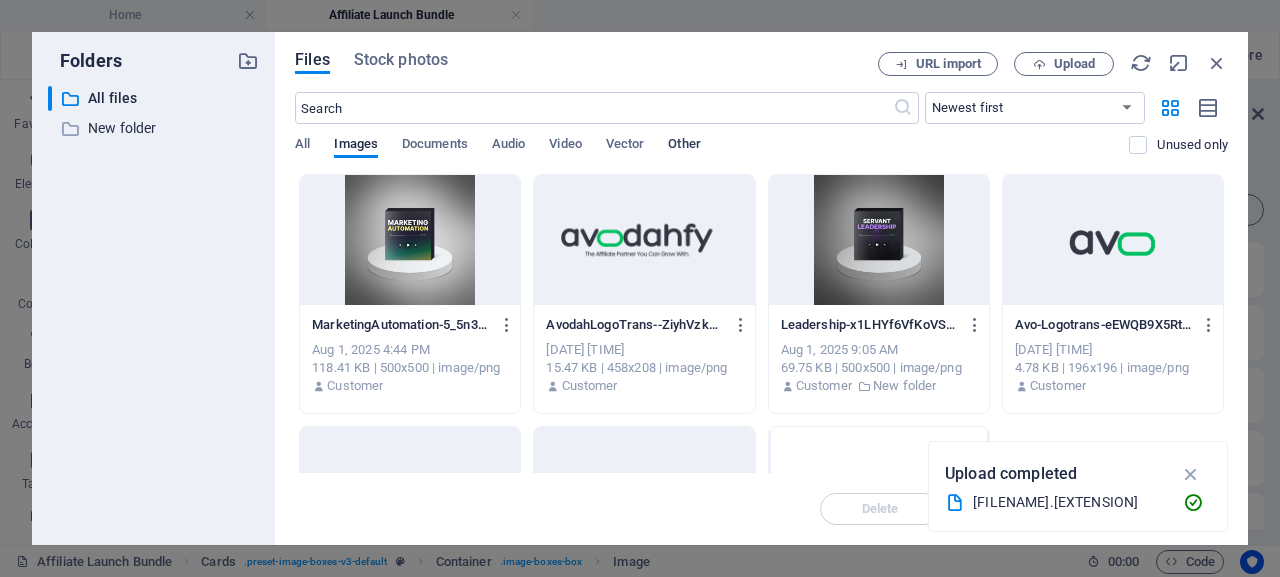 click on "Other" at bounding box center (684, 146) 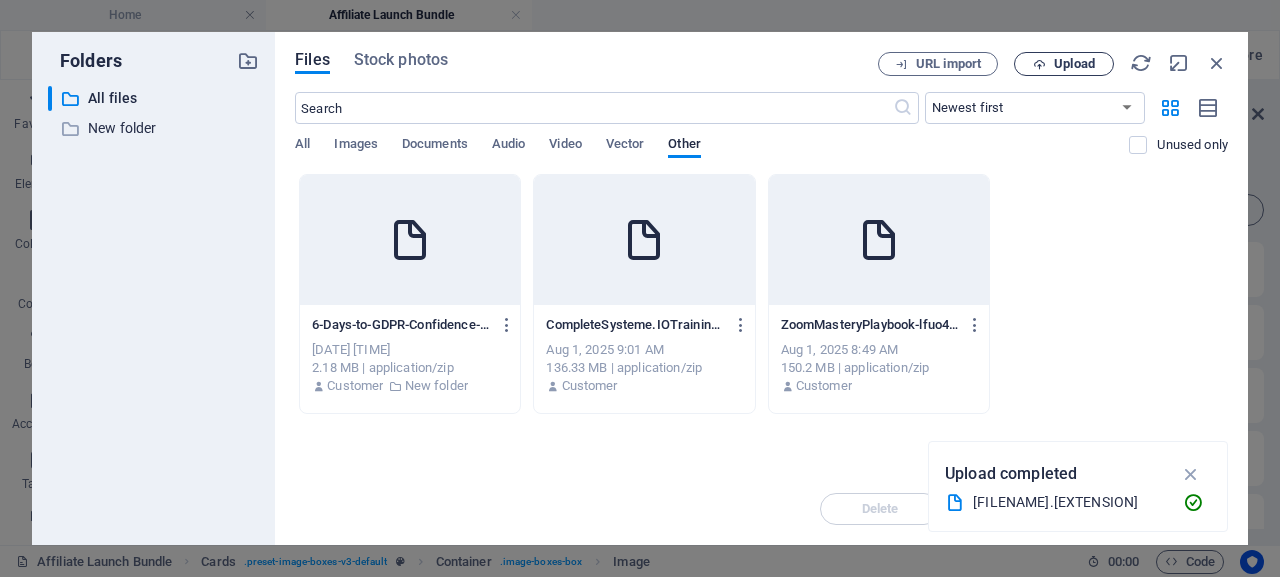 click on "Upload" at bounding box center (1074, 64) 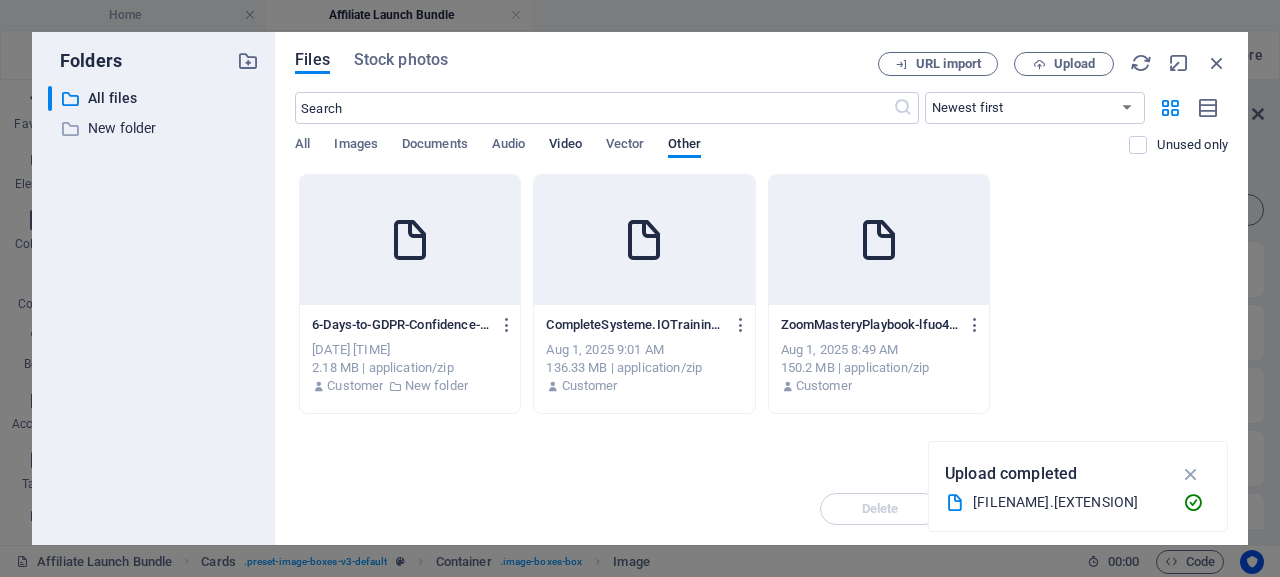 click on "Video" at bounding box center [565, 146] 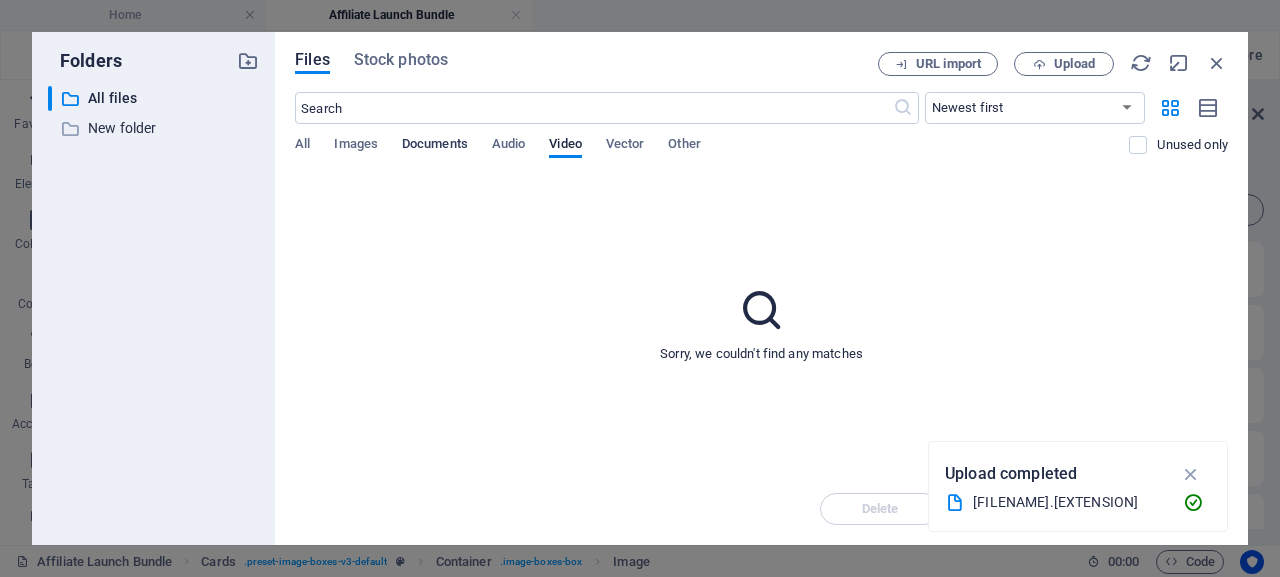 click on "Documents" at bounding box center [435, 146] 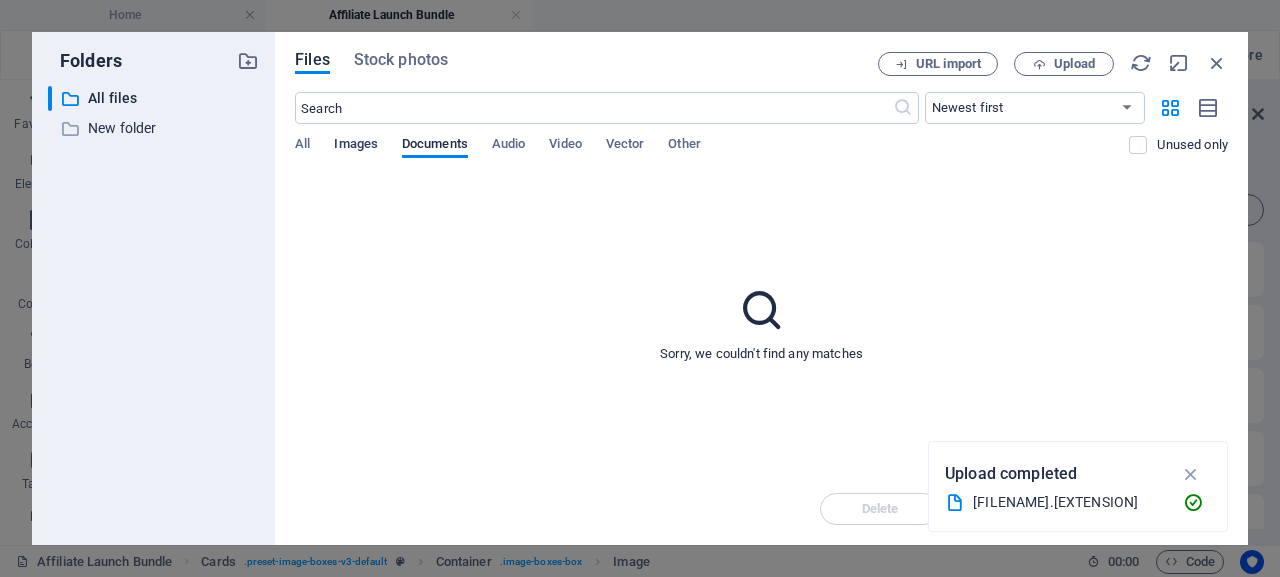 click on "Images" at bounding box center (356, 146) 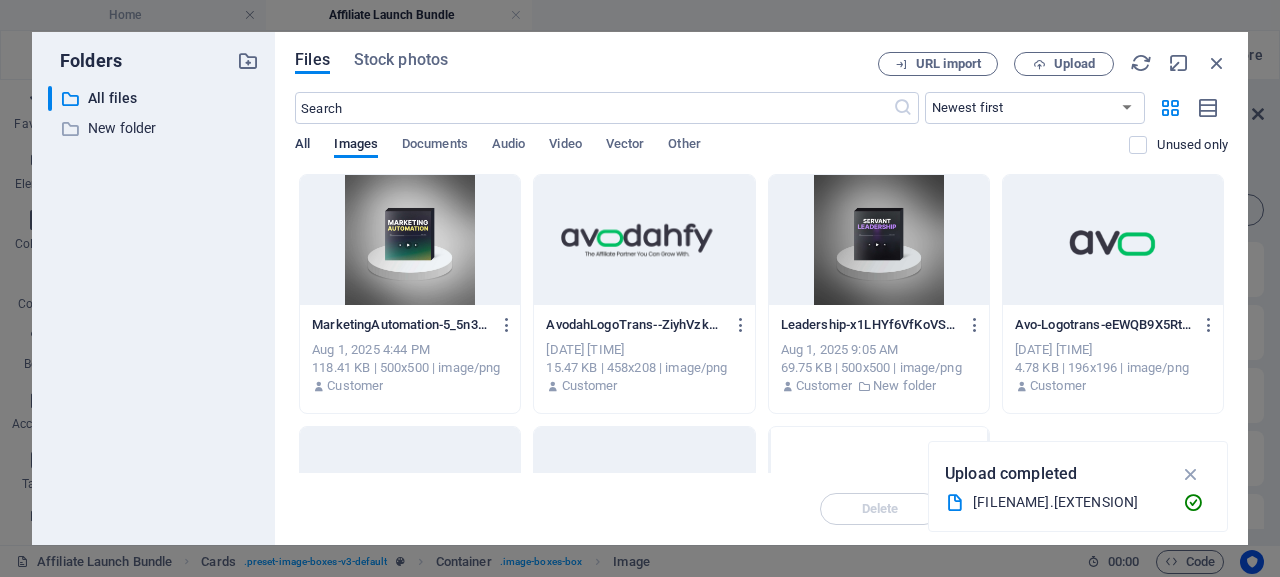 click on "All" at bounding box center [302, 146] 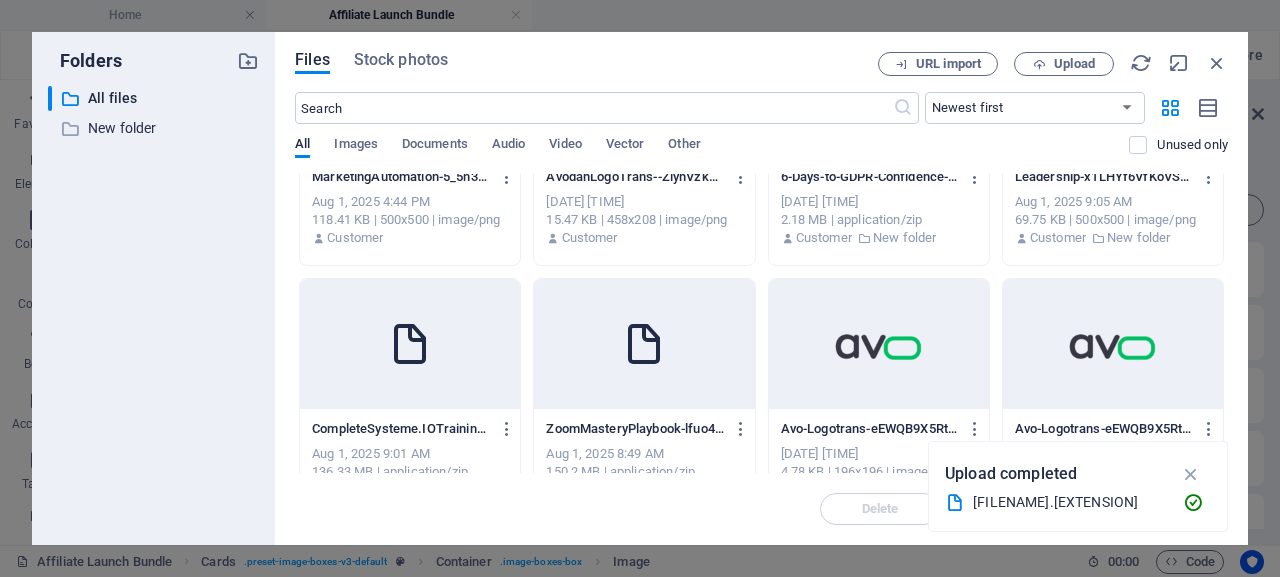 scroll, scrollTop: 0, scrollLeft: 0, axis: both 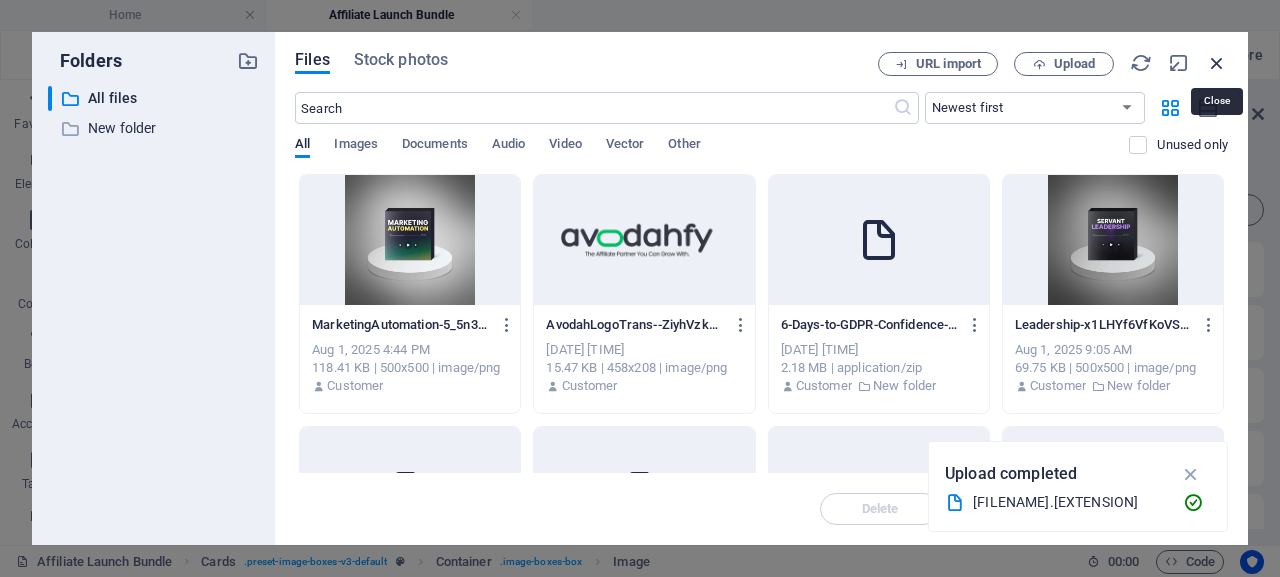click at bounding box center [1217, 63] 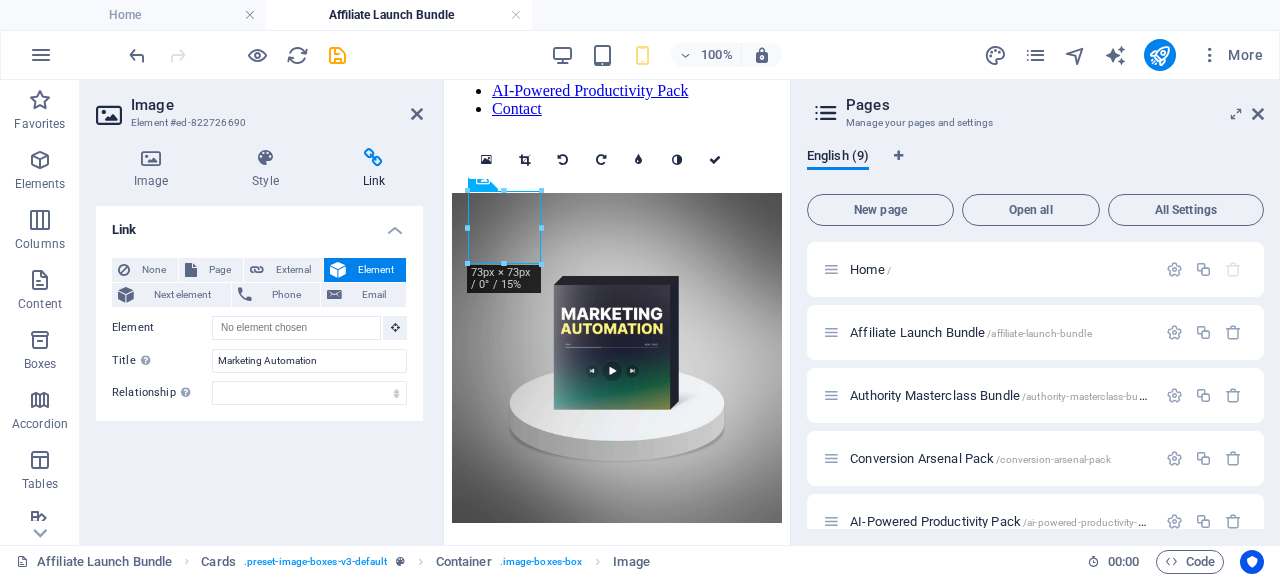 scroll, scrollTop: 165, scrollLeft: 0, axis: vertical 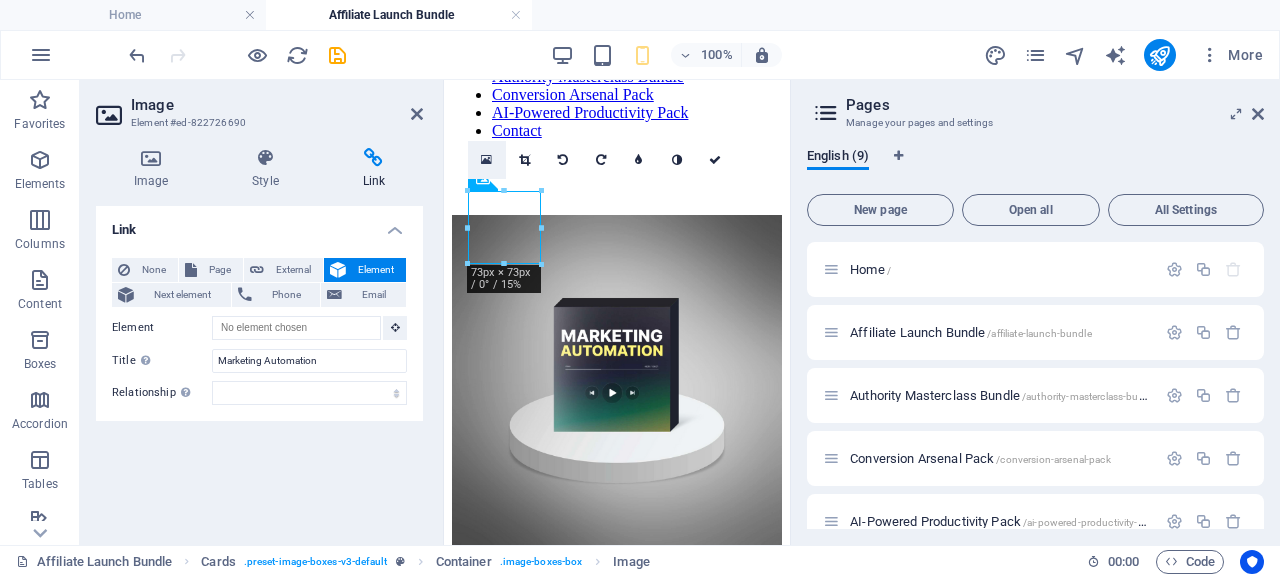 click at bounding box center (486, 160) 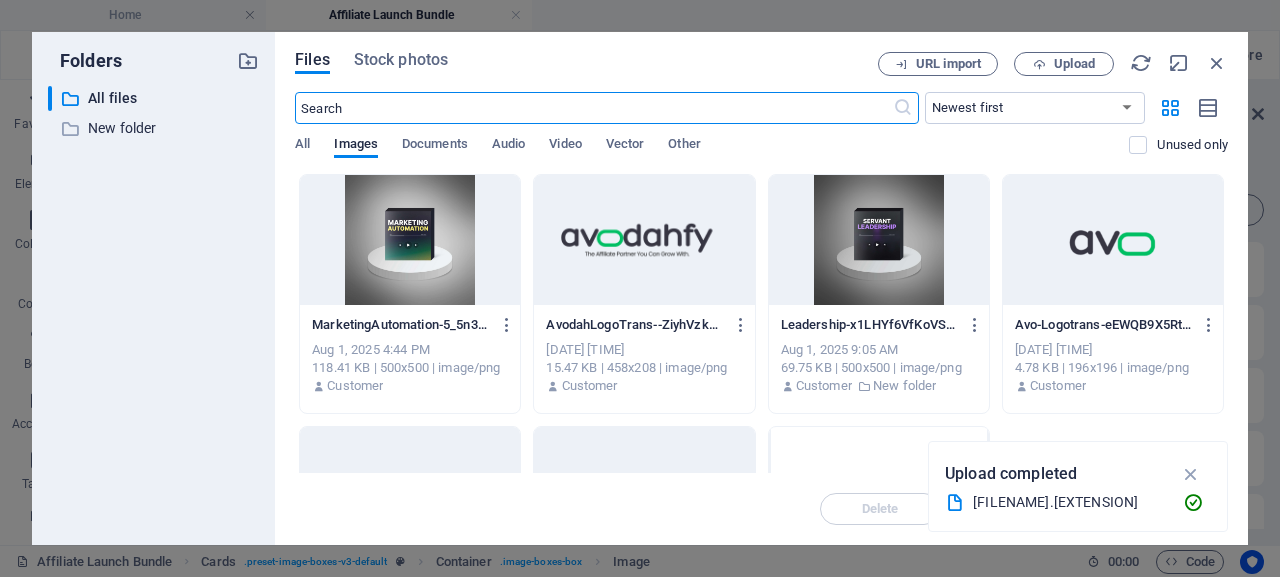 scroll, scrollTop: 187, scrollLeft: 0, axis: vertical 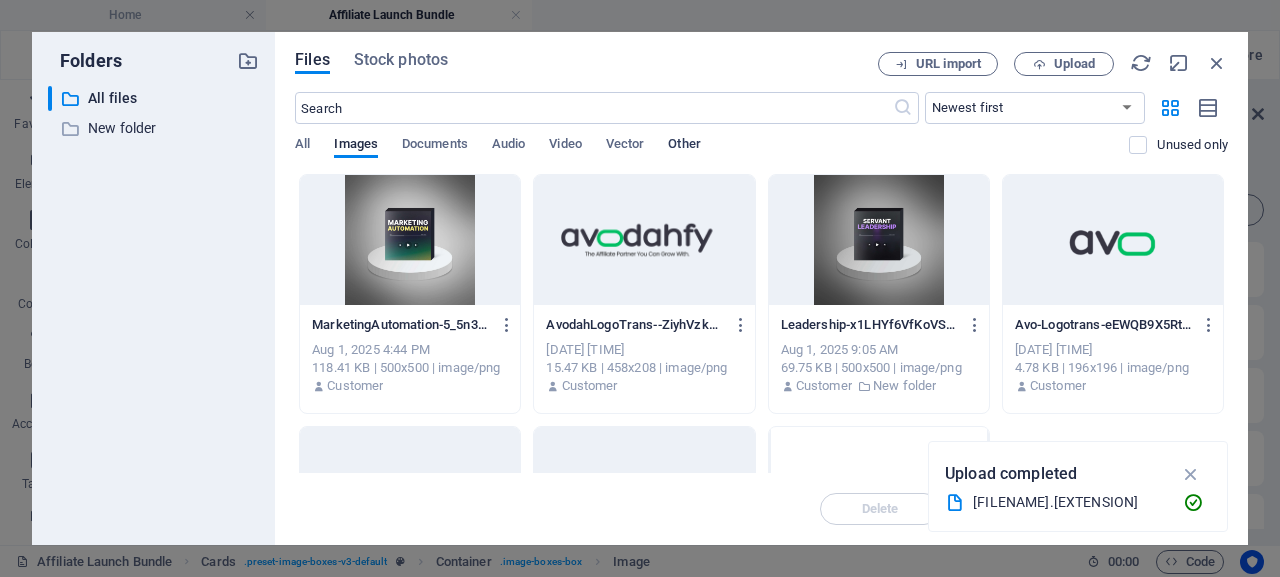 click on "Other" at bounding box center [684, 146] 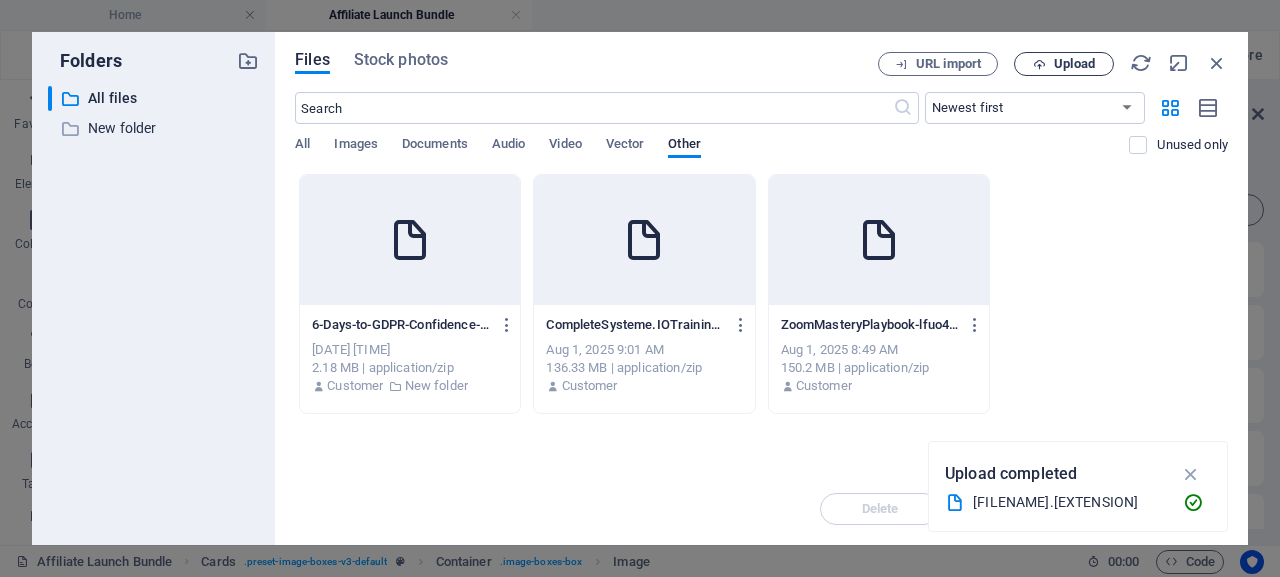 click on "Upload" at bounding box center (1074, 64) 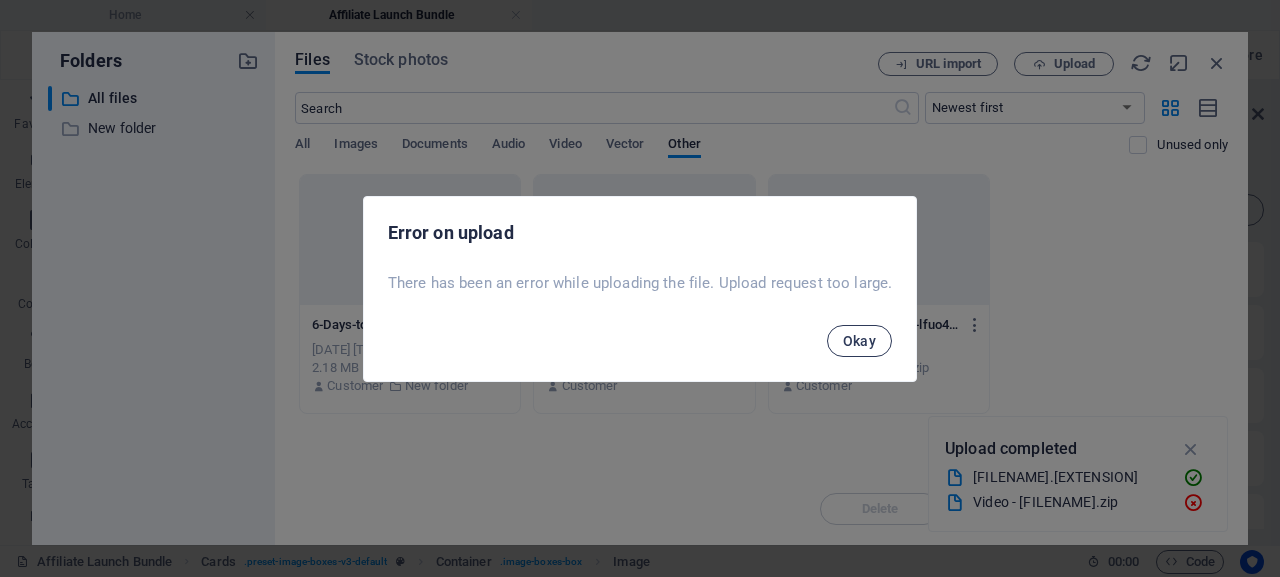 click on "Okay" at bounding box center (860, 341) 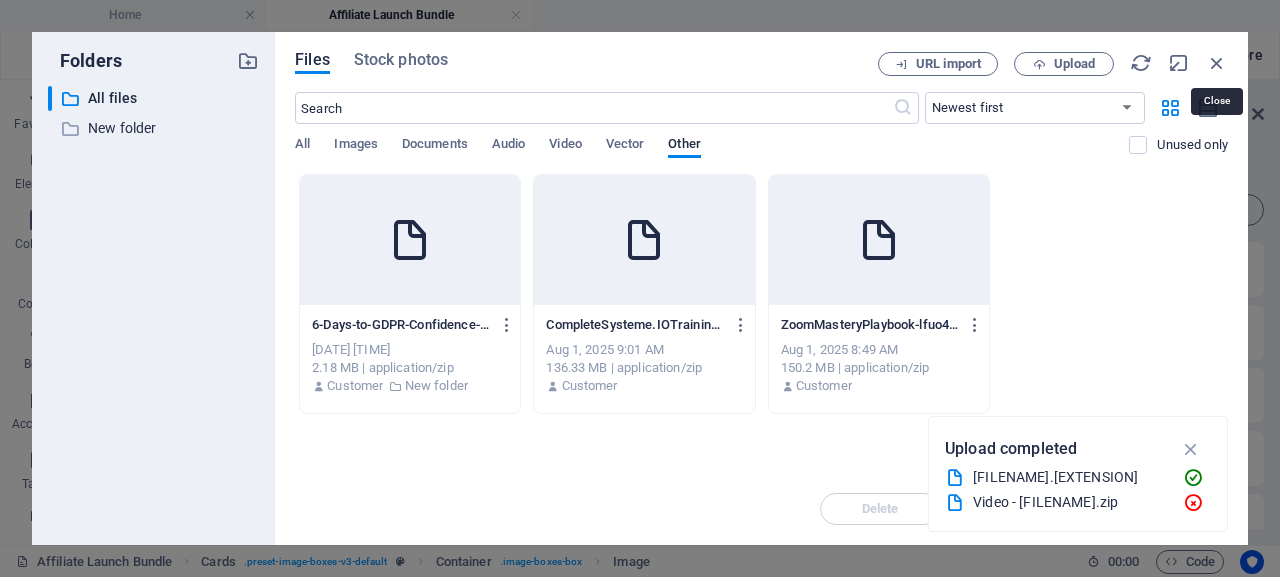 click at bounding box center [1217, 63] 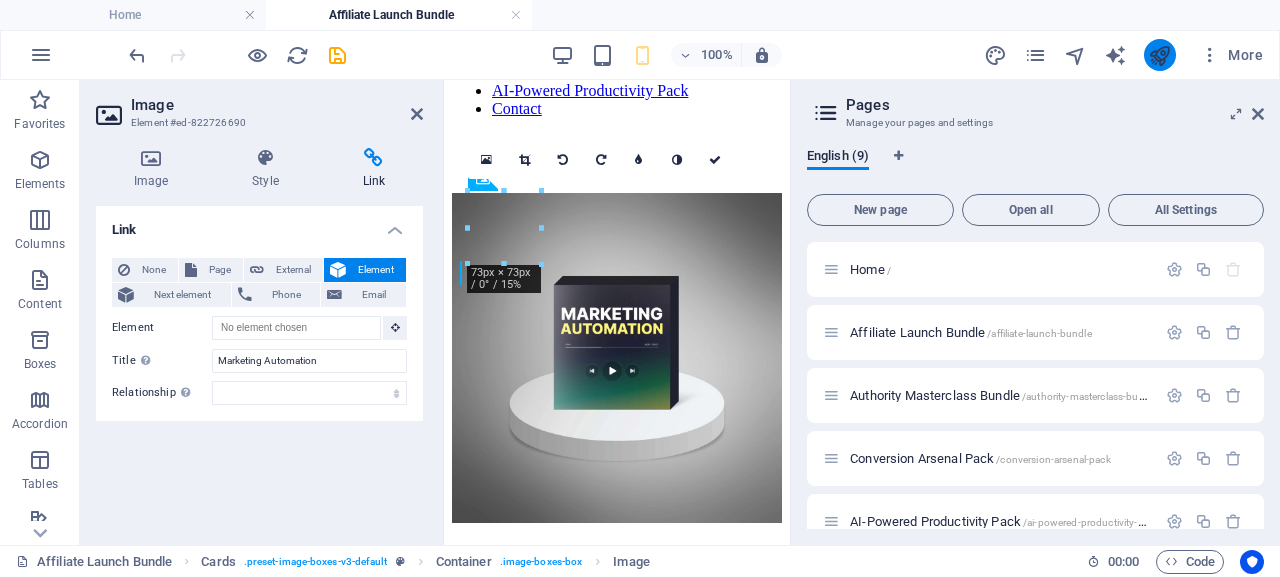 scroll, scrollTop: 165, scrollLeft: 0, axis: vertical 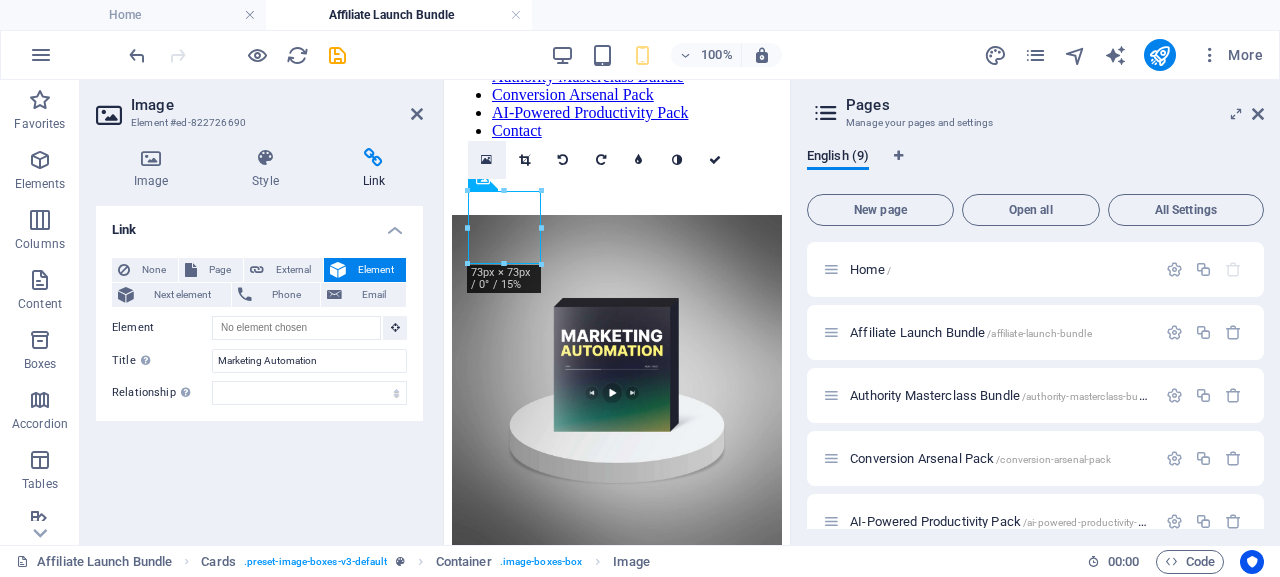 click at bounding box center [486, 160] 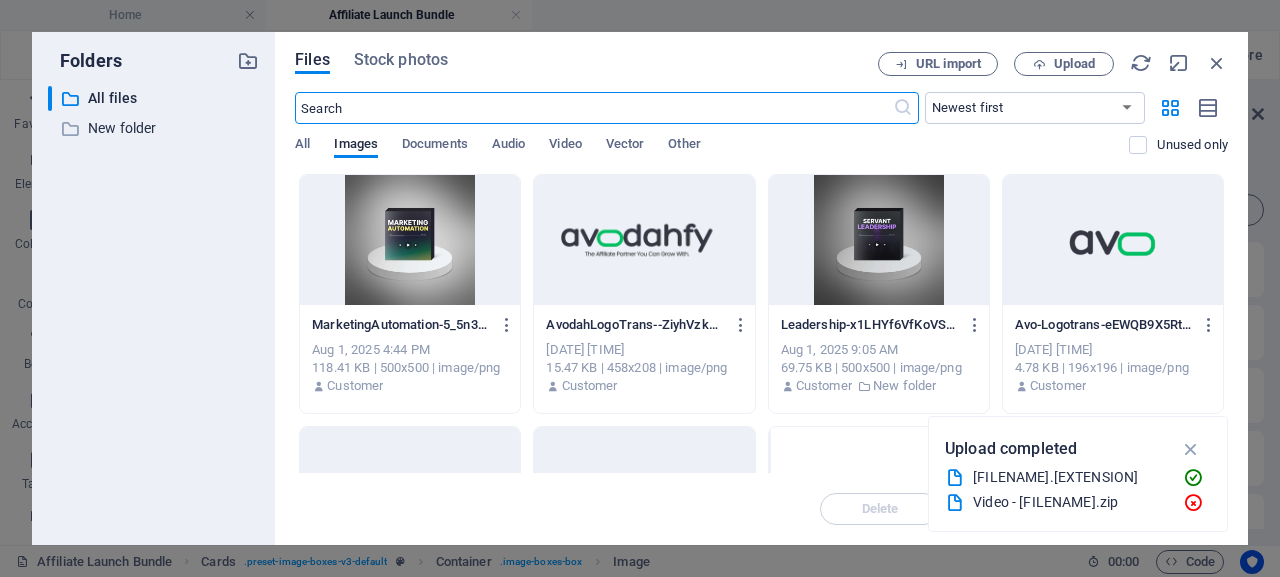 scroll, scrollTop: 187, scrollLeft: 0, axis: vertical 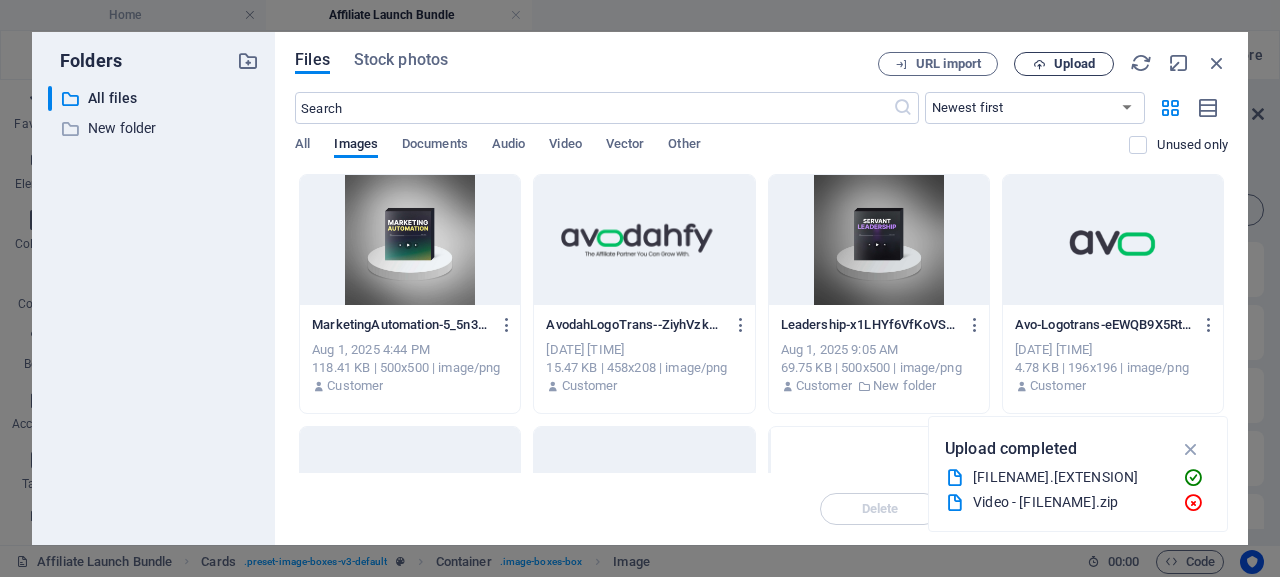 click at bounding box center [1039, 64] 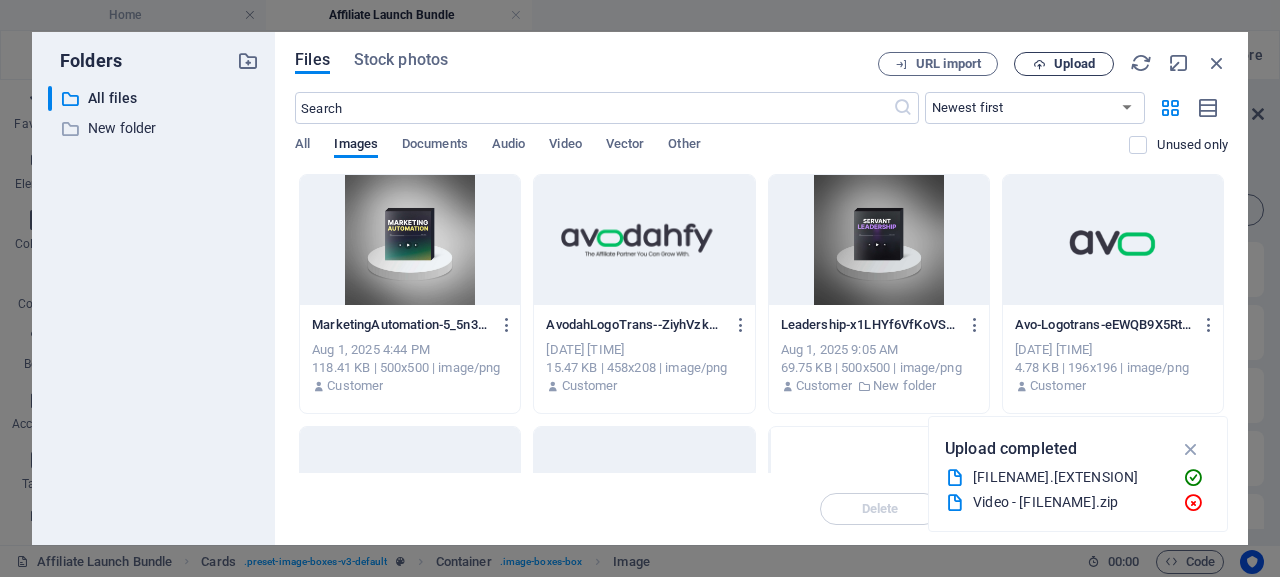 click on "Upload" at bounding box center [1074, 64] 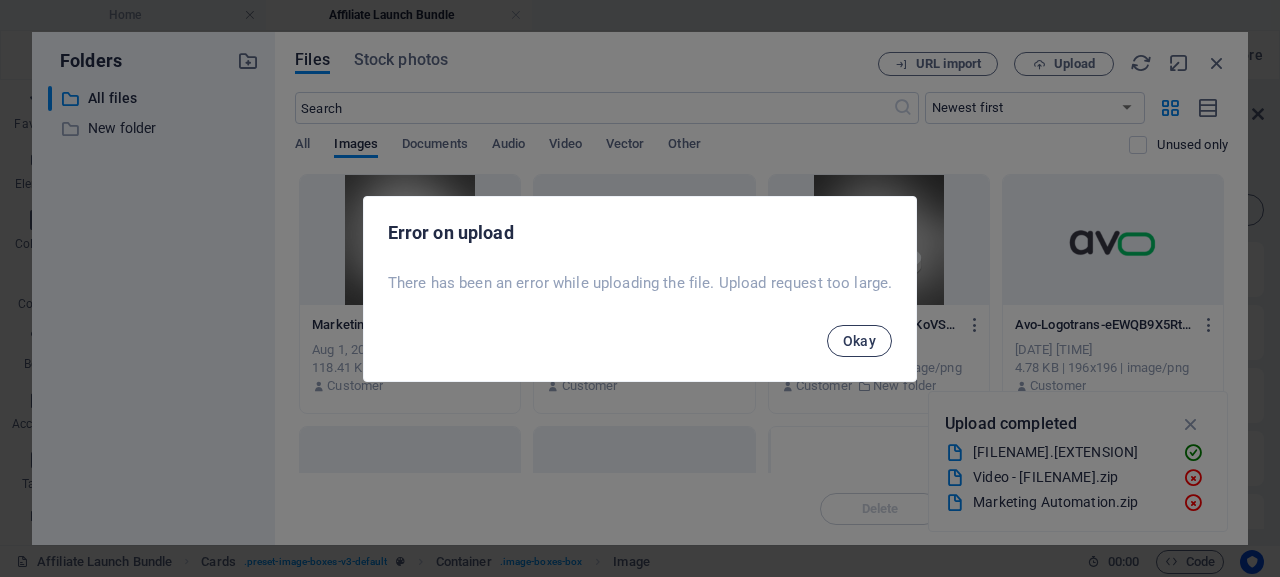 click on "Okay" at bounding box center [860, 341] 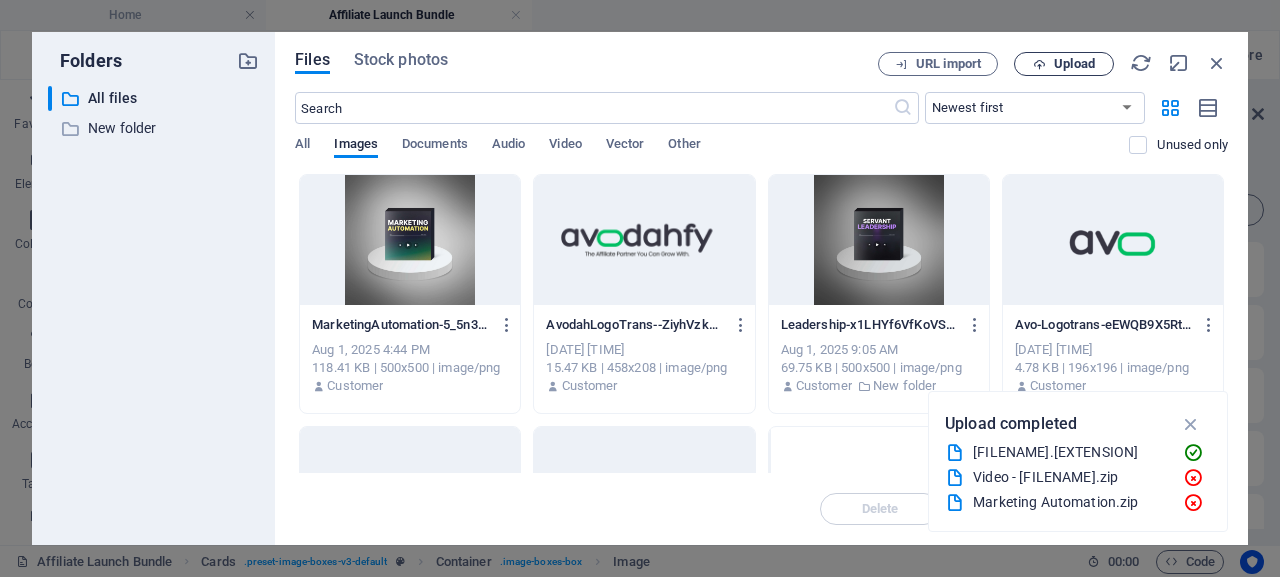 click on "Upload" at bounding box center (1074, 64) 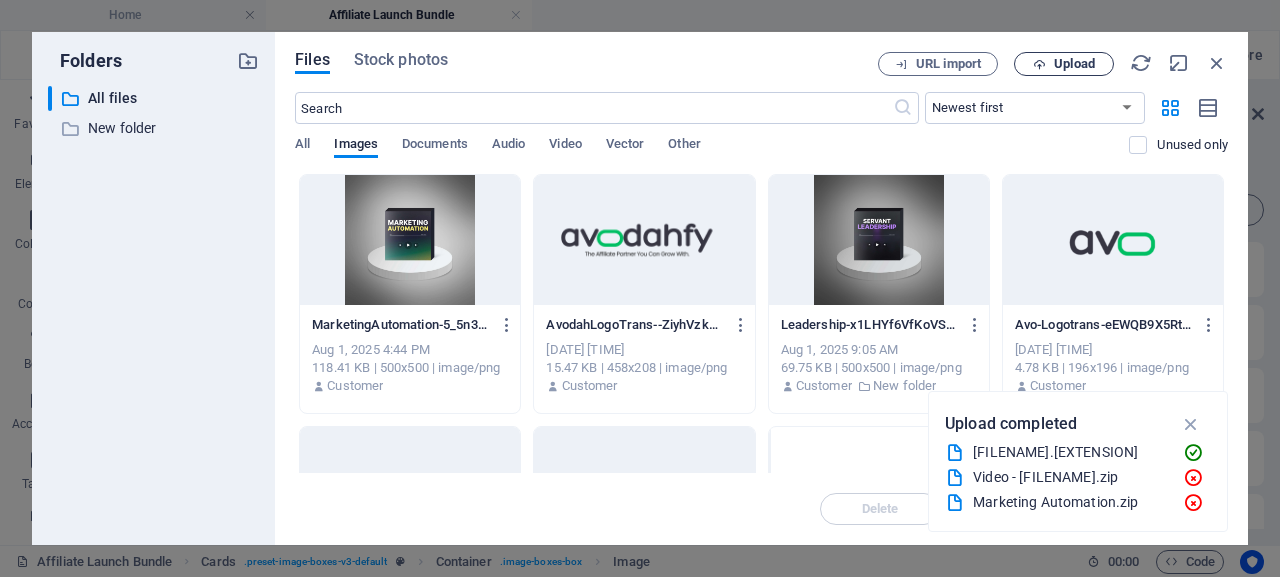 click on "Upload" at bounding box center (1074, 64) 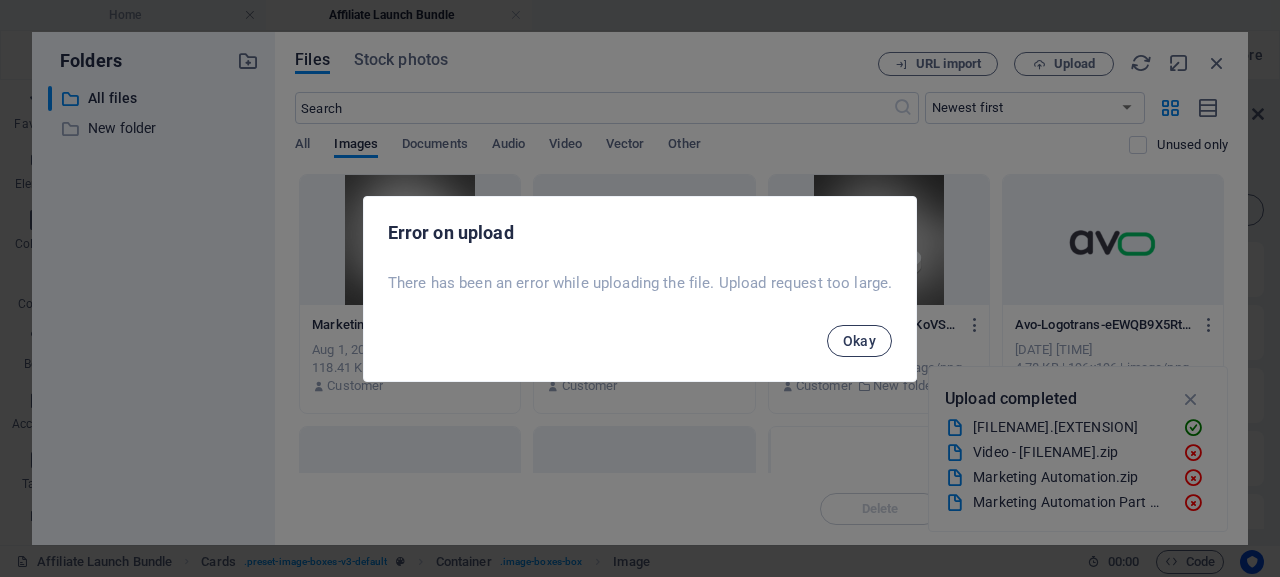 click on "Okay" at bounding box center (860, 341) 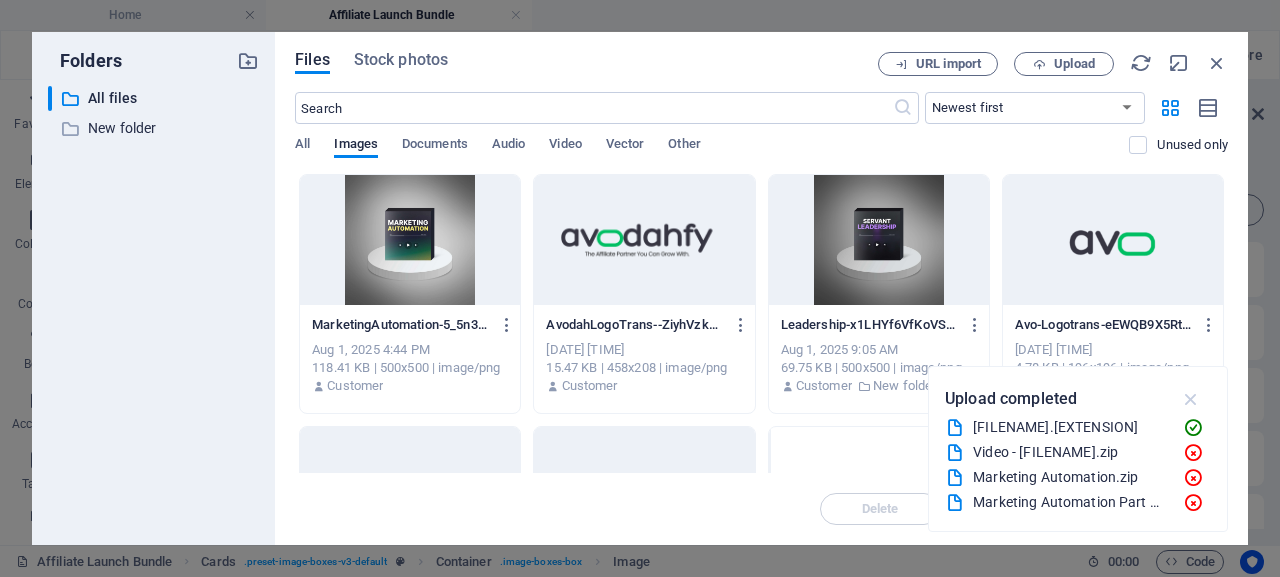 click at bounding box center (1191, 399) 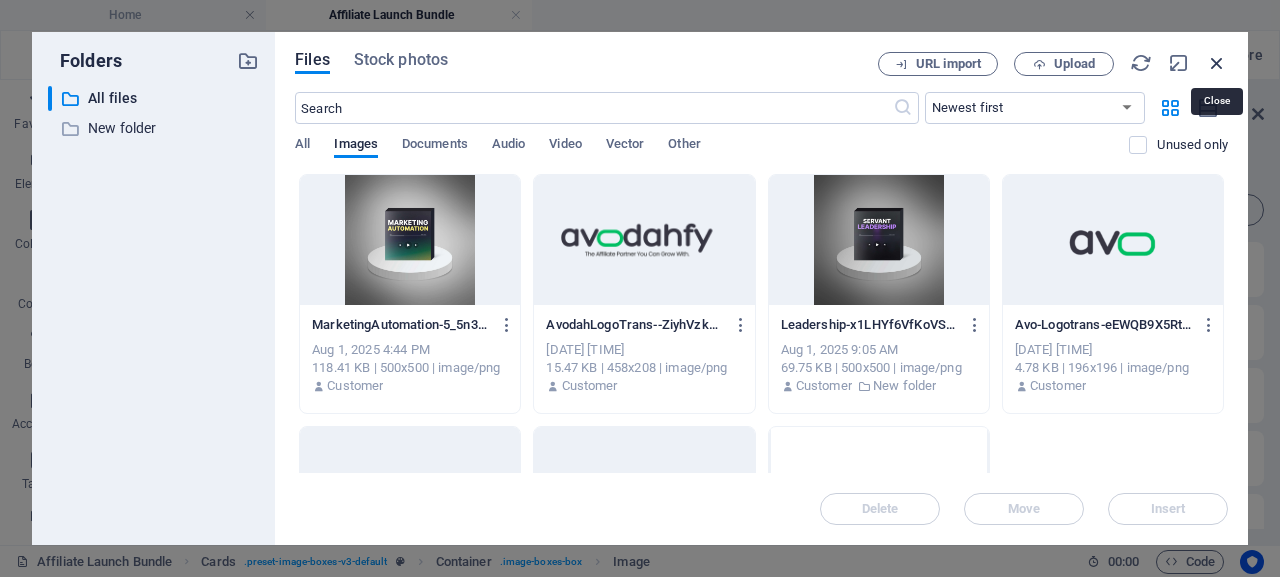 click at bounding box center [1217, 63] 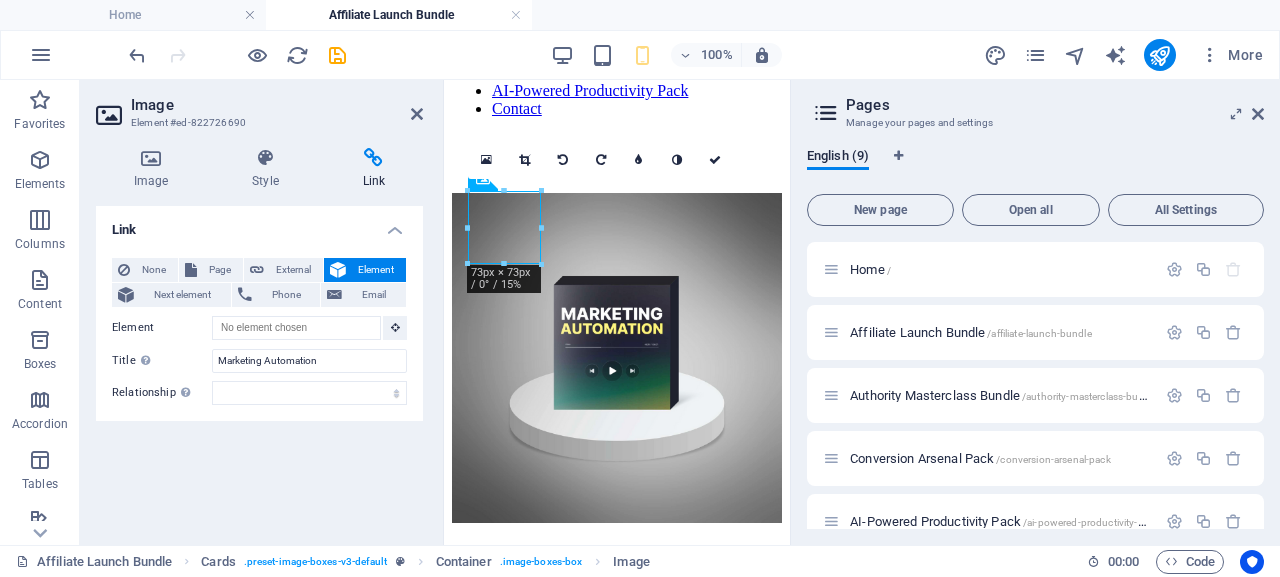 scroll, scrollTop: 165, scrollLeft: 0, axis: vertical 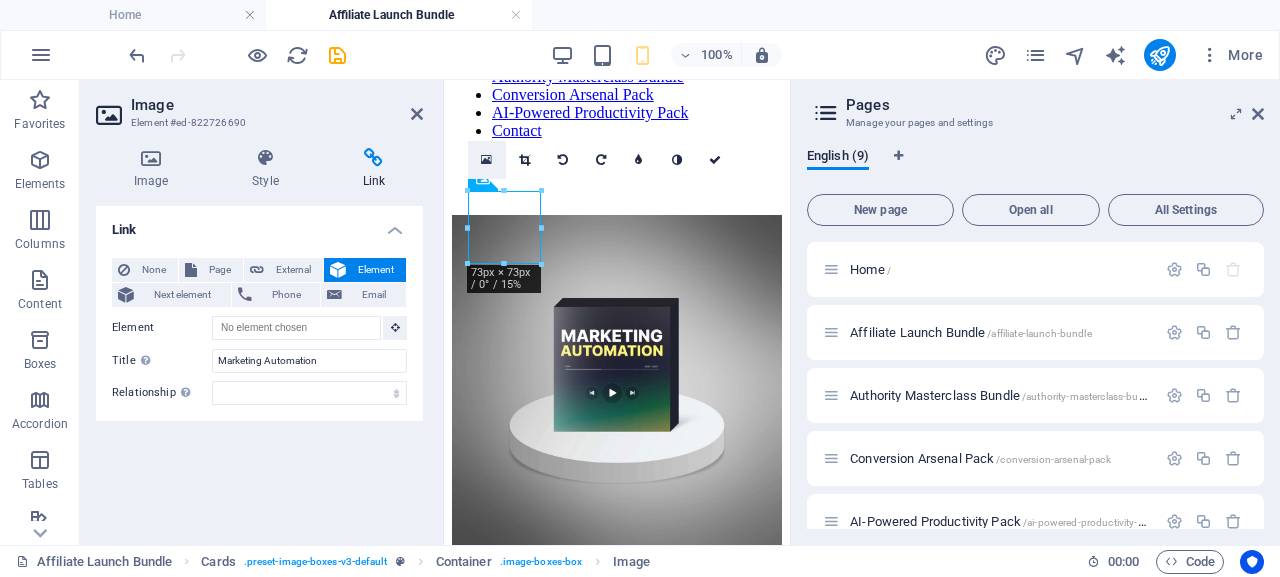 click at bounding box center [486, 160] 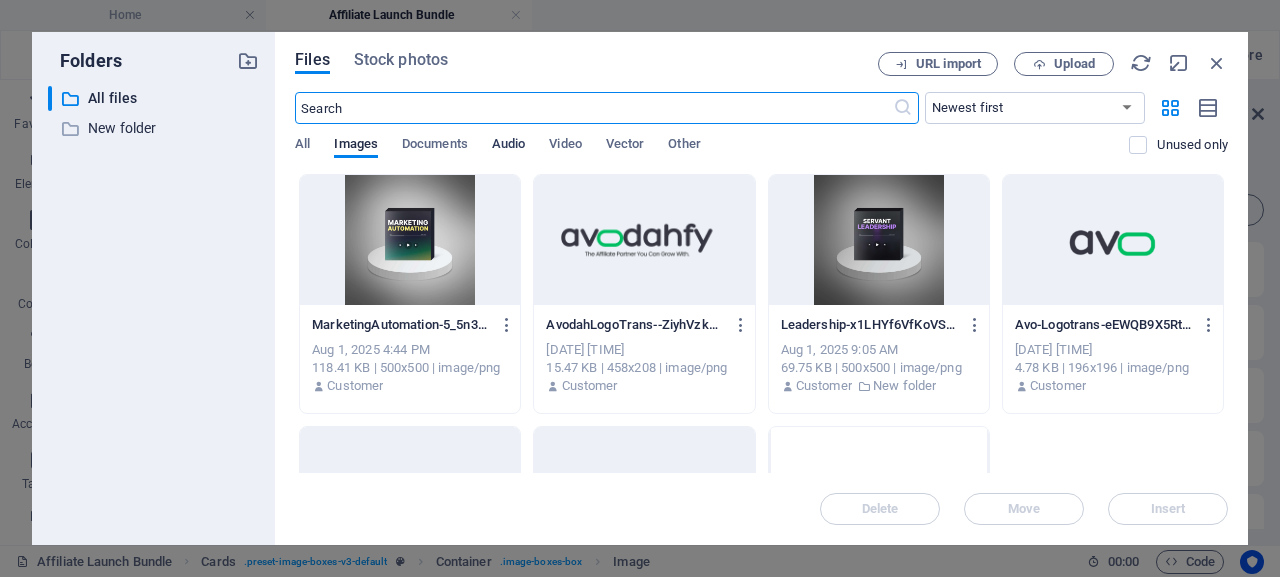 scroll, scrollTop: 187, scrollLeft: 0, axis: vertical 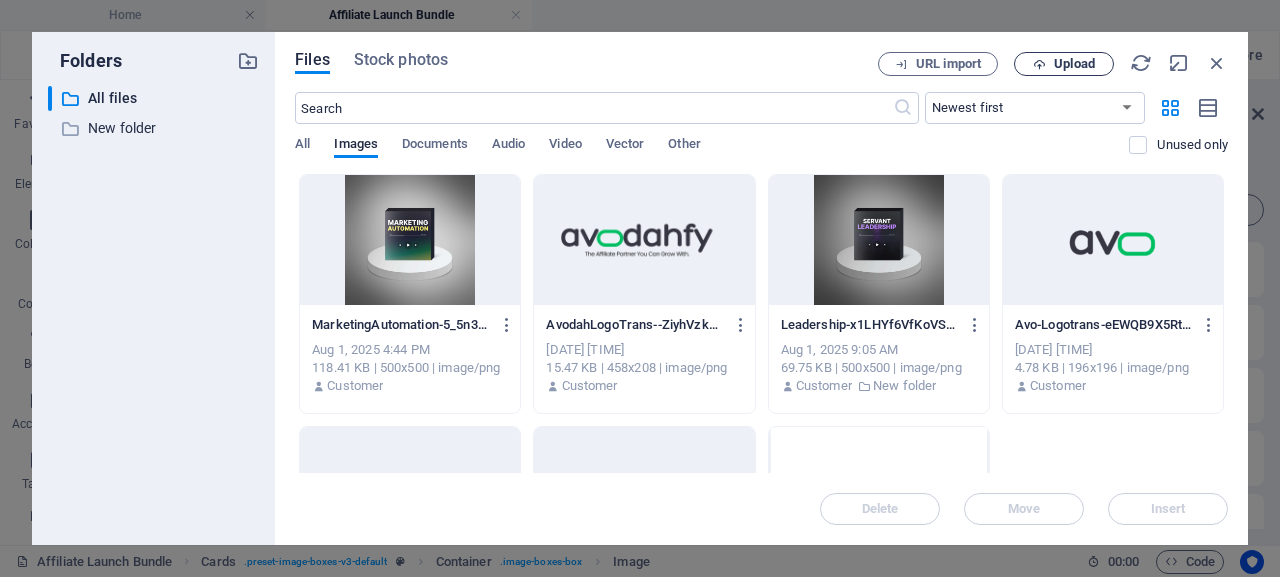 click on "Upload" at bounding box center [1074, 64] 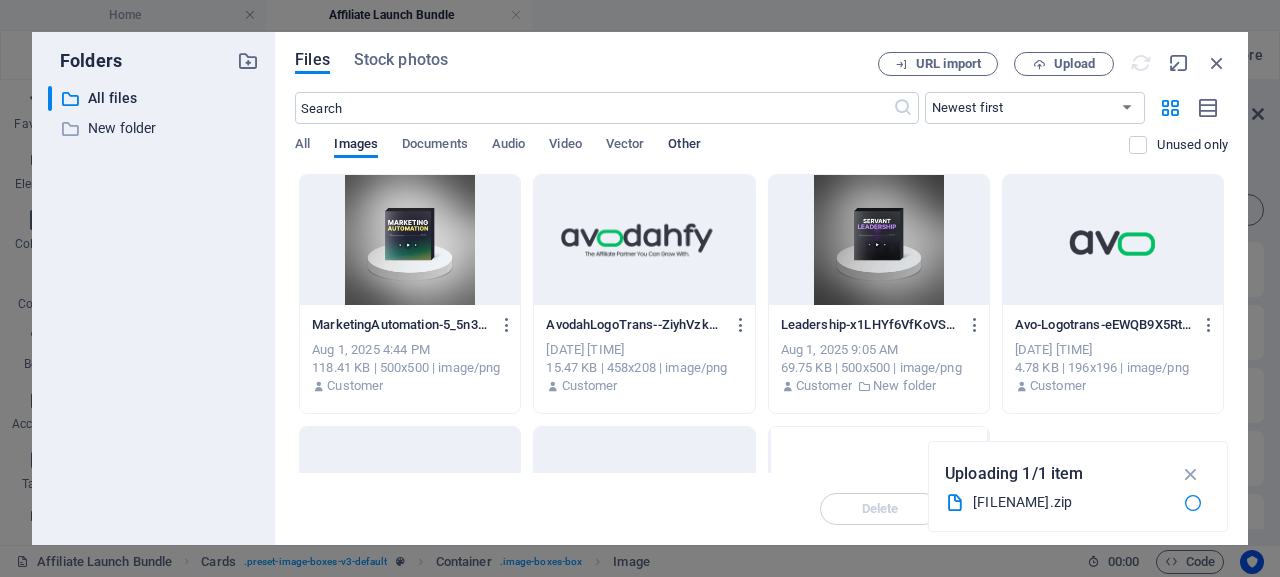 click on "Other" at bounding box center (684, 146) 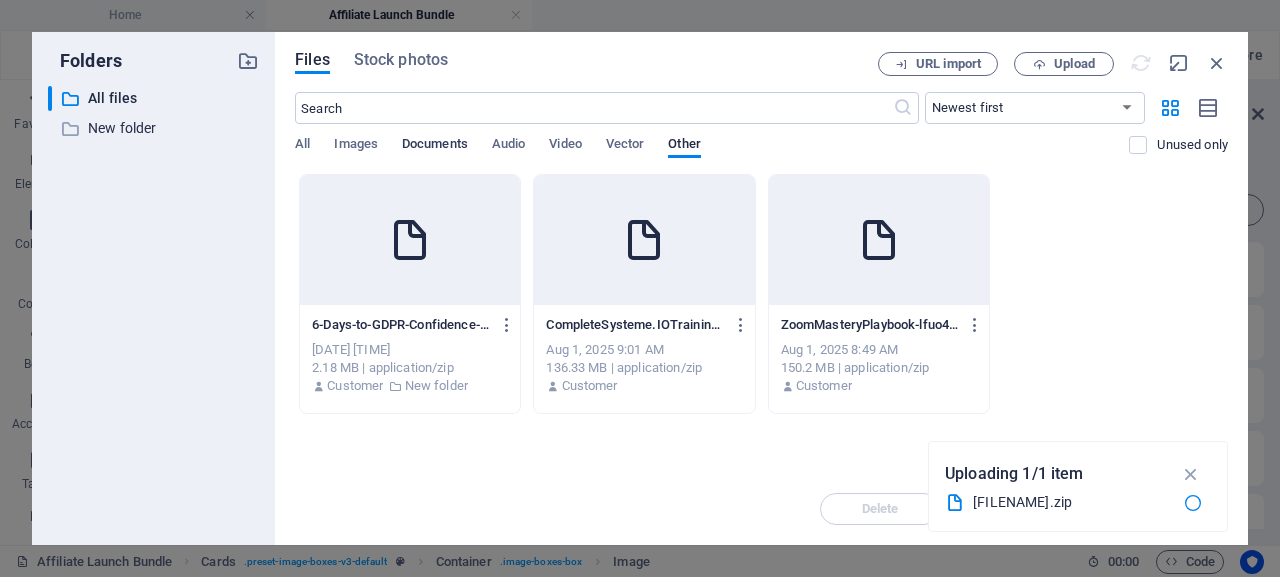 click on "Documents" at bounding box center [435, 146] 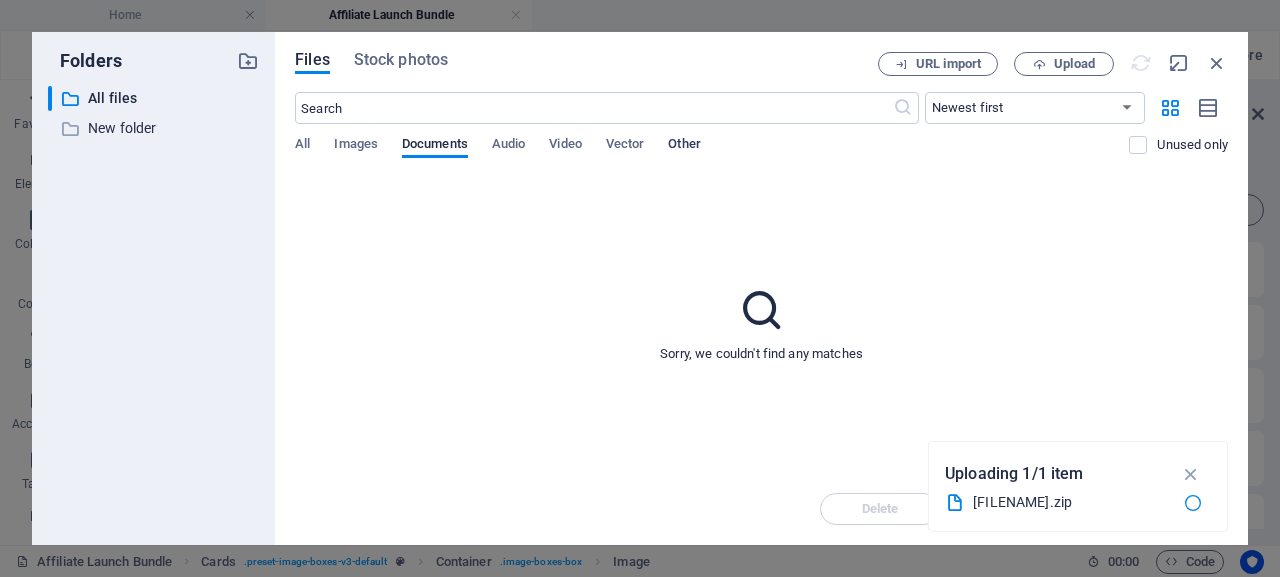click on "Other" at bounding box center (684, 146) 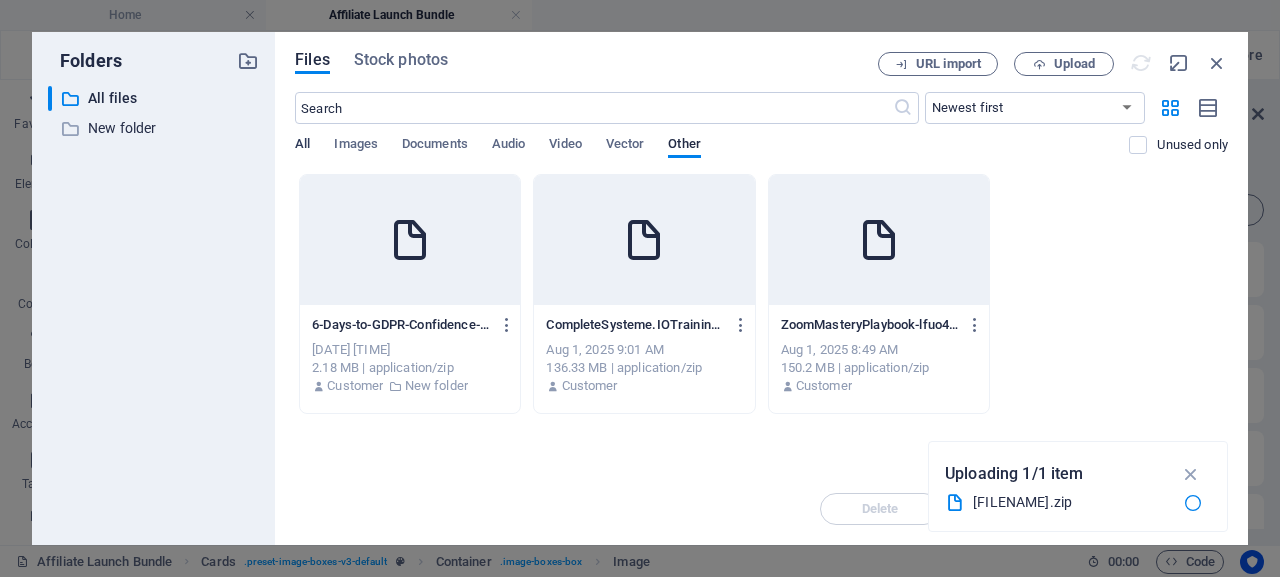 click on "All" at bounding box center (302, 146) 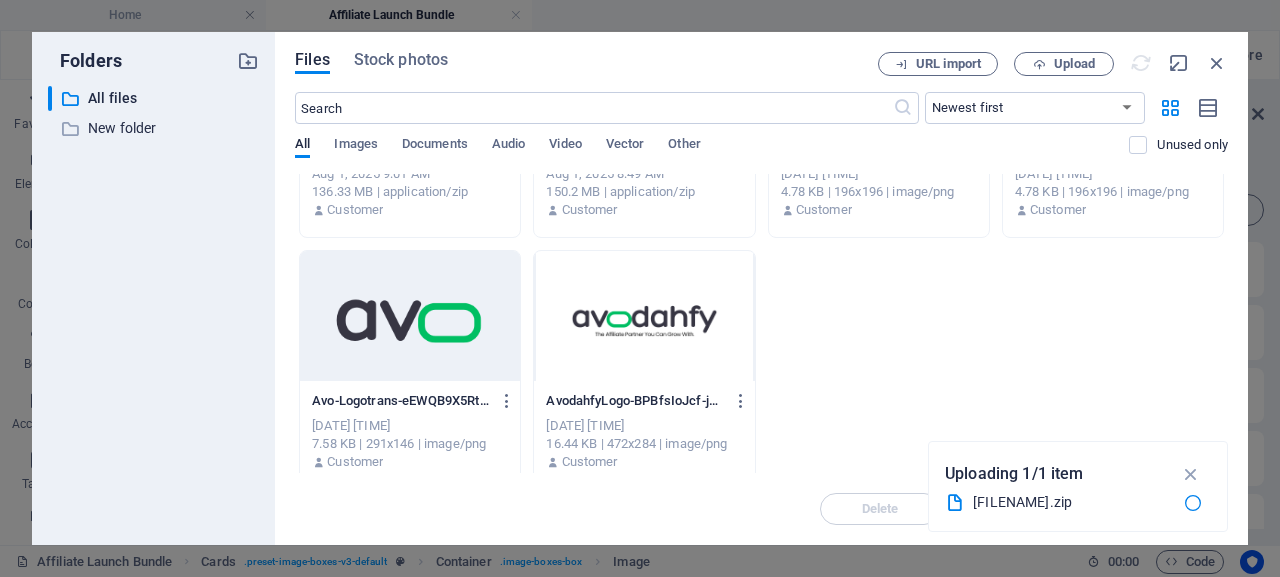 scroll, scrollTop: 445, scrollLeft: 0, axis: vertical 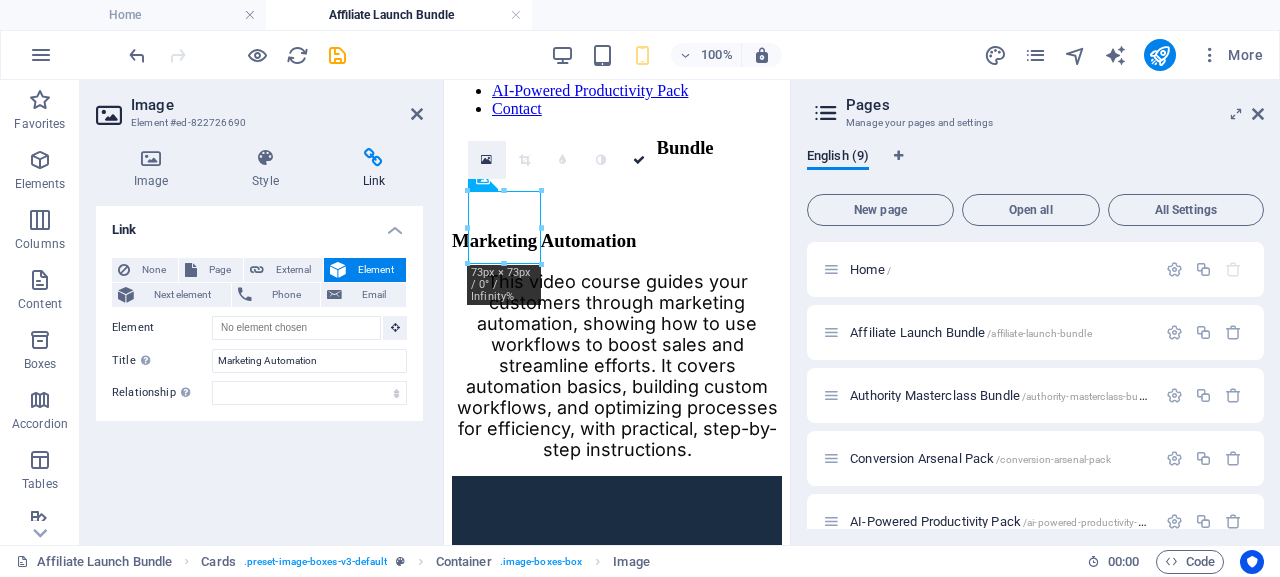 click at bounding box center [486, 160] 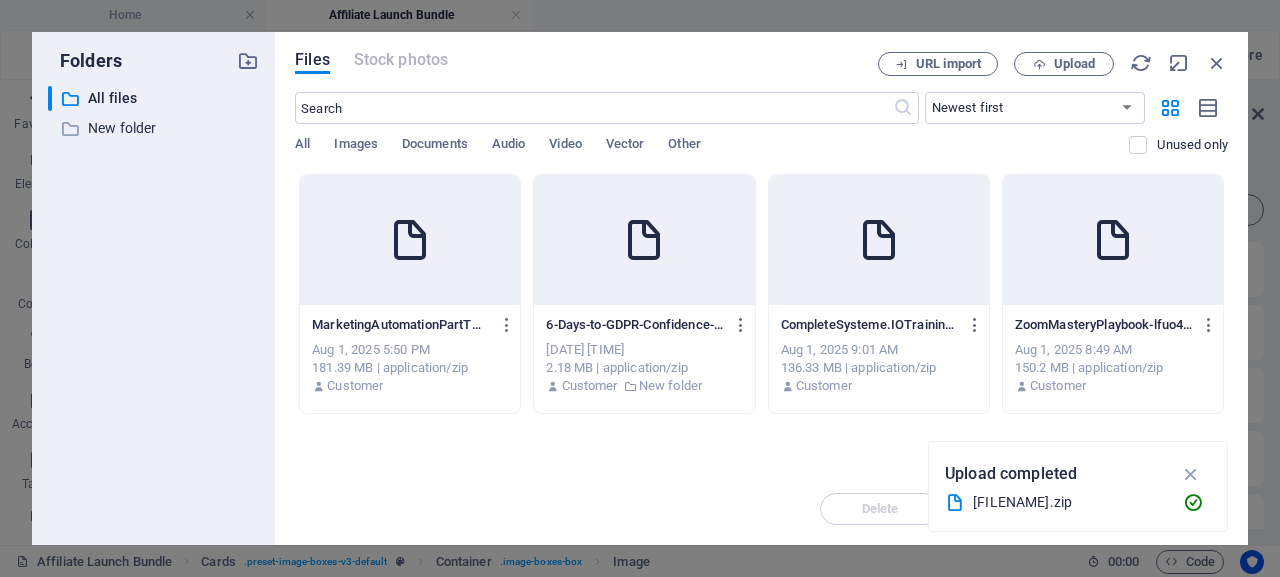 click at bounding box center [410, 240] 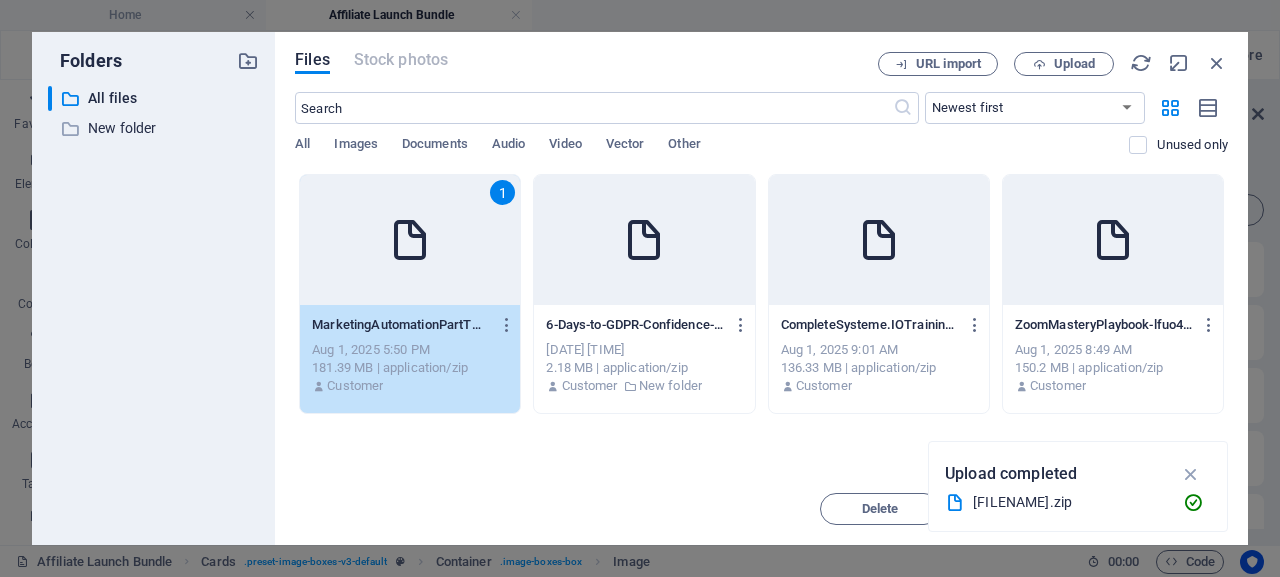 click on "[FILENAME].zip [FILENAME].zip" at bounding box center (410, 325) 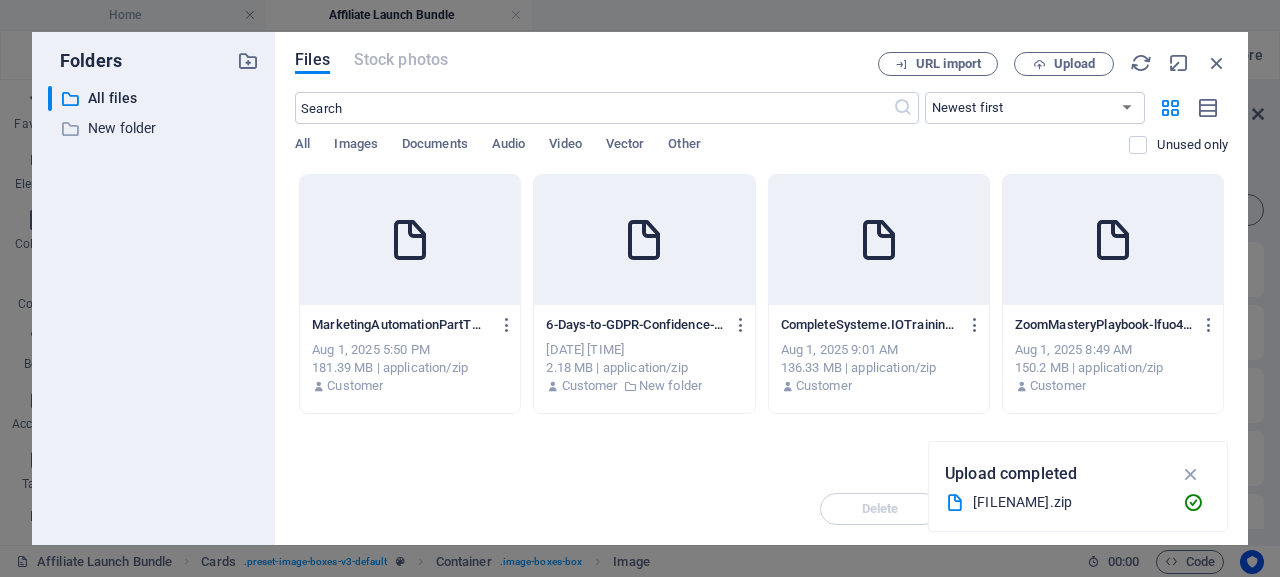 click at bounding box center [410, 240] 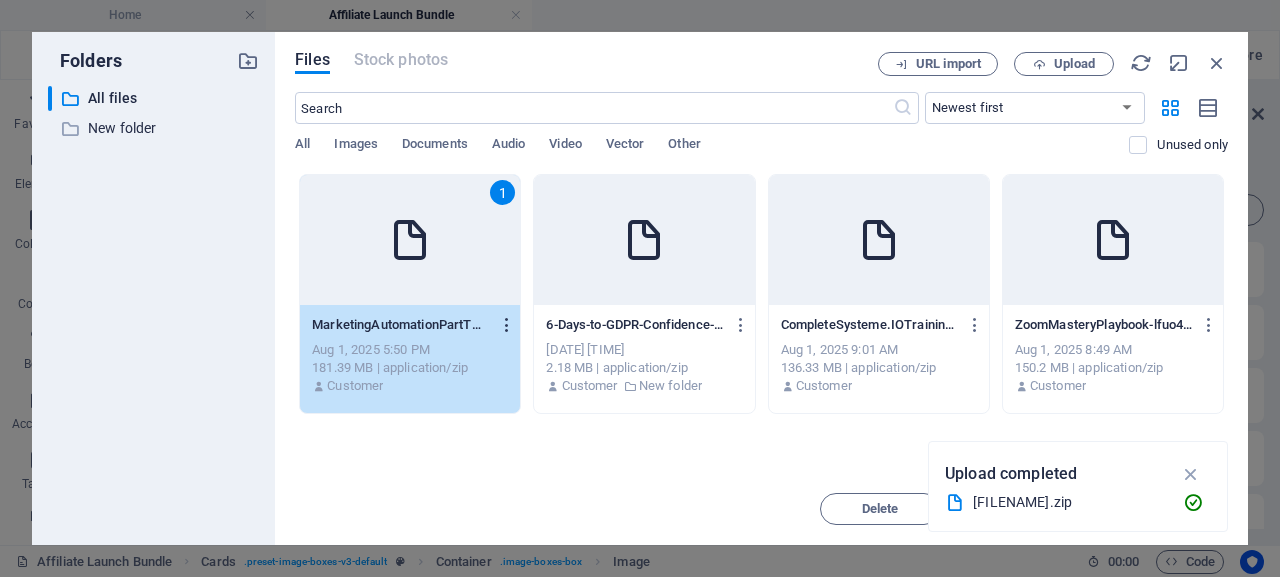 click at bounding box center (507, 325) 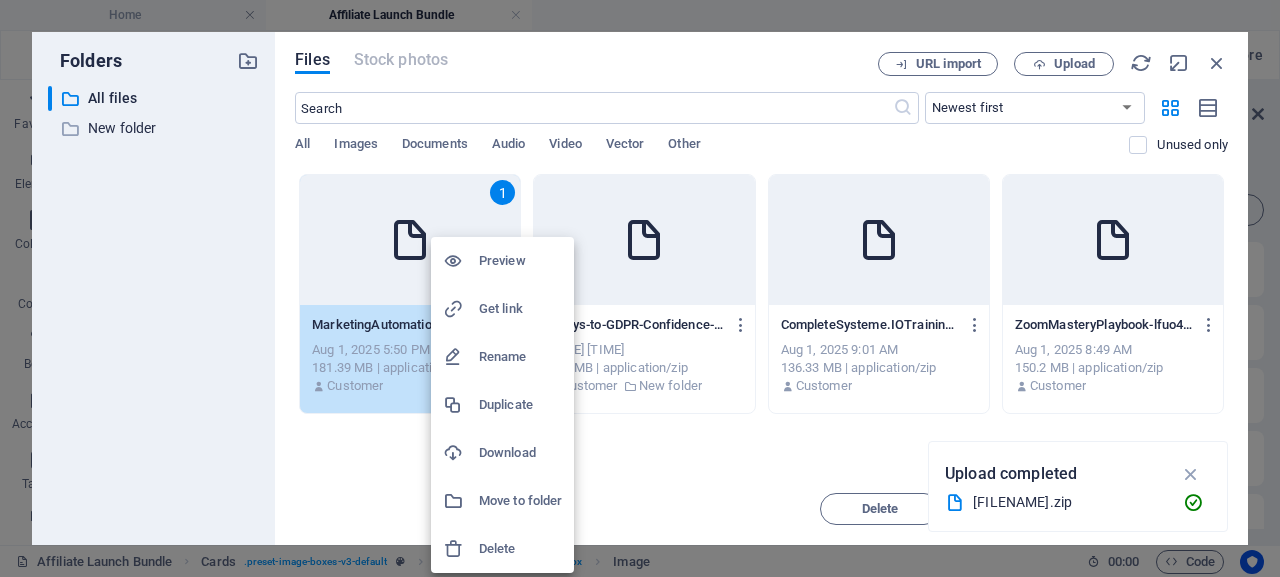 click at bounding box center [640, 288] 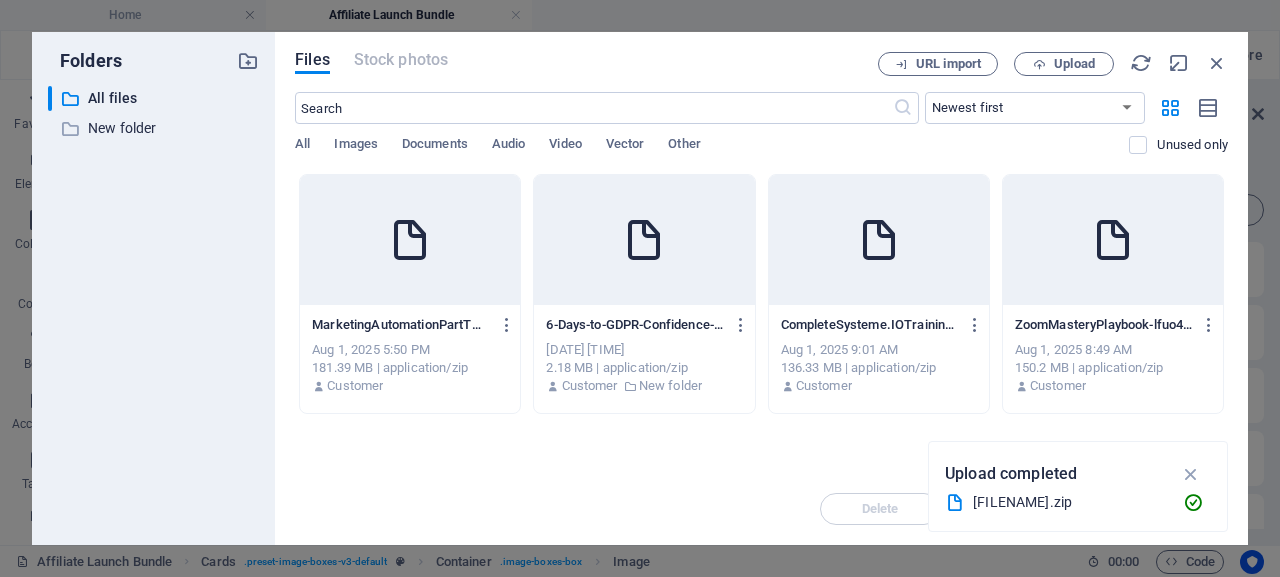 click at bounding box center (410, 240) 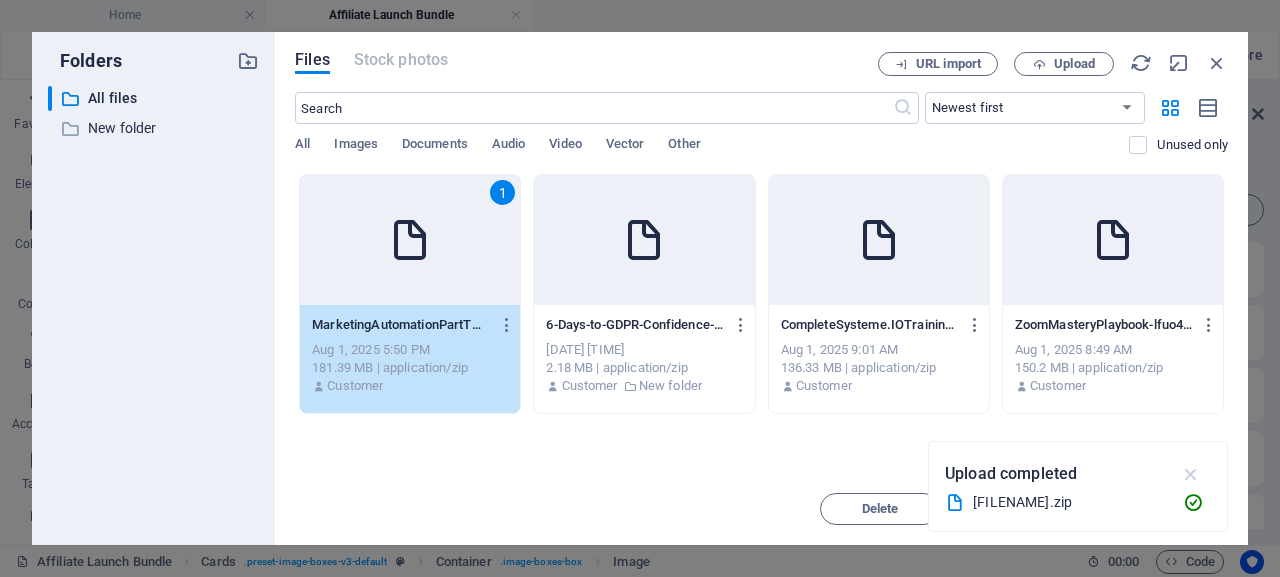 click at bounding box center (1191, 474) 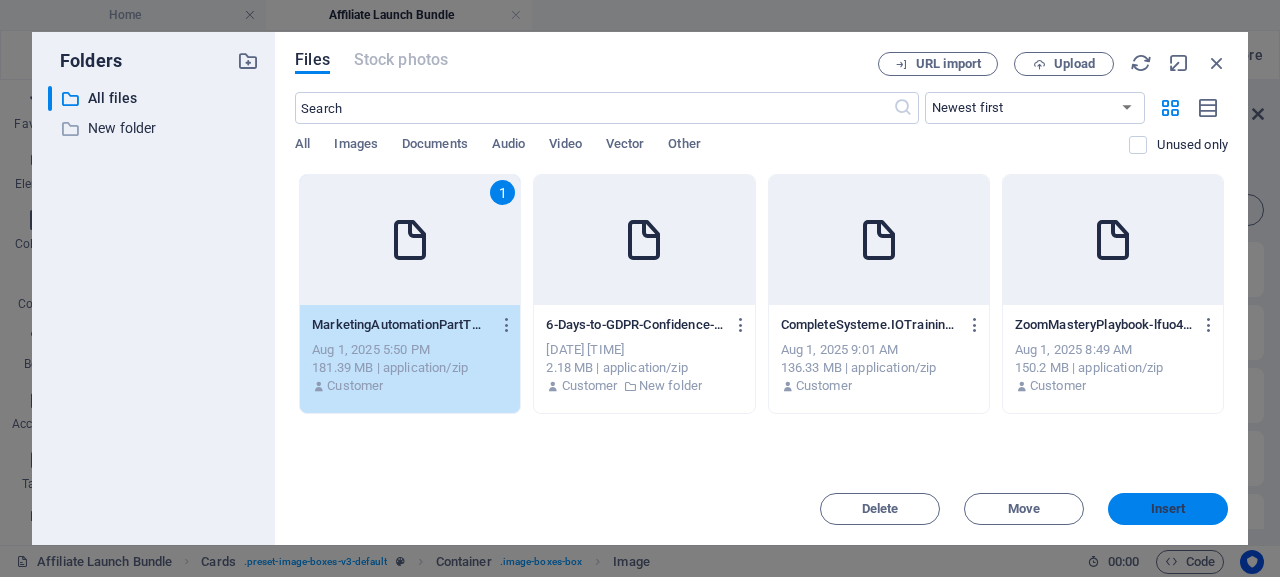 click on "Insert" at bounding box center (1168, 509) 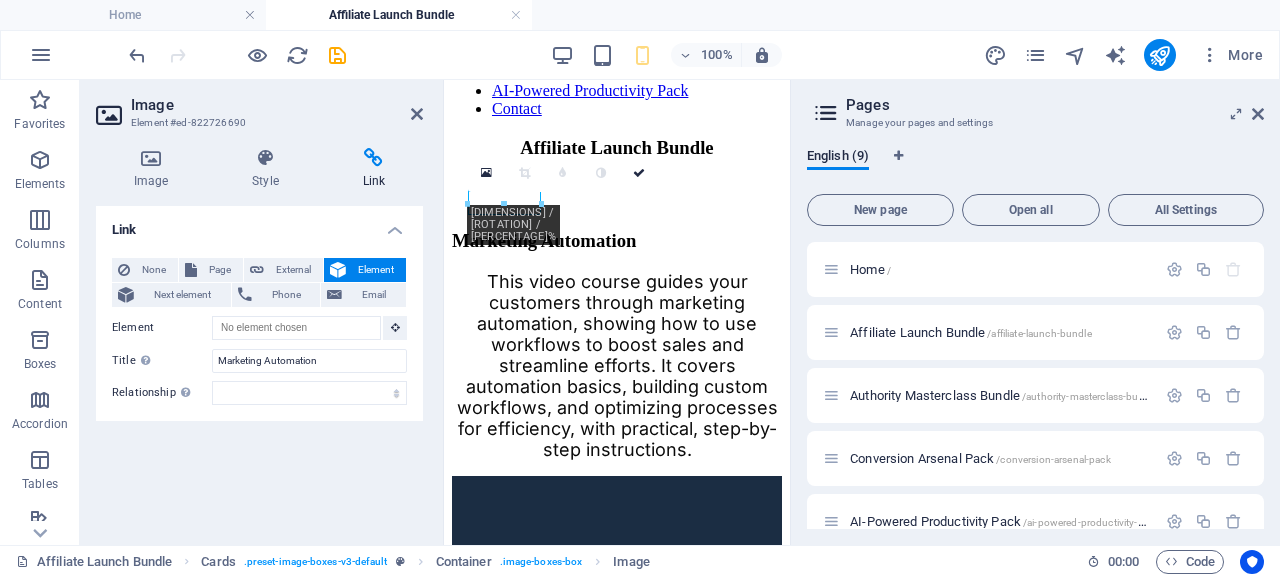 scroll, scrollTop: 165, scrollLeft: 0, axis: vertical 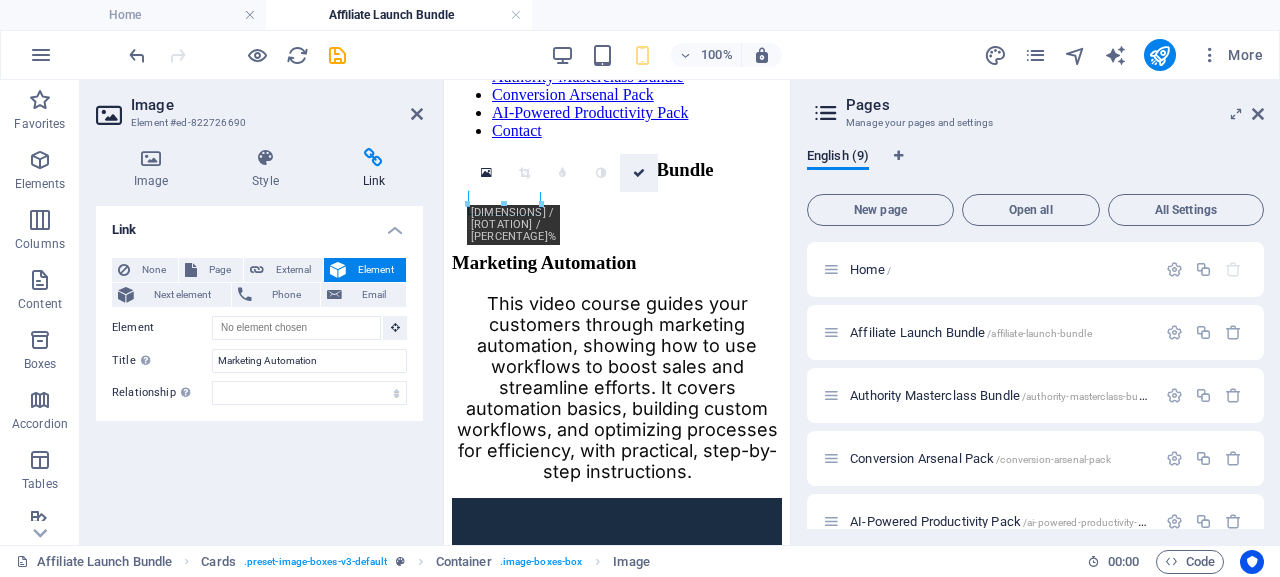click at bounding box center (639, 173) 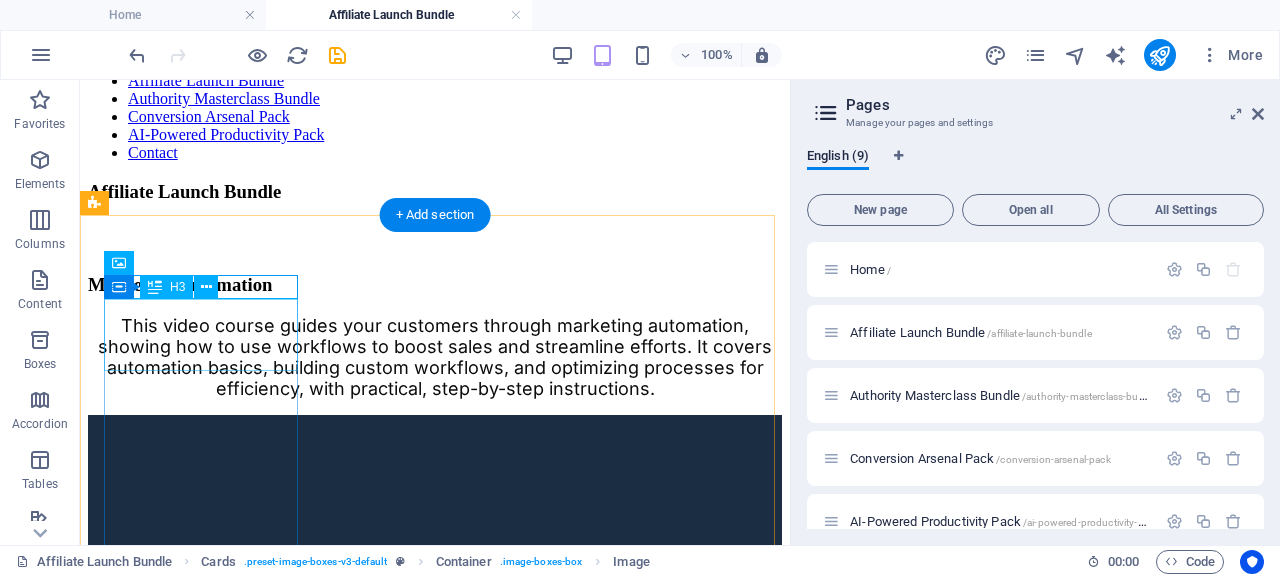 scroll, scrollTop: 145, scrollLeft: 0, axis: vertical 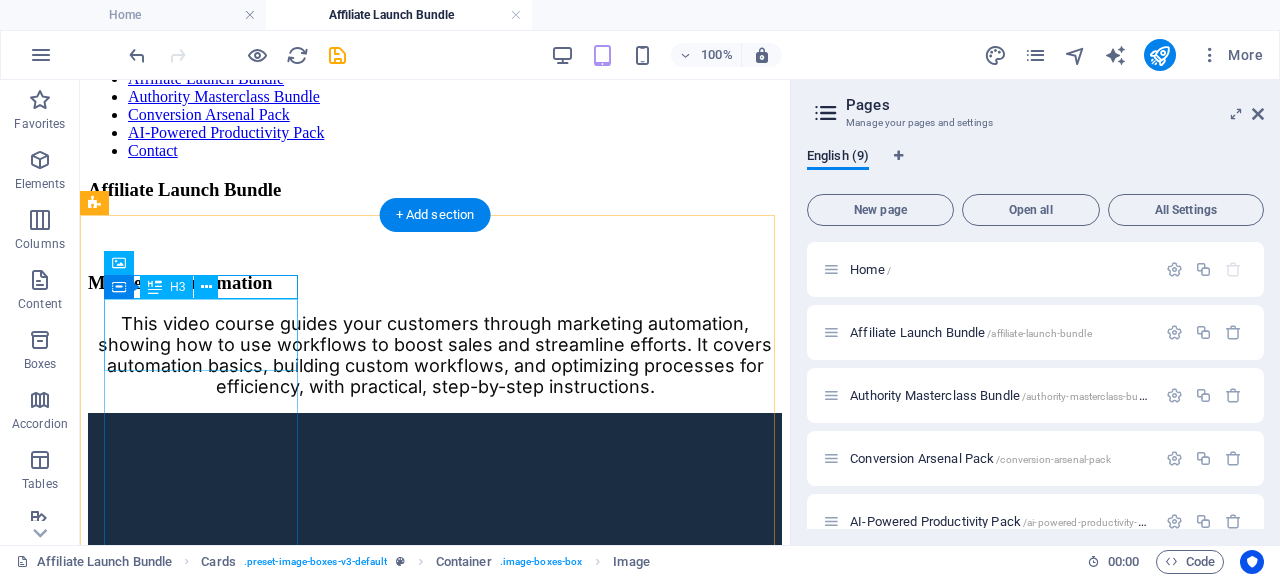 click on "Marketing Automation" at bounding box center [435, 283] 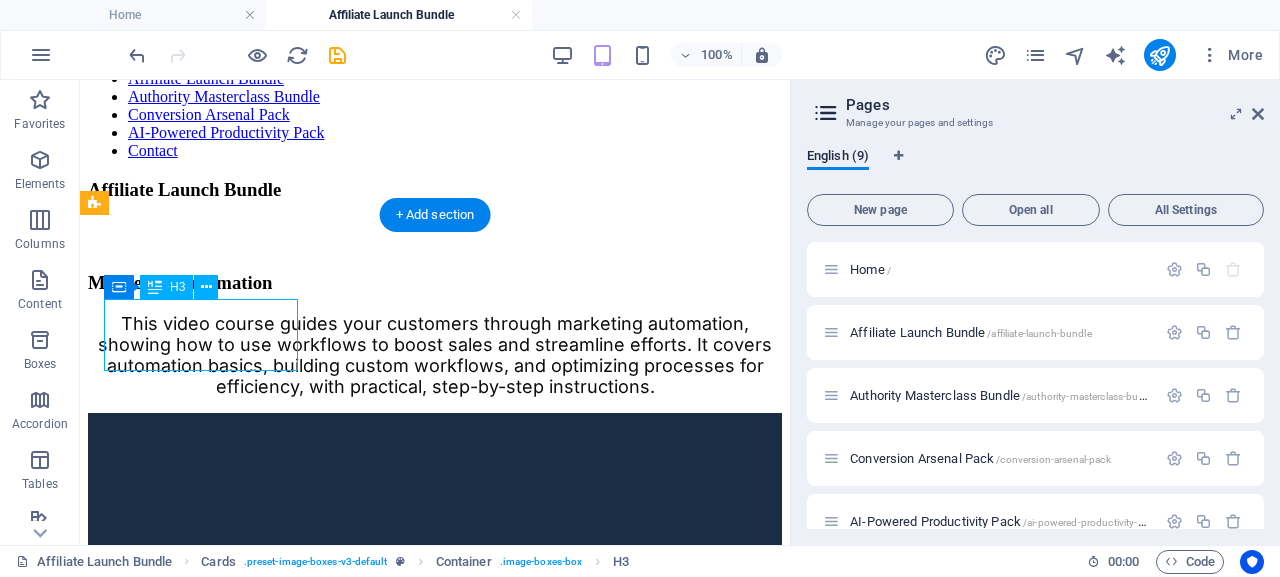 click on "Marketing Automation" at bounding box center (435, 283) 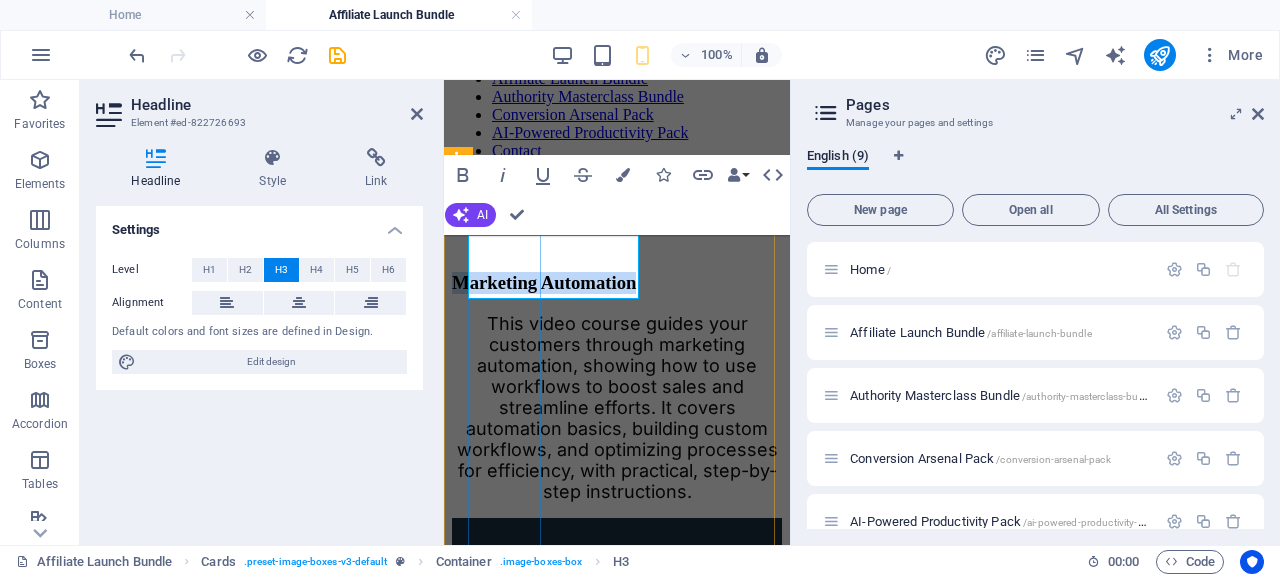 click on "Marketing Automation" at bounding box center [617, 283] 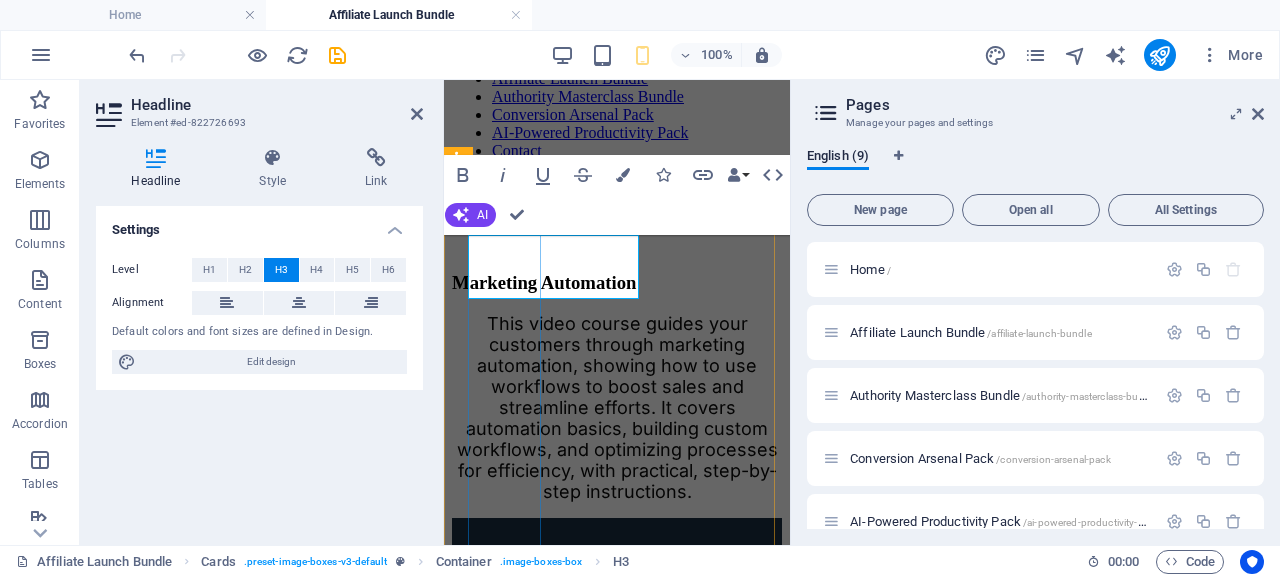 type 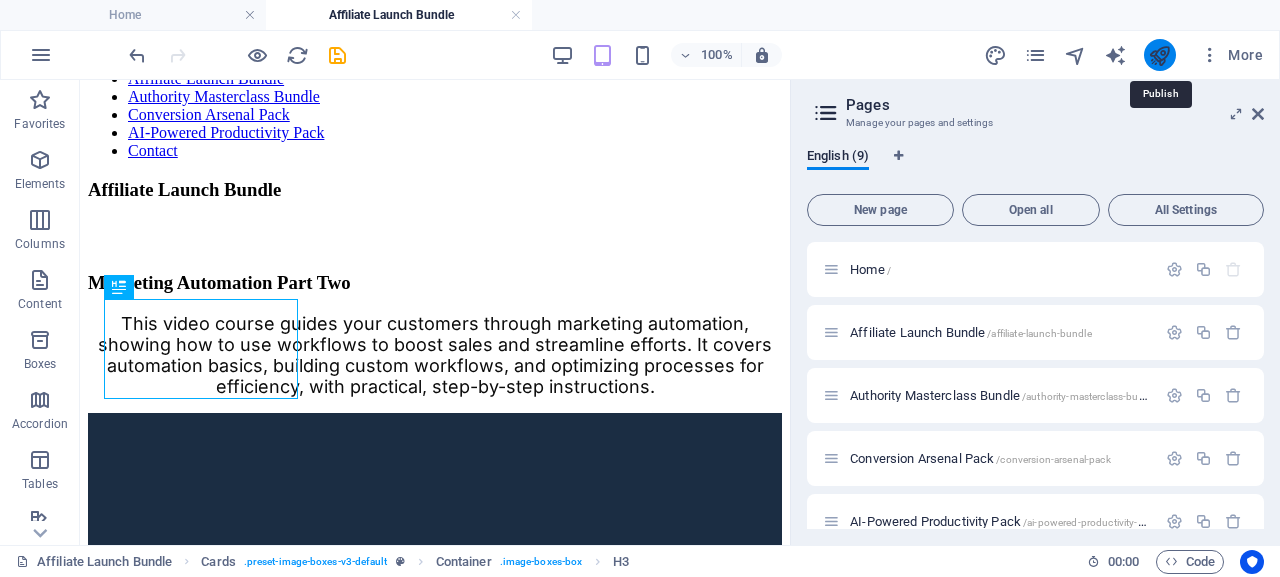 click at bounding box center (1159, 55) 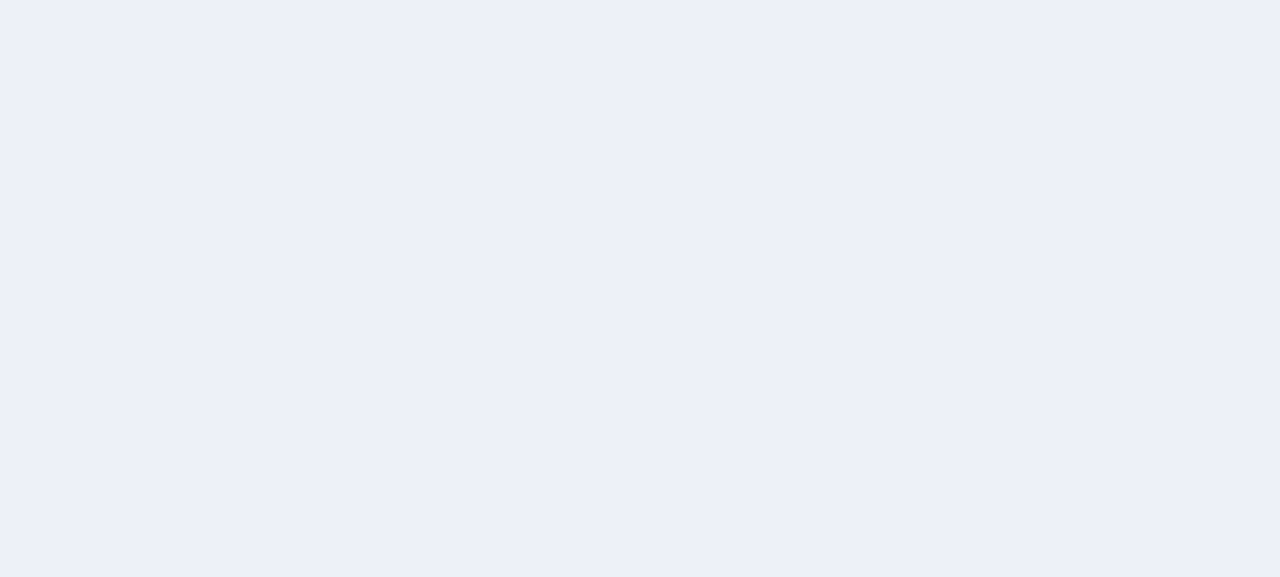 scroll, scrollTop: 0, scrollLeft: 0, axis: both 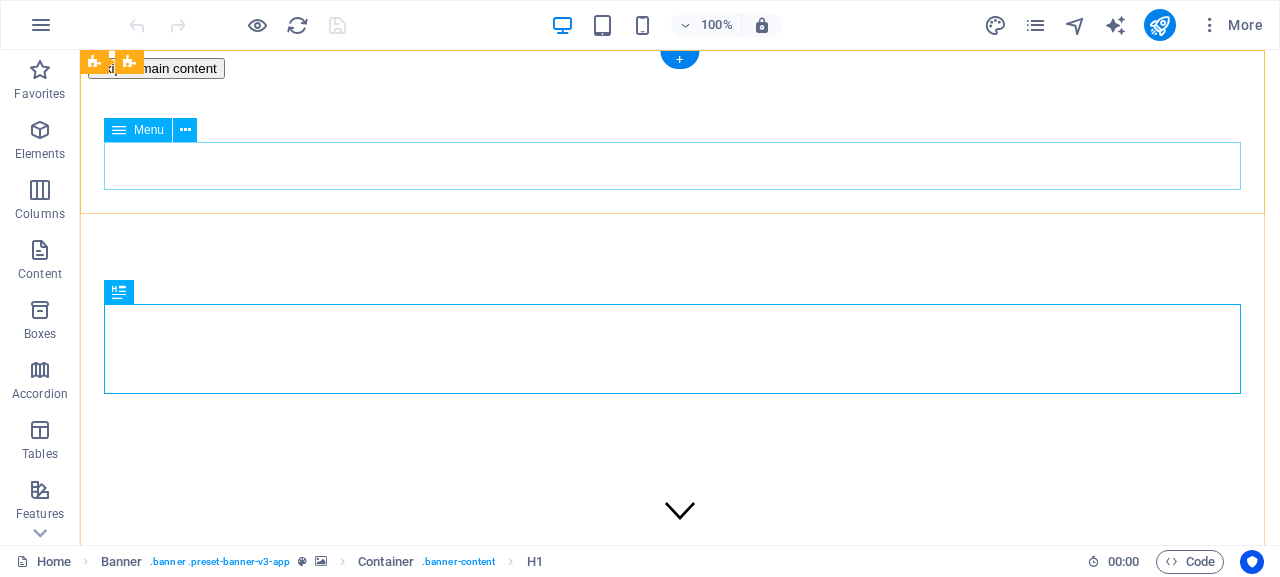 click on "Affiliate Launch Bundle Authority Masterclass Bundle Conversion Arsenal Pack  AI-Powered Productivity Pack Contact" at bounding box center (680, 824) 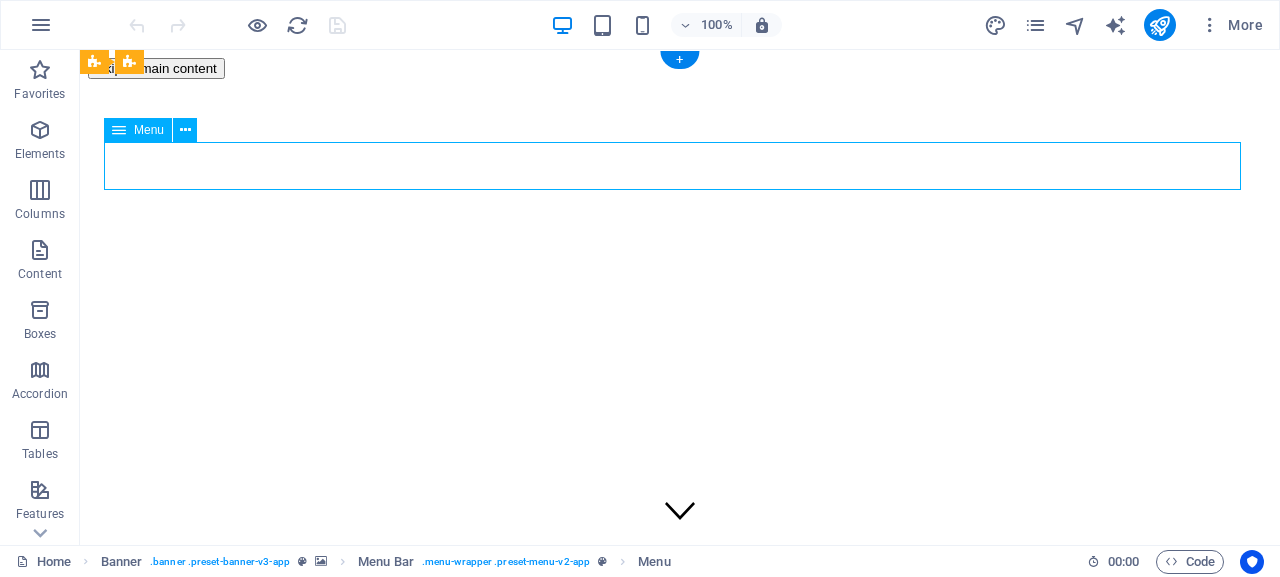click on "Affiliate Launch Bundle Authority Masterclass Bundle Conversion Arsenal Pack  AI-Powered Productivity Pack Contact" at bounding box center (680, 824) 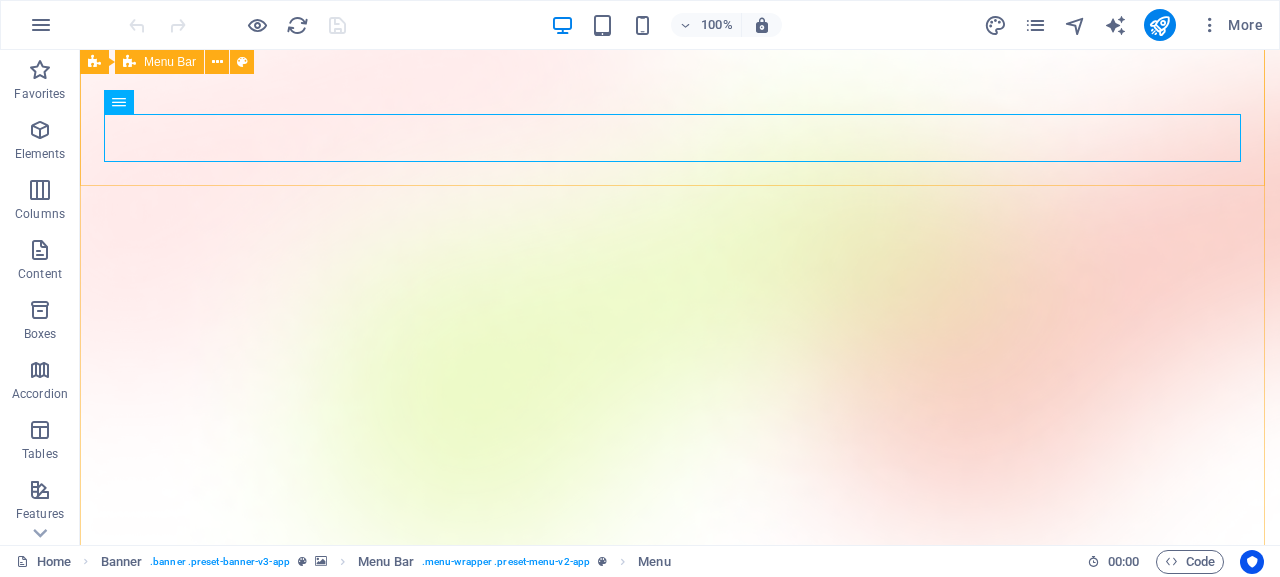 scroll, scrollTop: 8, scrollLeft: 0, axis: vertical 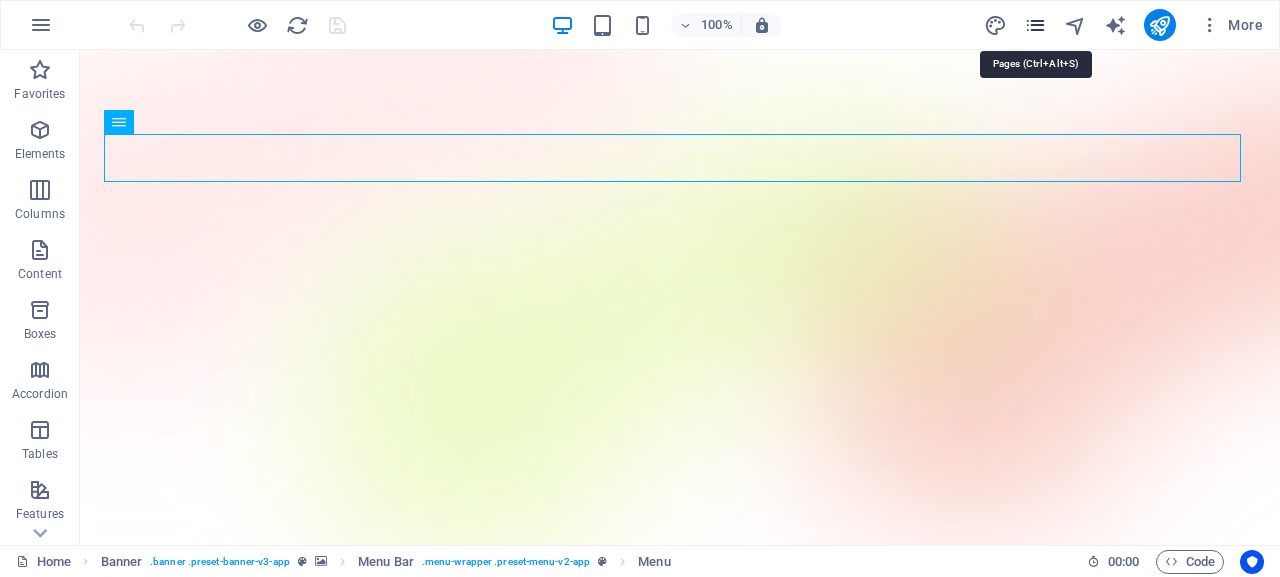 click at bounding box center [1035, 25] 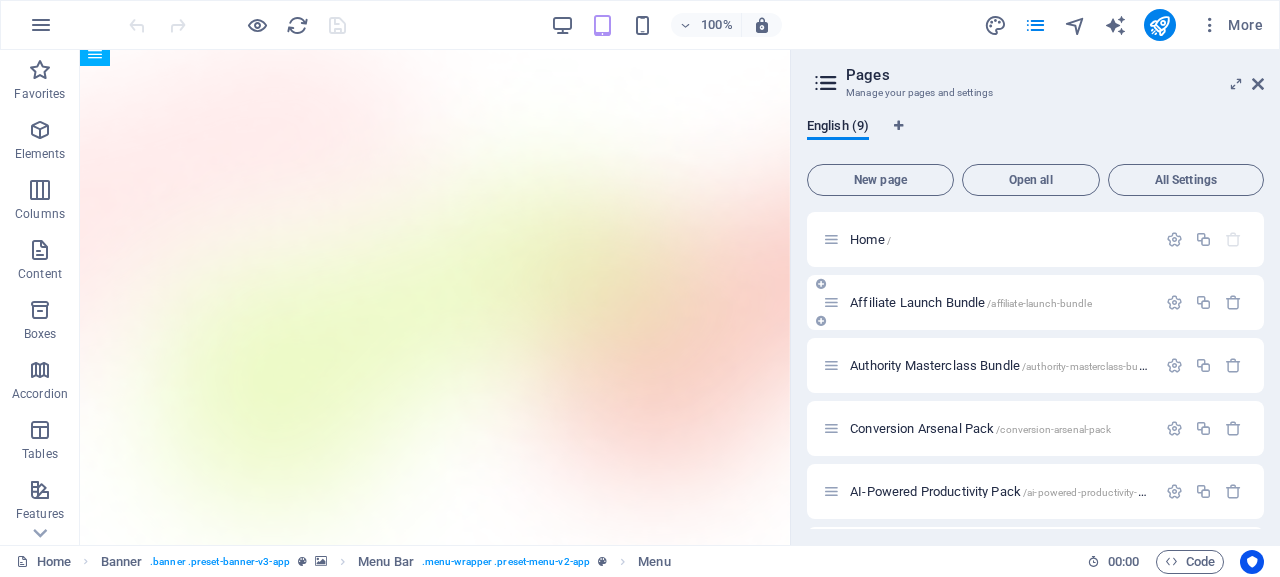 click on "Affiliate Launch Bundle /affiliate-launch-bundle" at bounding box center (971, 302) 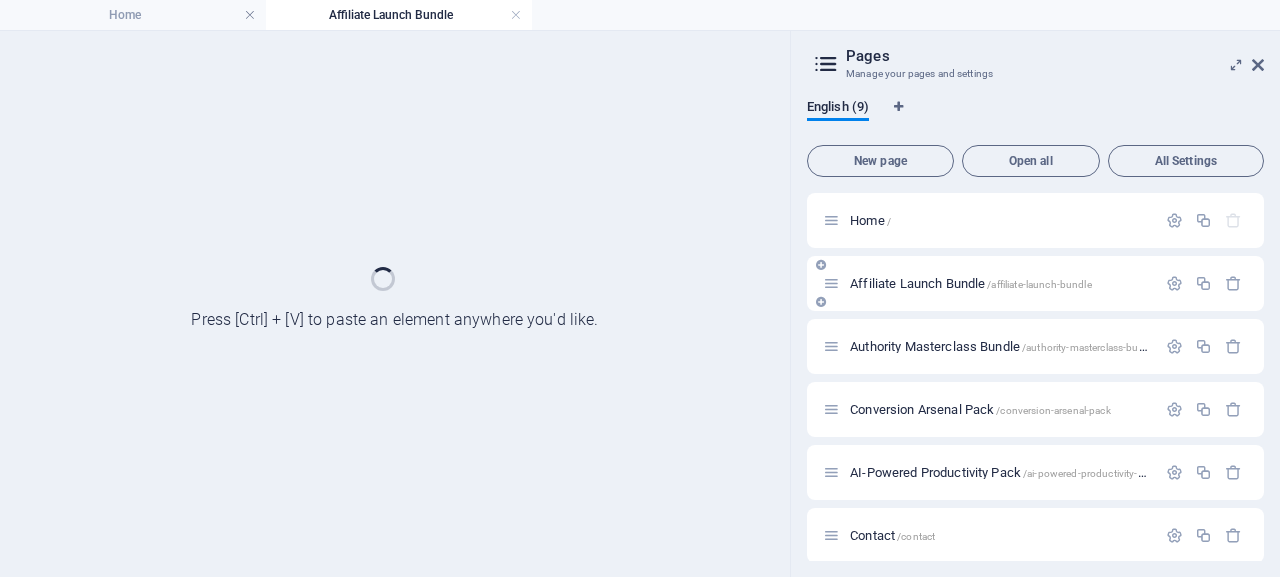scroll, scrollTop: 0, scrollLeft: 0, axis: both 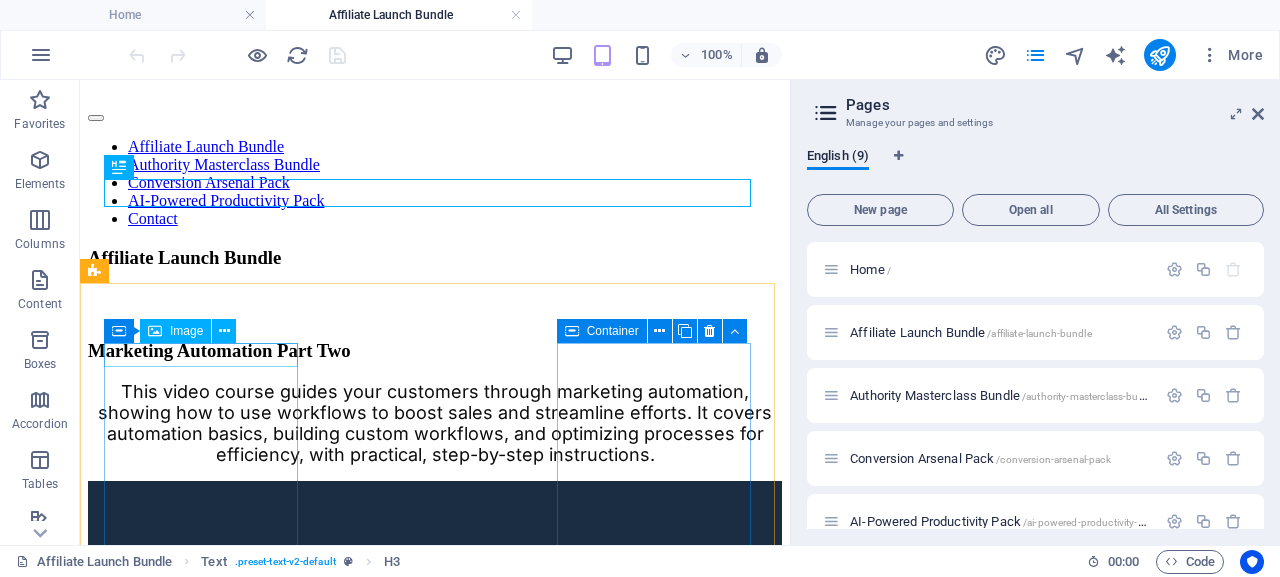 click on "Image" at bounding box center (186, 331) 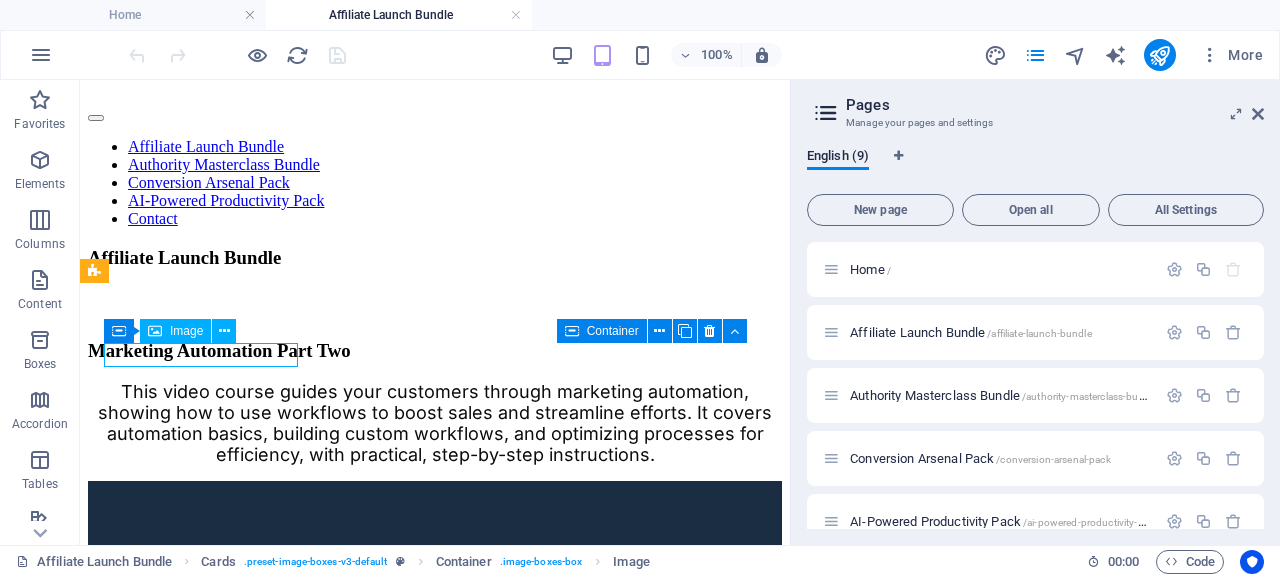 click on "Image" at bounding box center (186, 331) 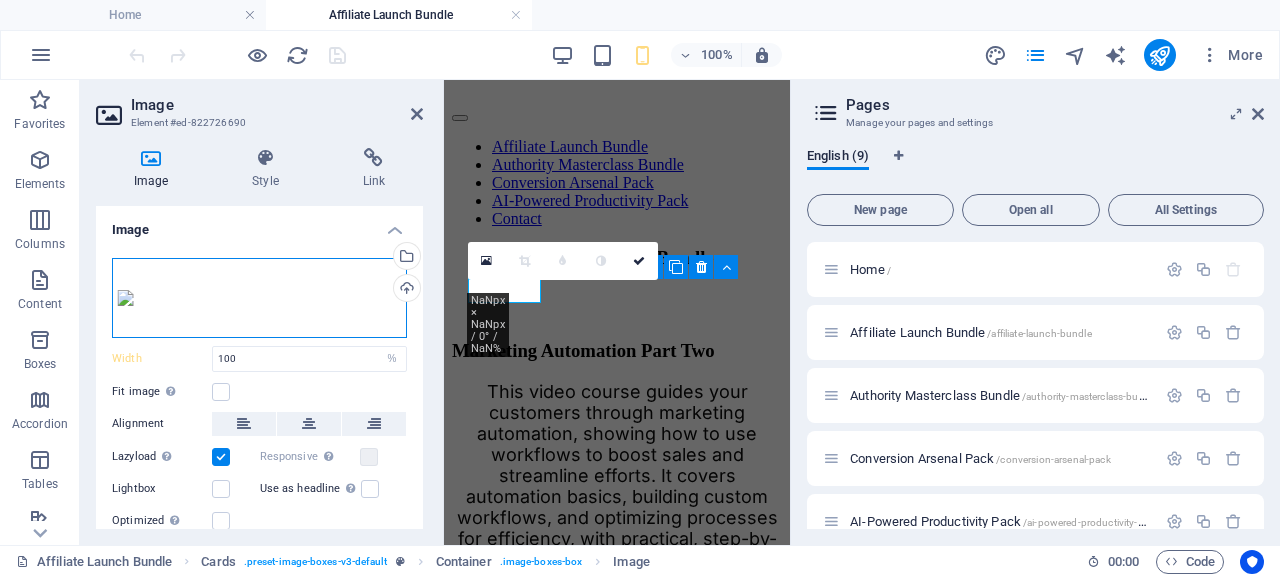 click on "Drag files here, click to choose files or select files from Files or our free stock photos & videos" at bounding box center [259, 298] 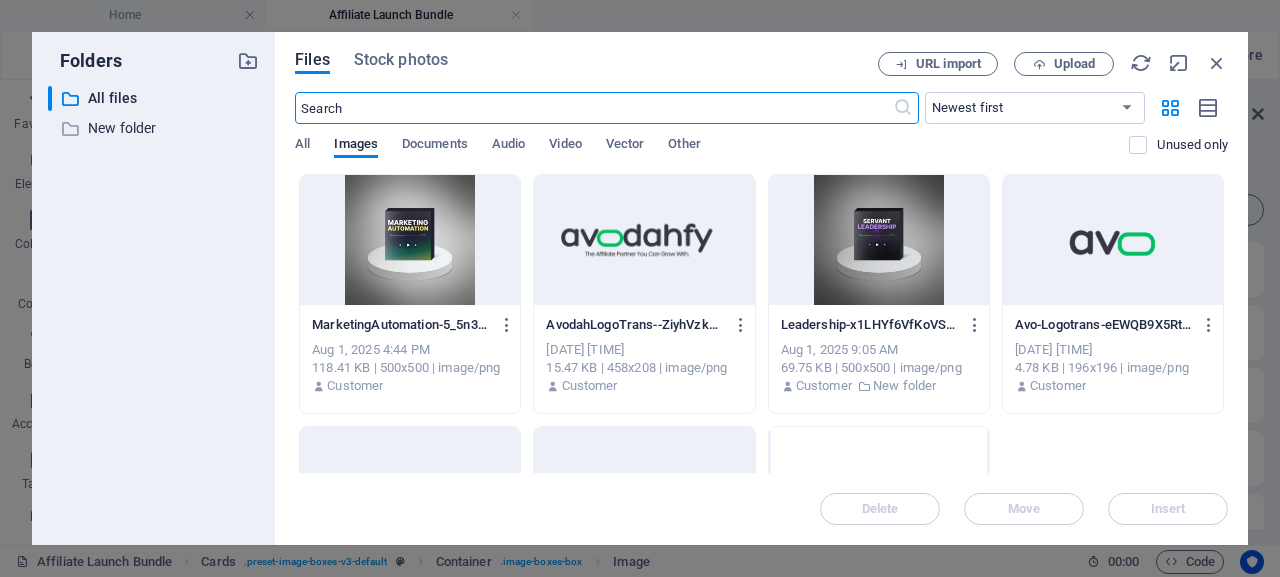 click at bounding box center [410, 240] 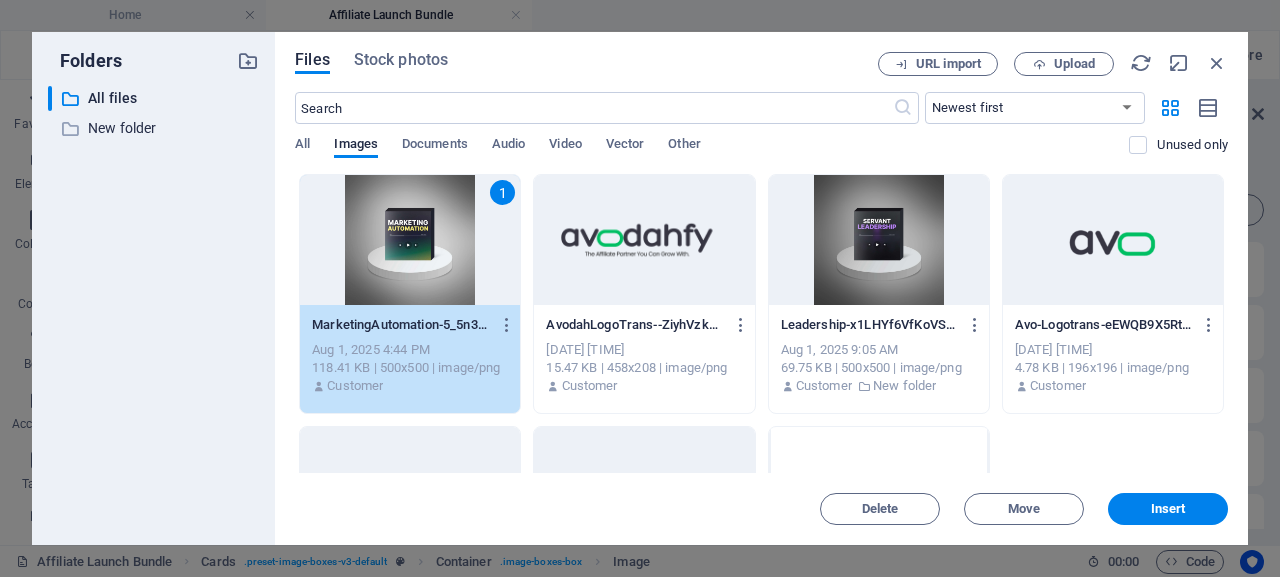 drag, startPoint x: 1191, startPoint y: 504, endPoint x: 950, endPoint y: 446, distance: 247.88103 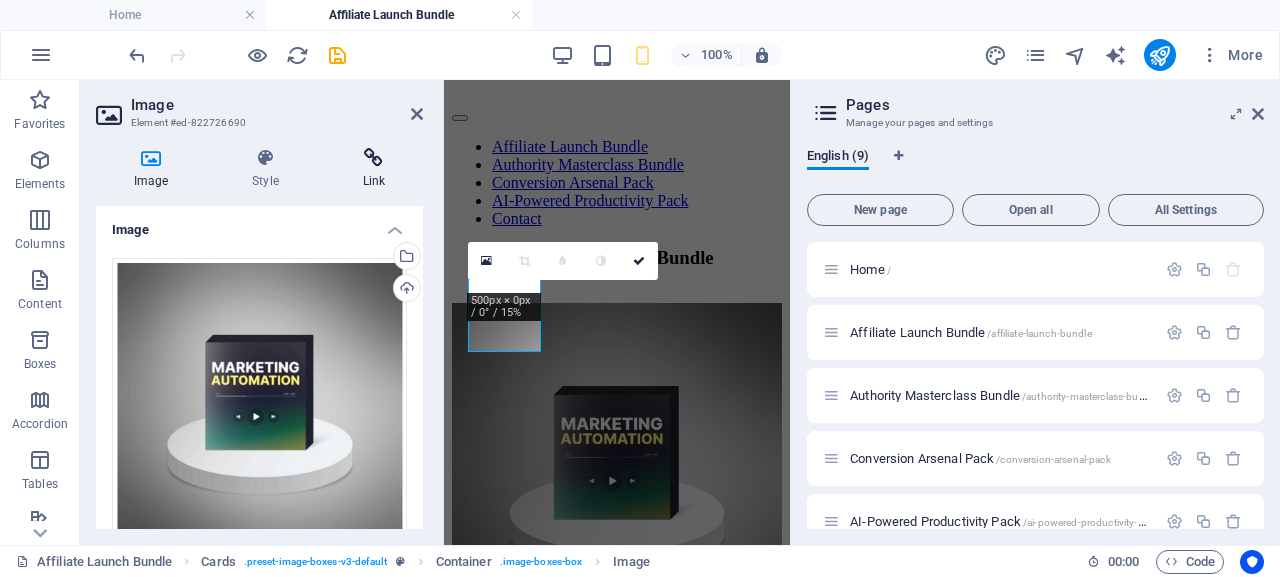 click at bounding box center [374, 158] 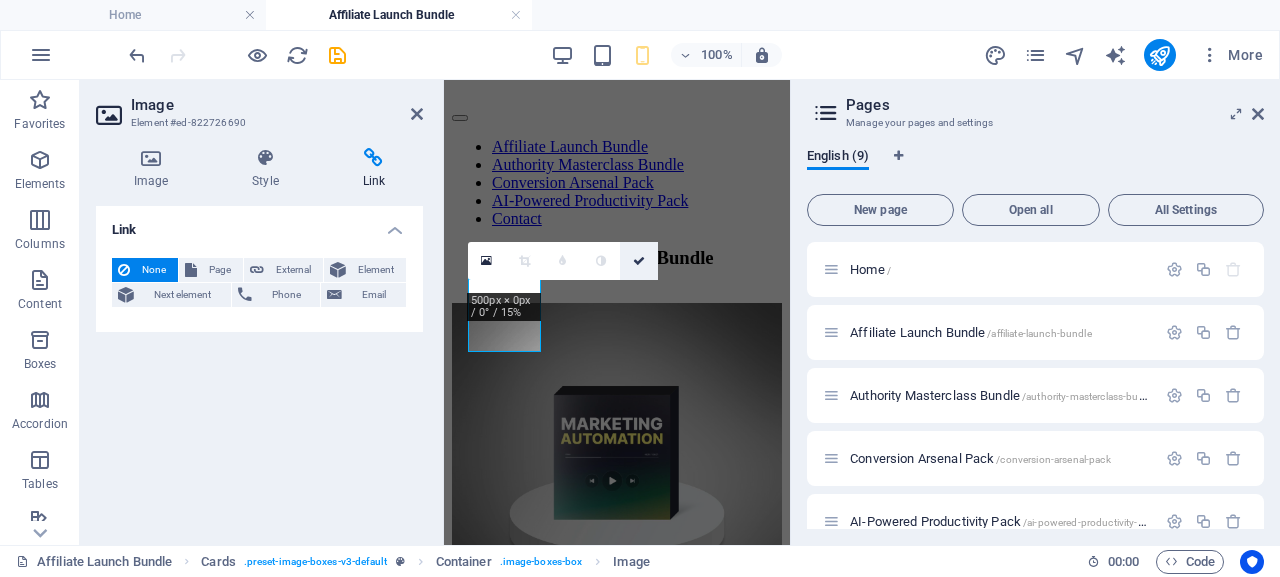 click at bounding box center (639, 261) 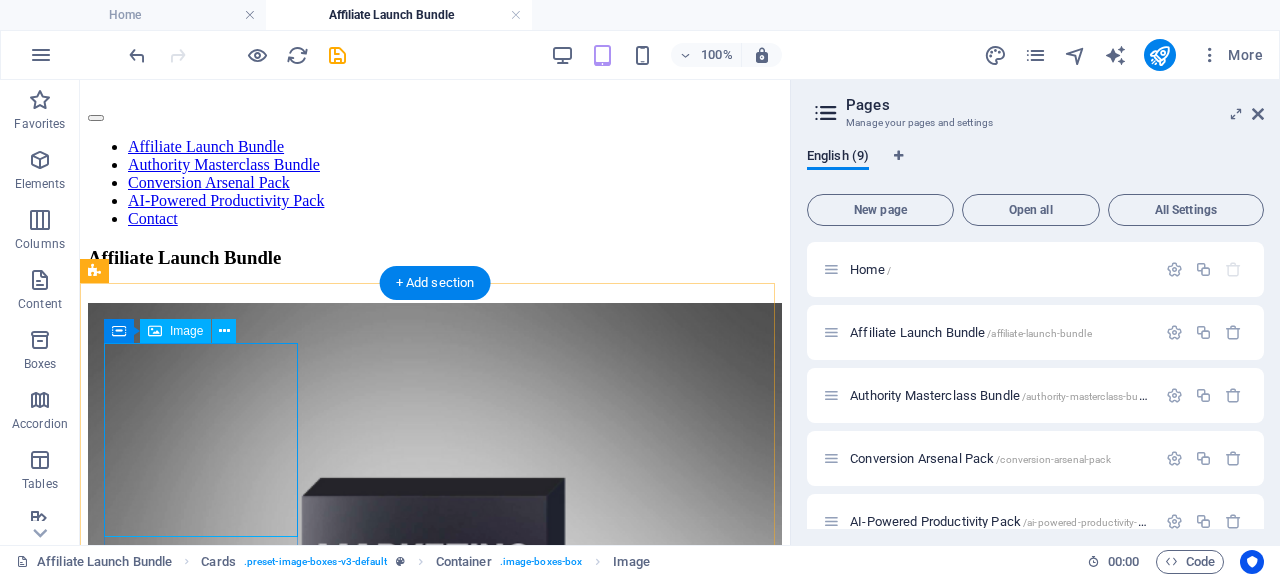 click at bounding box center [435, 652] 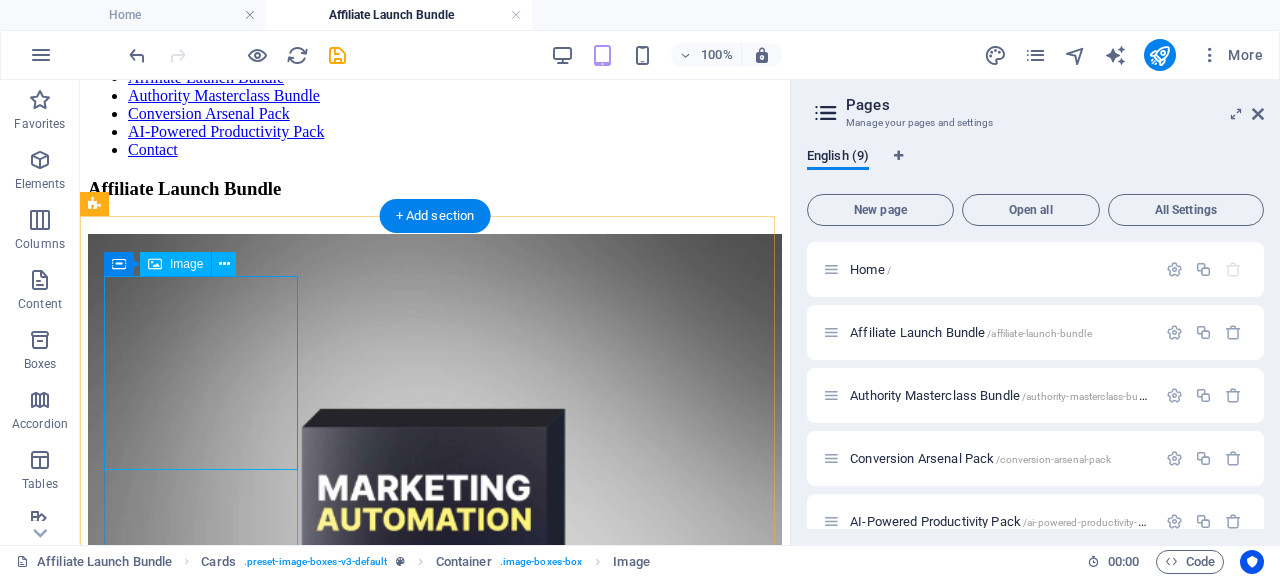 scroll, scrollTop: 144, scrollLeft: 0, axis: vertical 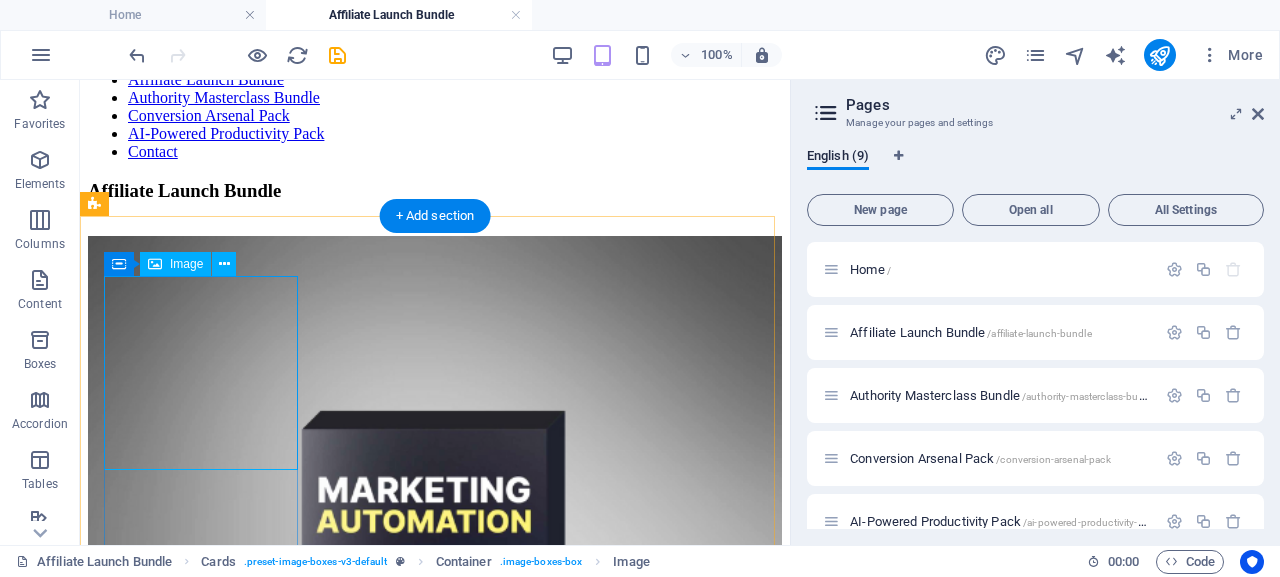 click at bounding box center [435, 585] 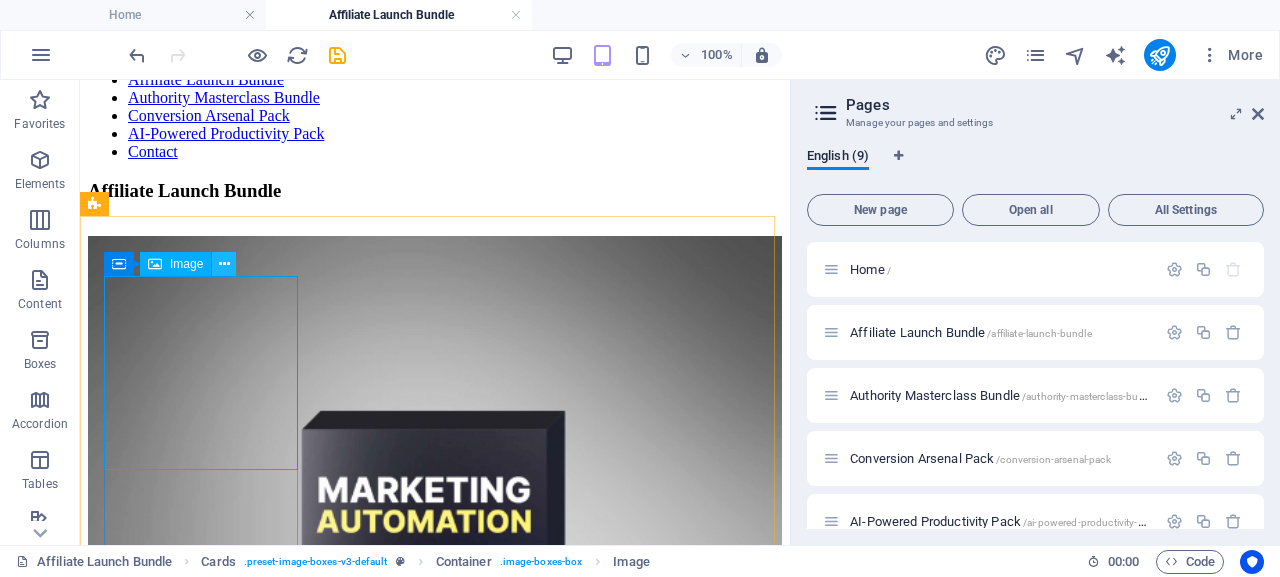 click at bounding box center [224, 264] 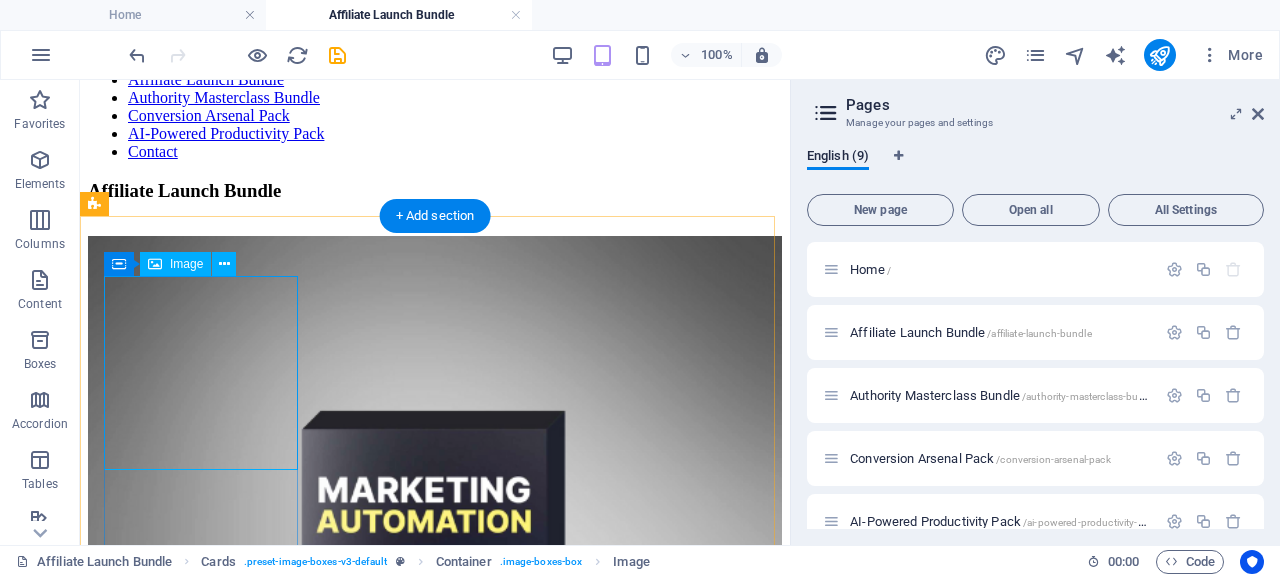 click at bounding box center [435, 585] 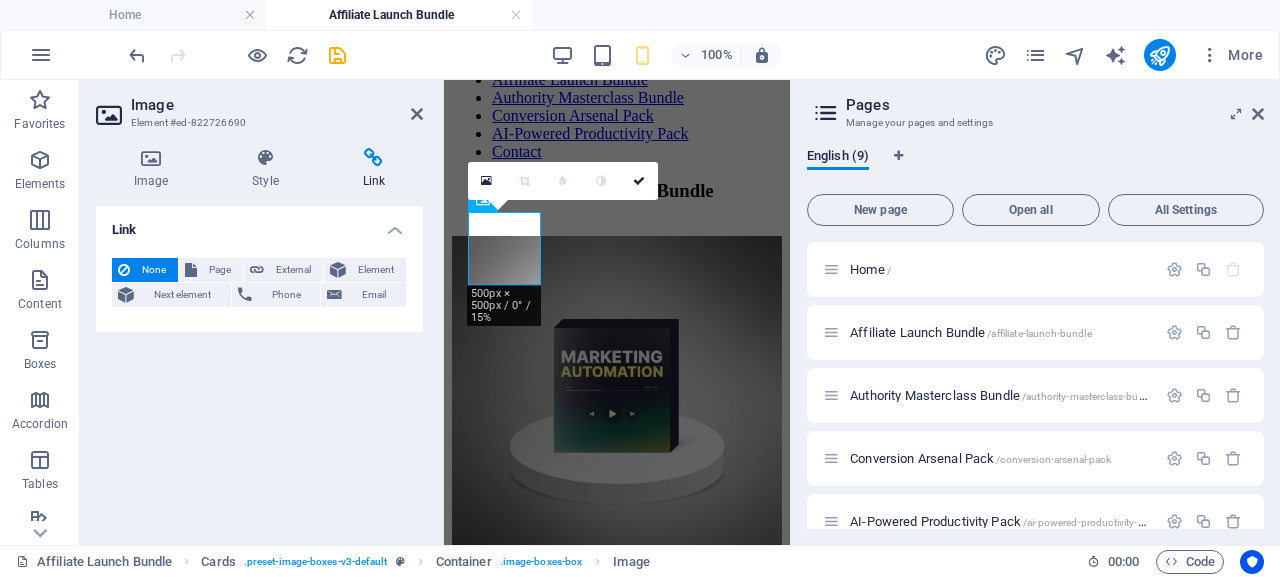 click at bounding box center (374, 158) 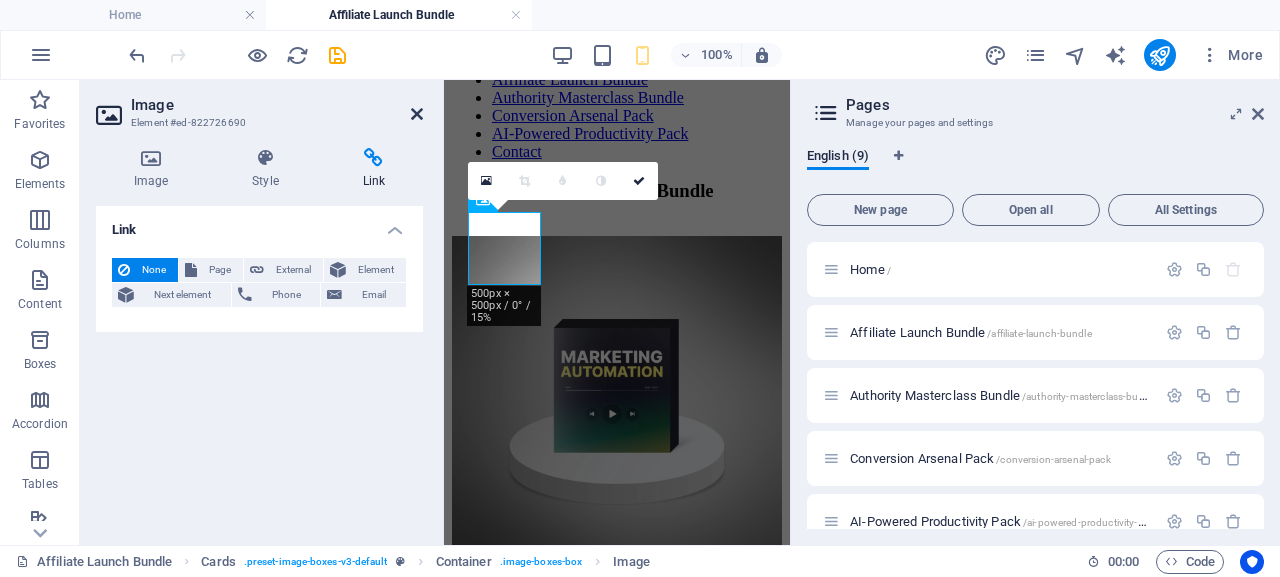 click at bounding box center [417, 114] 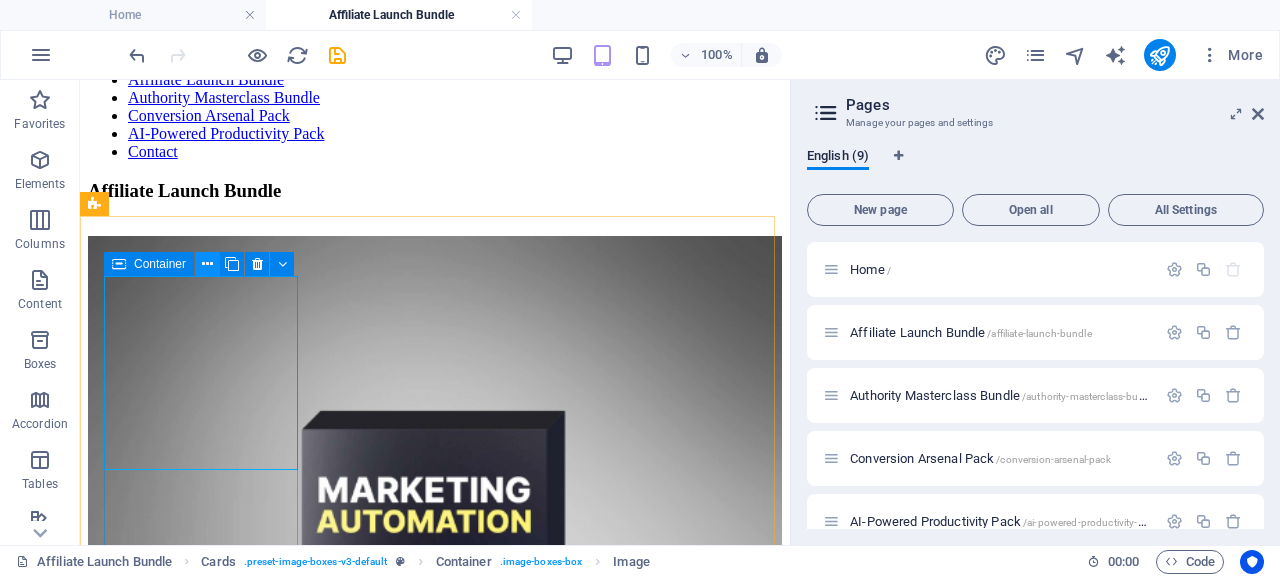 click at bounding box center [207, 264] 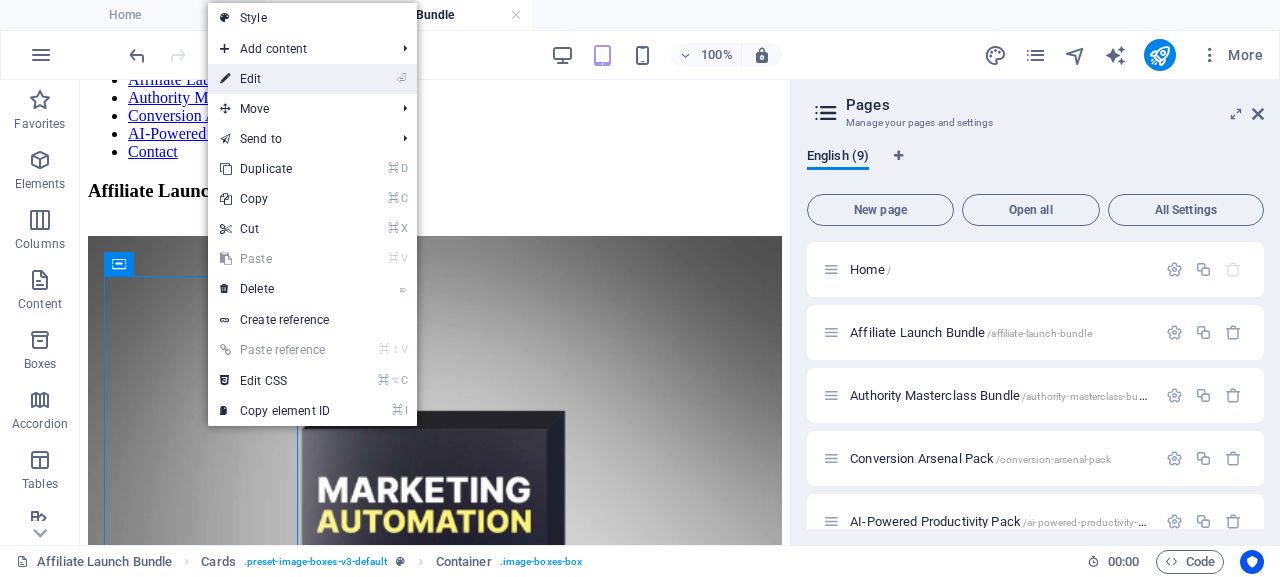 click on "⏎  Edit" at bounding box center (275, 79) 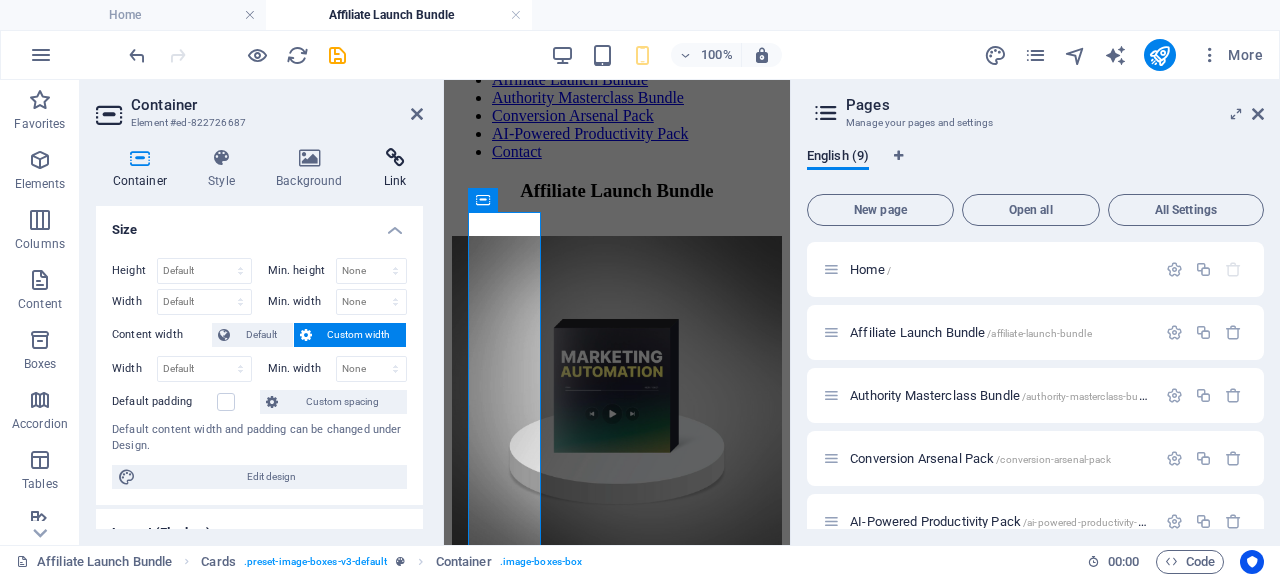 click at bounding box center (395, 158) 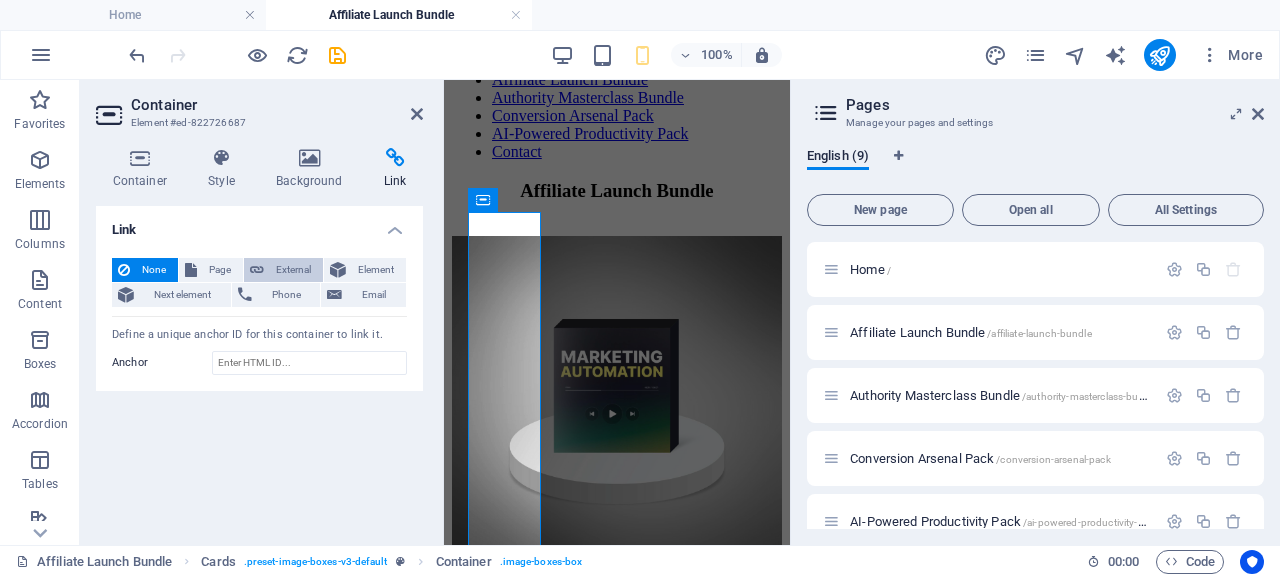 click on "External" at bounding box center [293, 270] 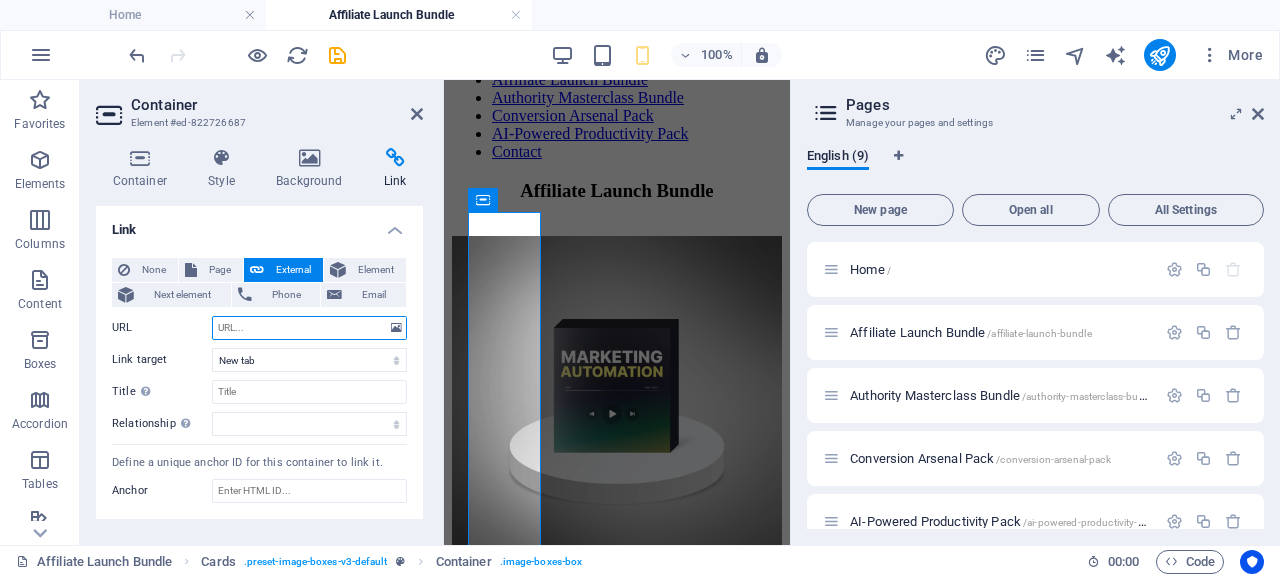 click on "URL" at bounding box center (309, 328) 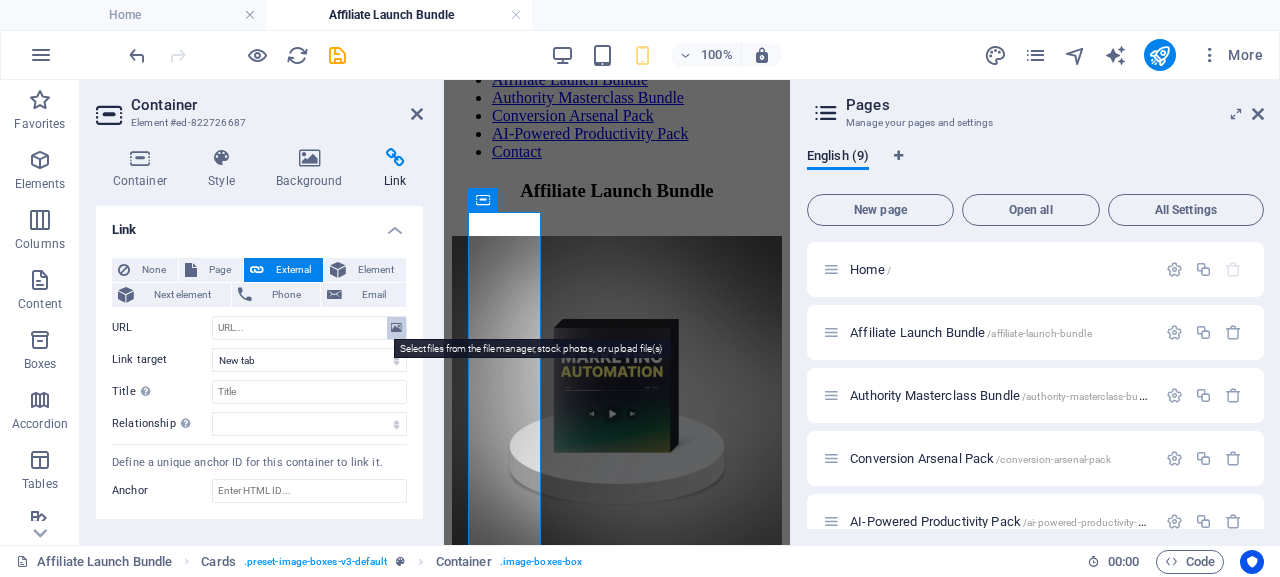 click at bounding box center [396, 328] 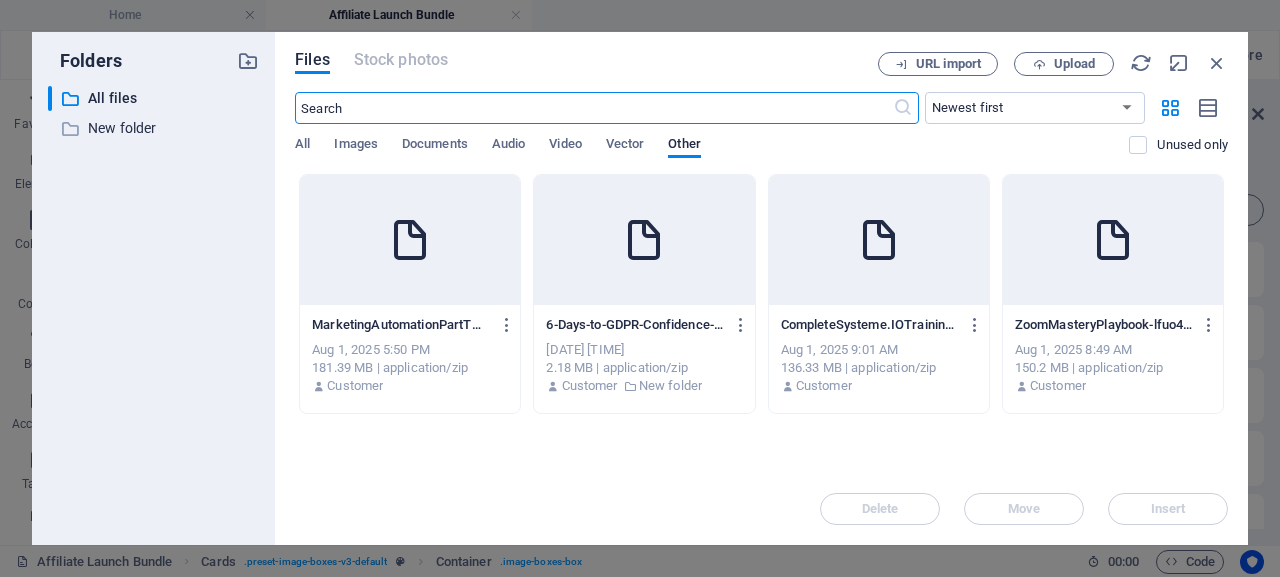 click at bounding box center (410, 240) 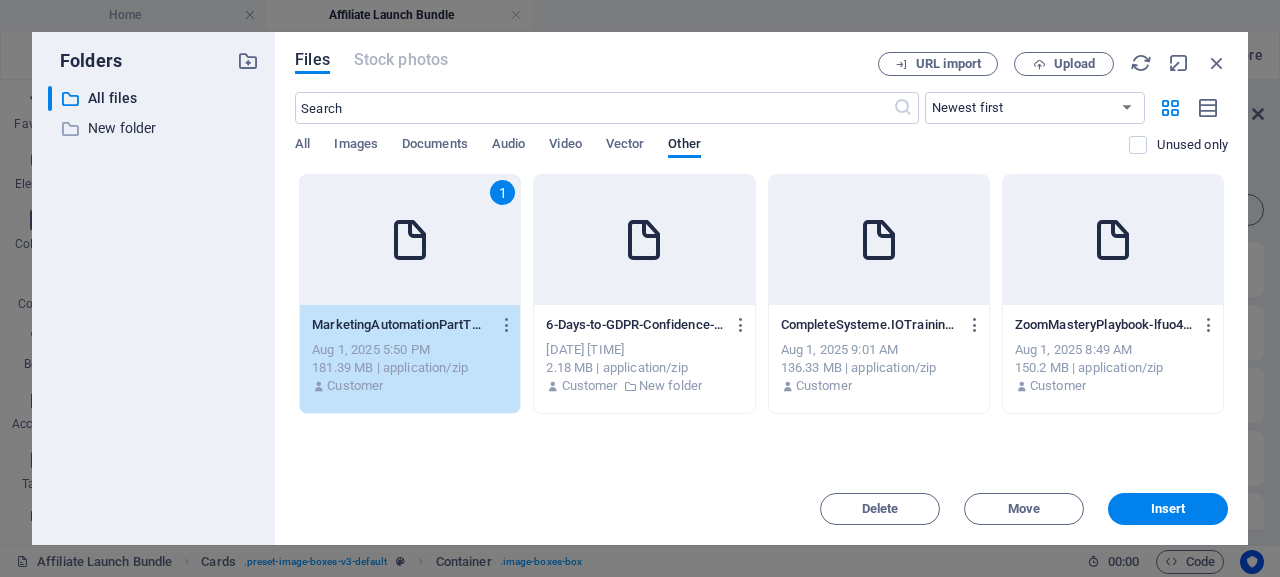 drag, startPoint x: 1157, startPoint y: 512, endPoint x: 1040, endPoint y: 481, distance: 121.037186 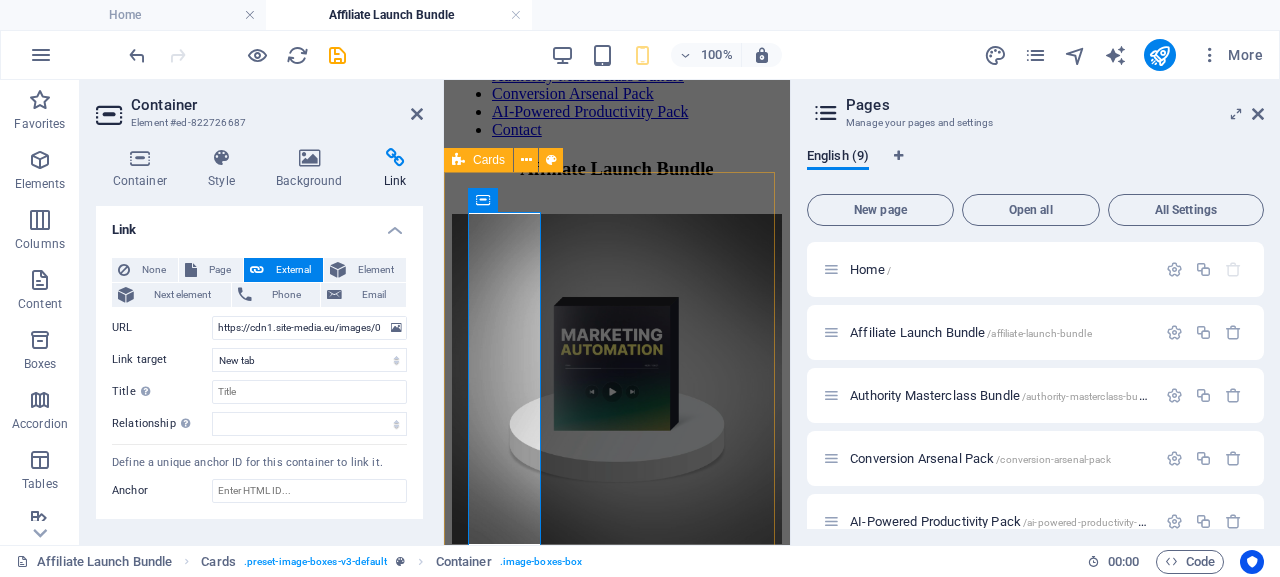 scroll, scrollTop: 144, scrollLeft: 0, axis: vertical 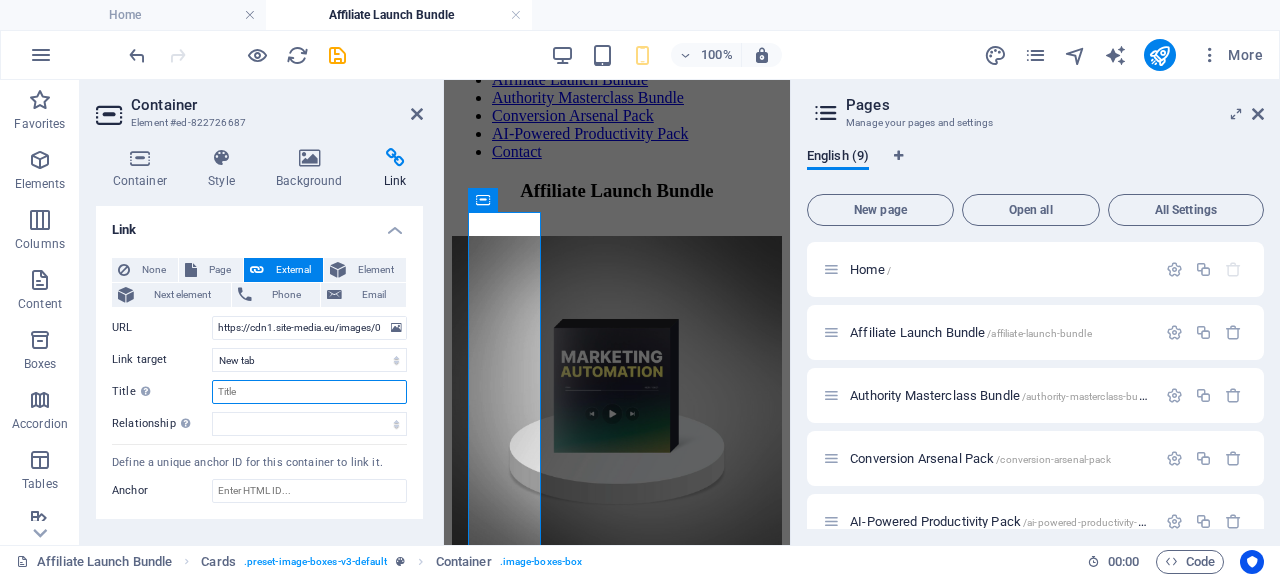 click on "Title Additional link description, should not be the same as the link text. The title is most often shown as a tooltip text when the mouse moves over the element. Leave empty if uncertain." at bounding box center (309, 392) 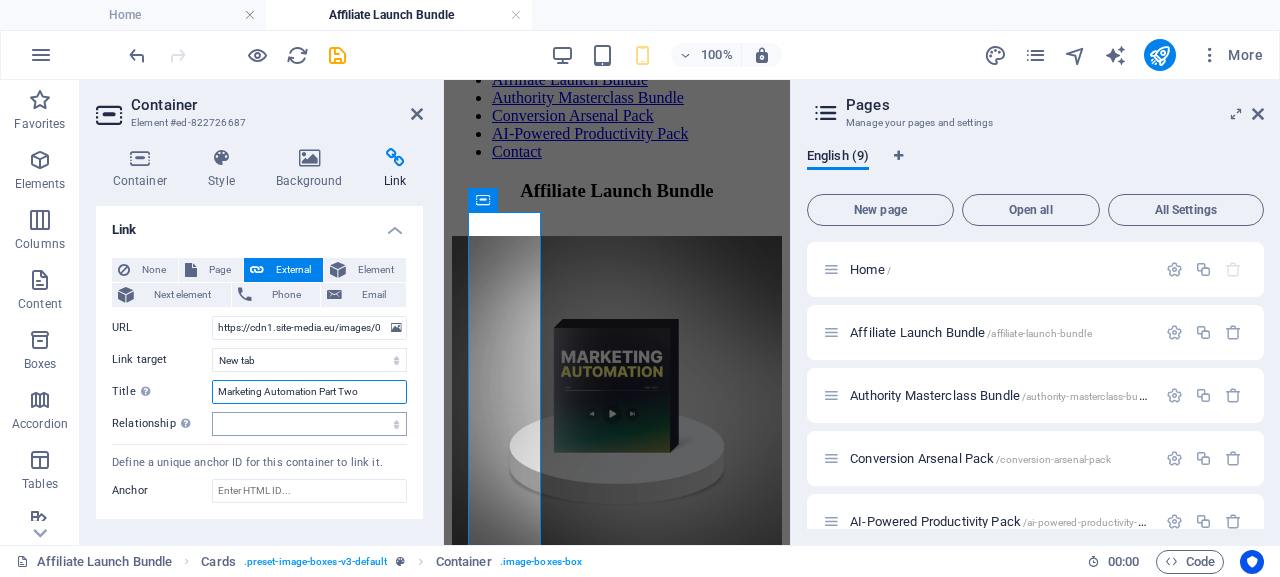 scroll, scrollTop: 11, scrollLeft: 0, axis: vertical 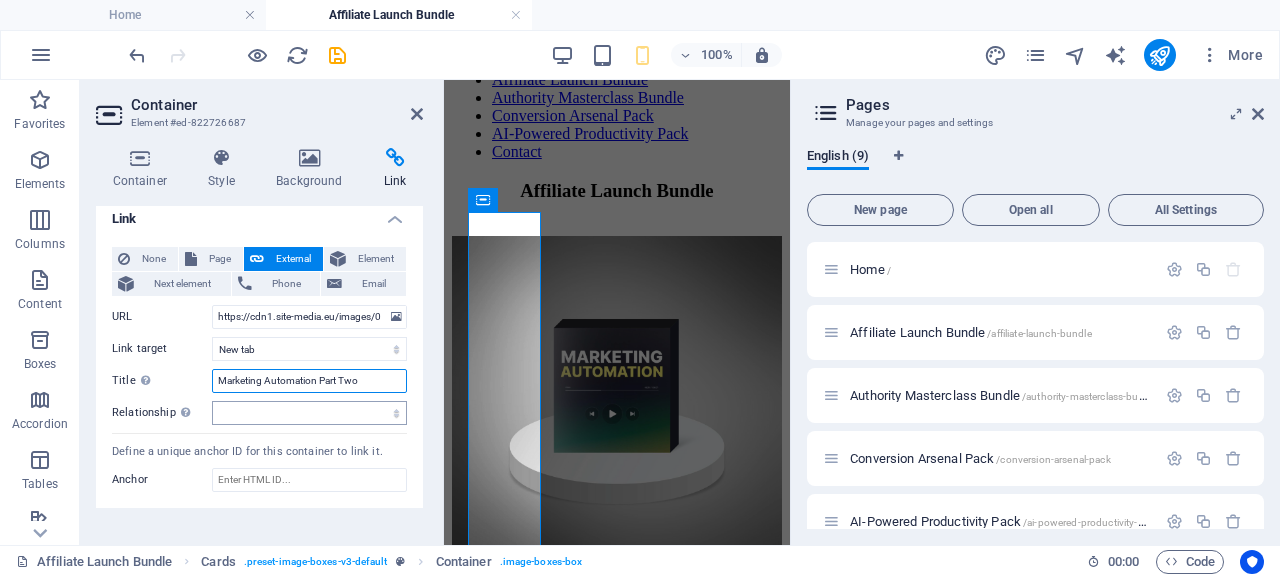 type on "Marketing Automation Part Two" 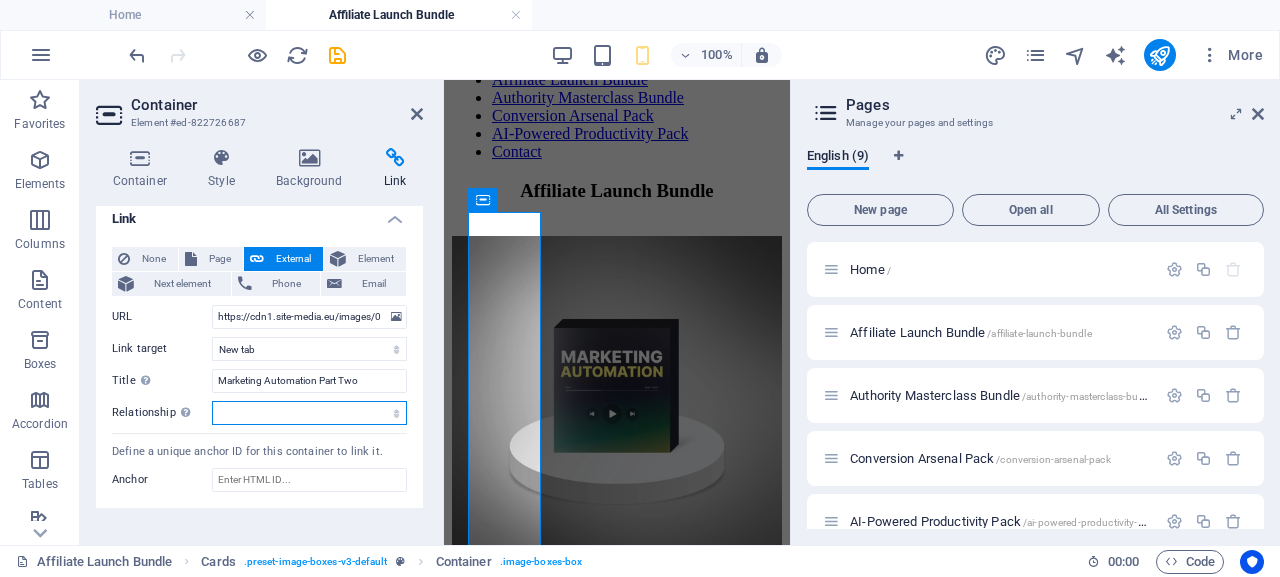 click on "alternate author bookmark external help license next nofollow noreferrer noopener prev search tag" at bounding box center [309, 413] 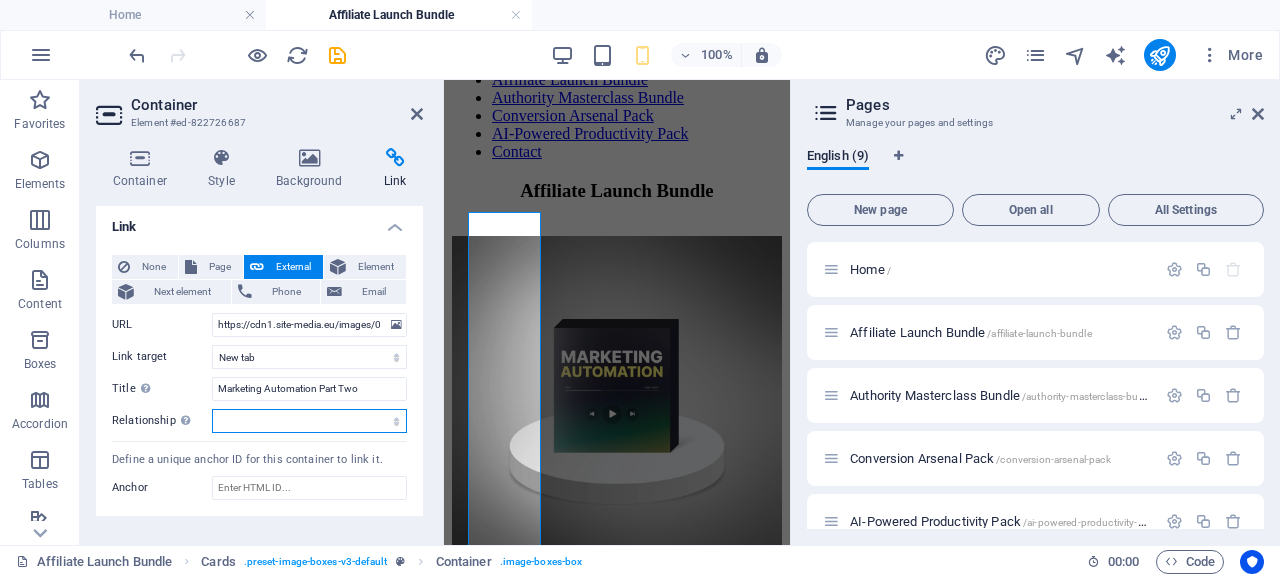 scroll, scrollTop: 11, scrollLeft: 0, axis: vertical 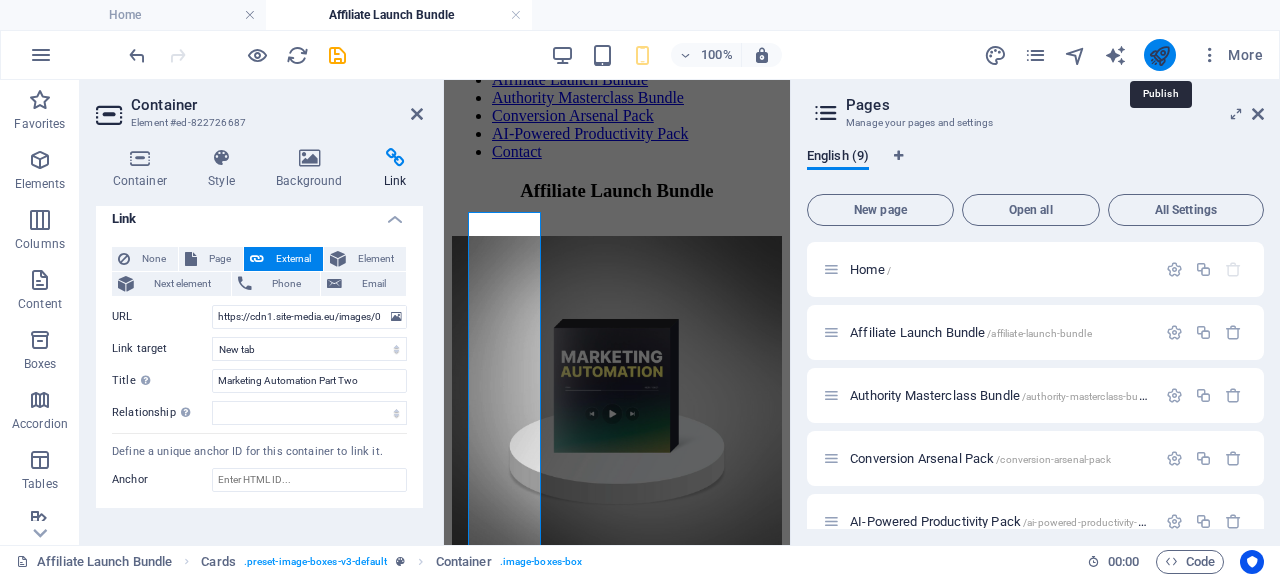 click at bounding box center (1159, 55) 